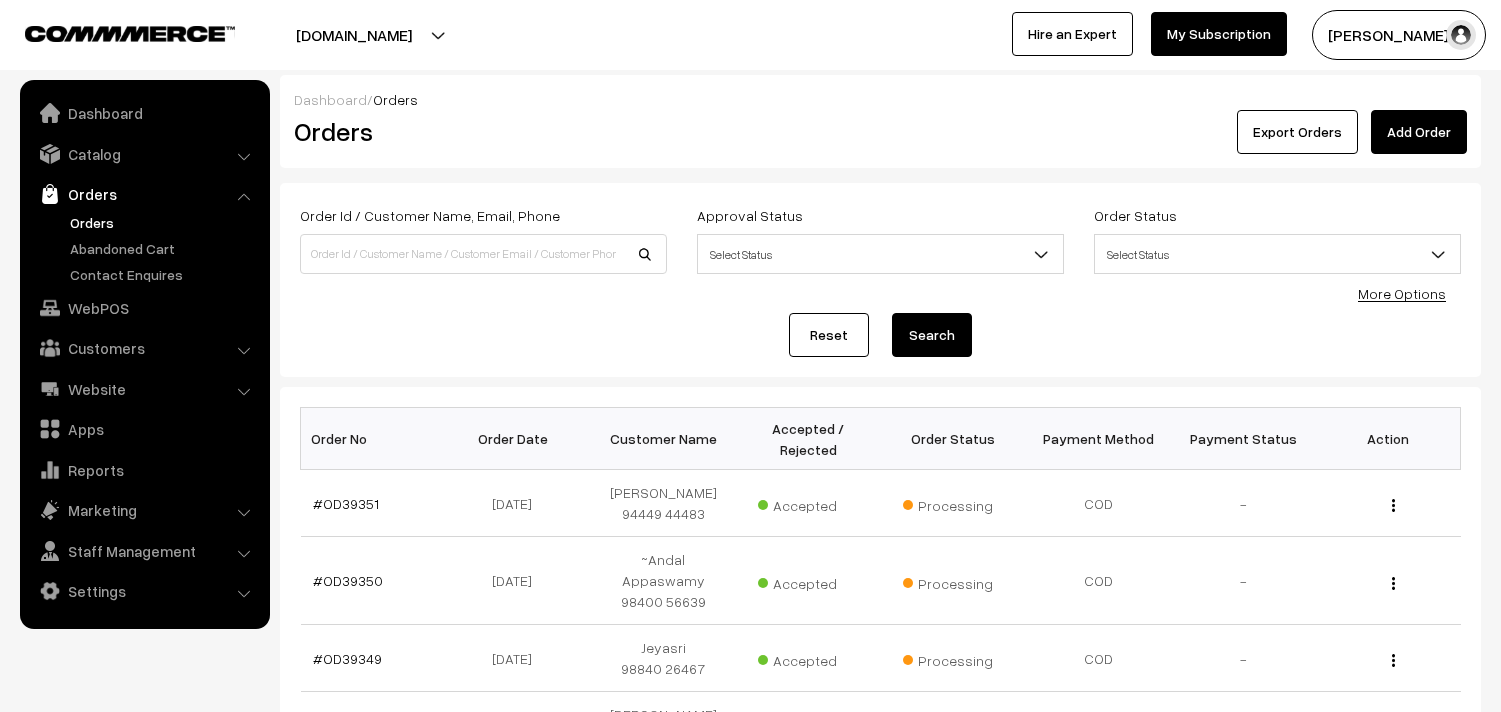 click on "WebPOS" at bounding box center (144, 308) 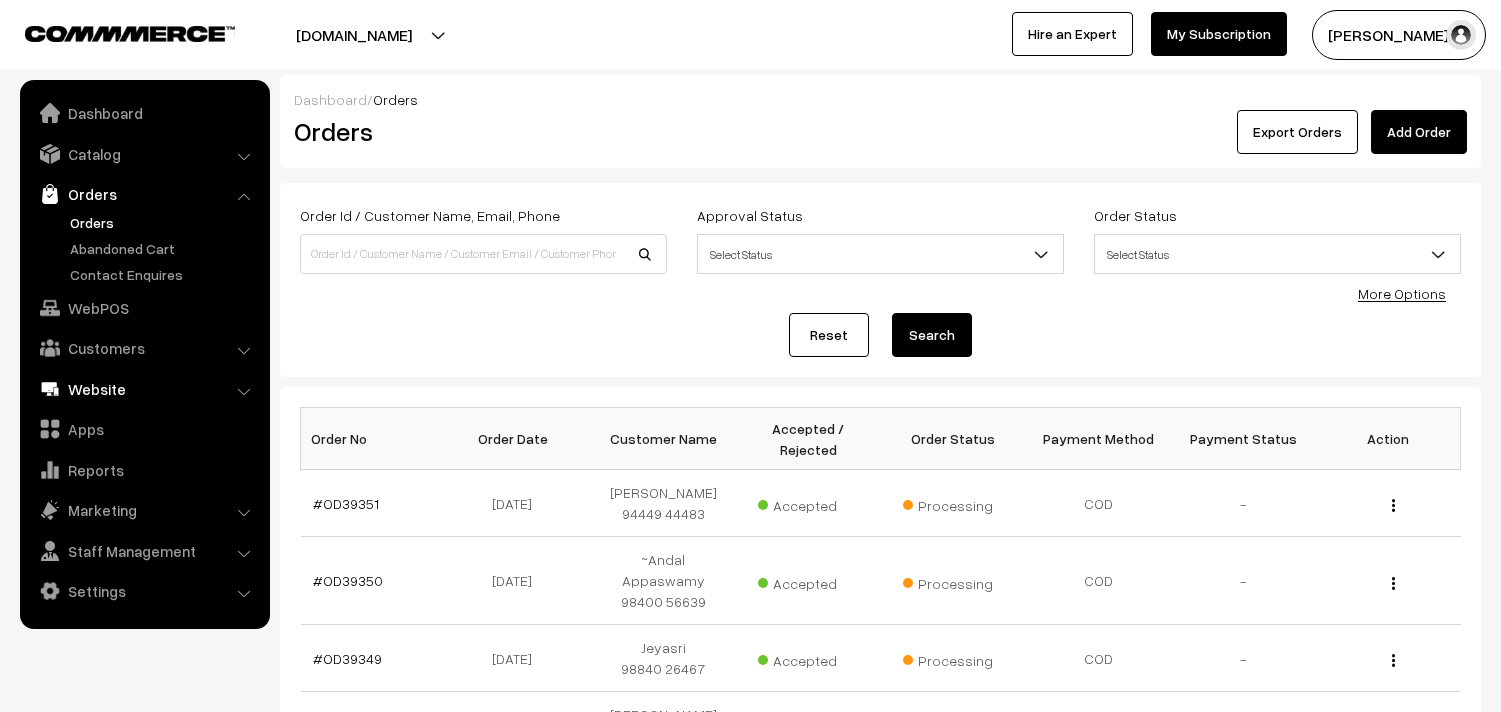 scroll, scrollTop: 444, scrollLeft: 0, axis: vertical 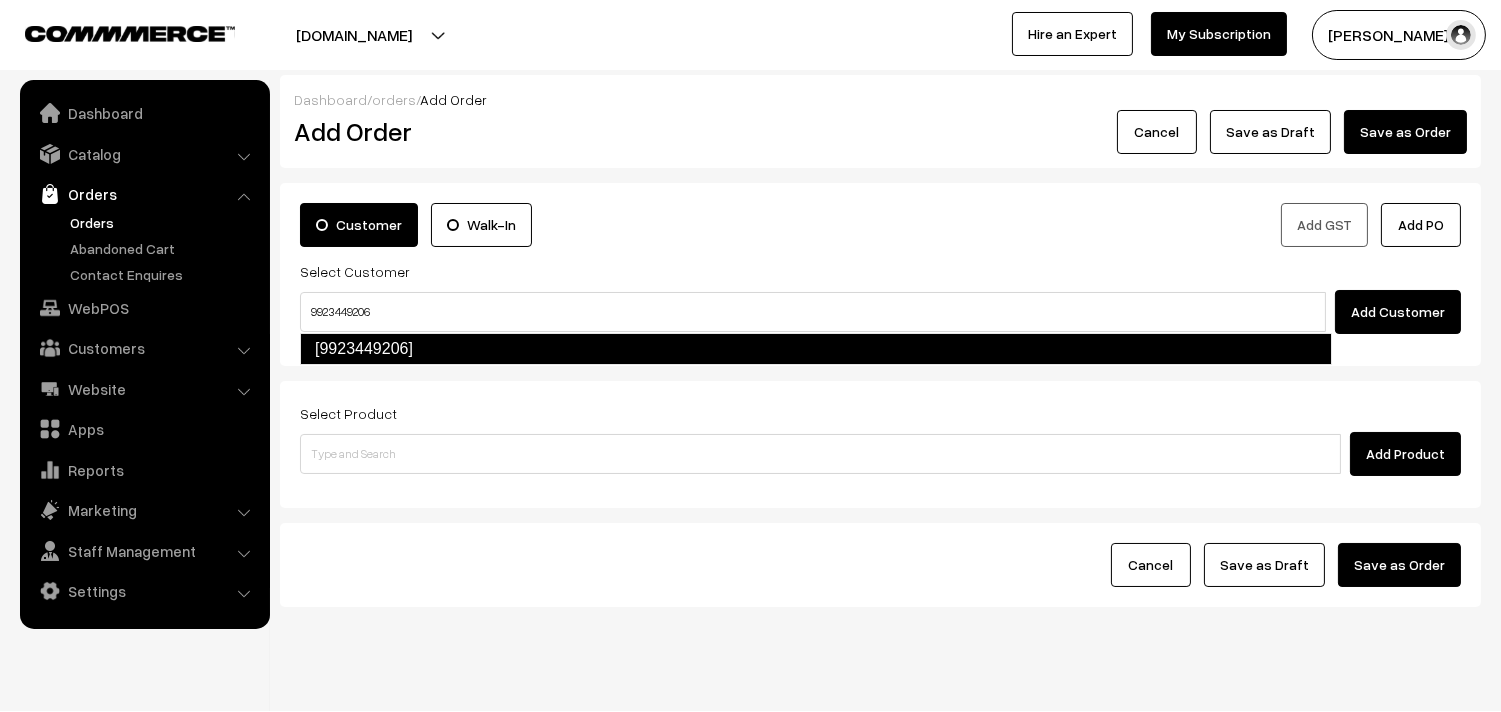 click on "[9923449206]" at bounding box center [816, 349] 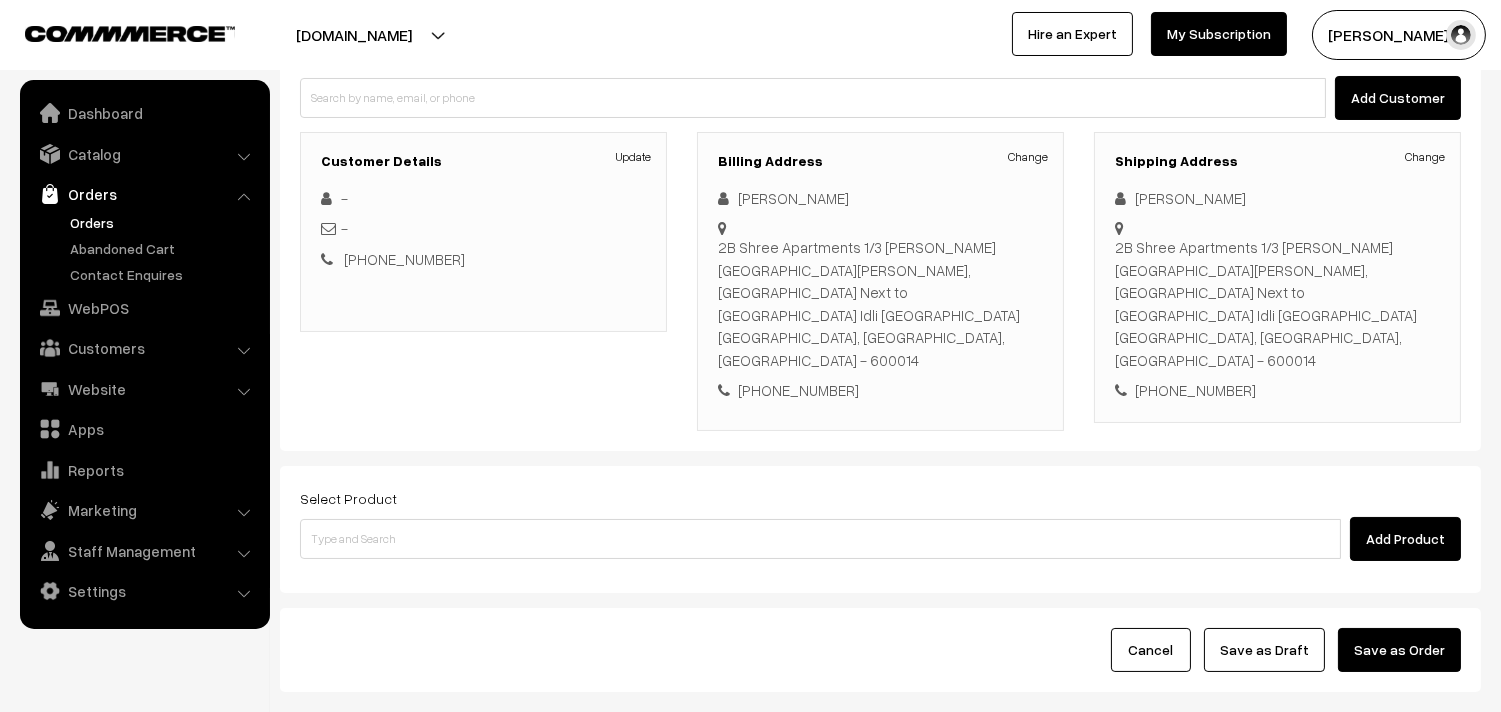 scroll, scrollTop: 272, scrollLeft: 0, axis: vertical 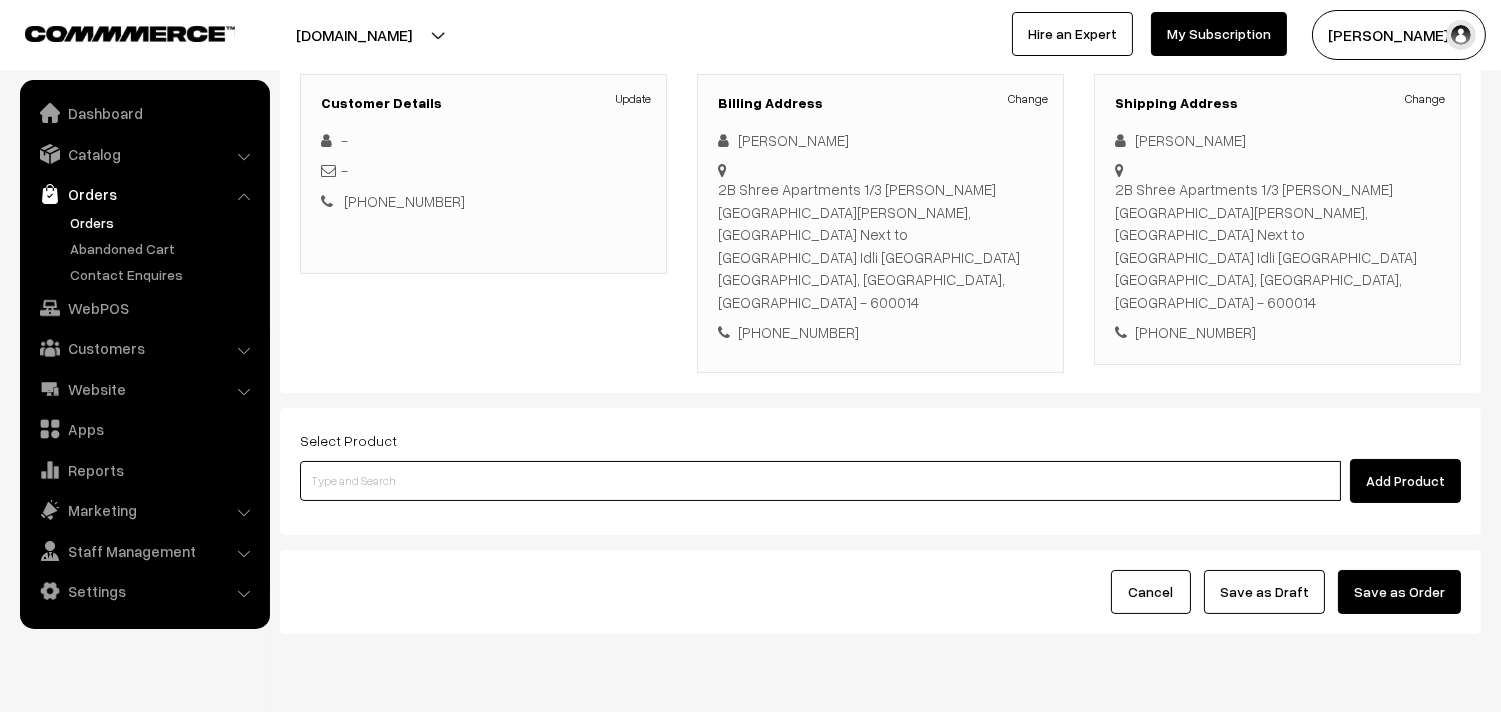click at bounding box center (820, 481) 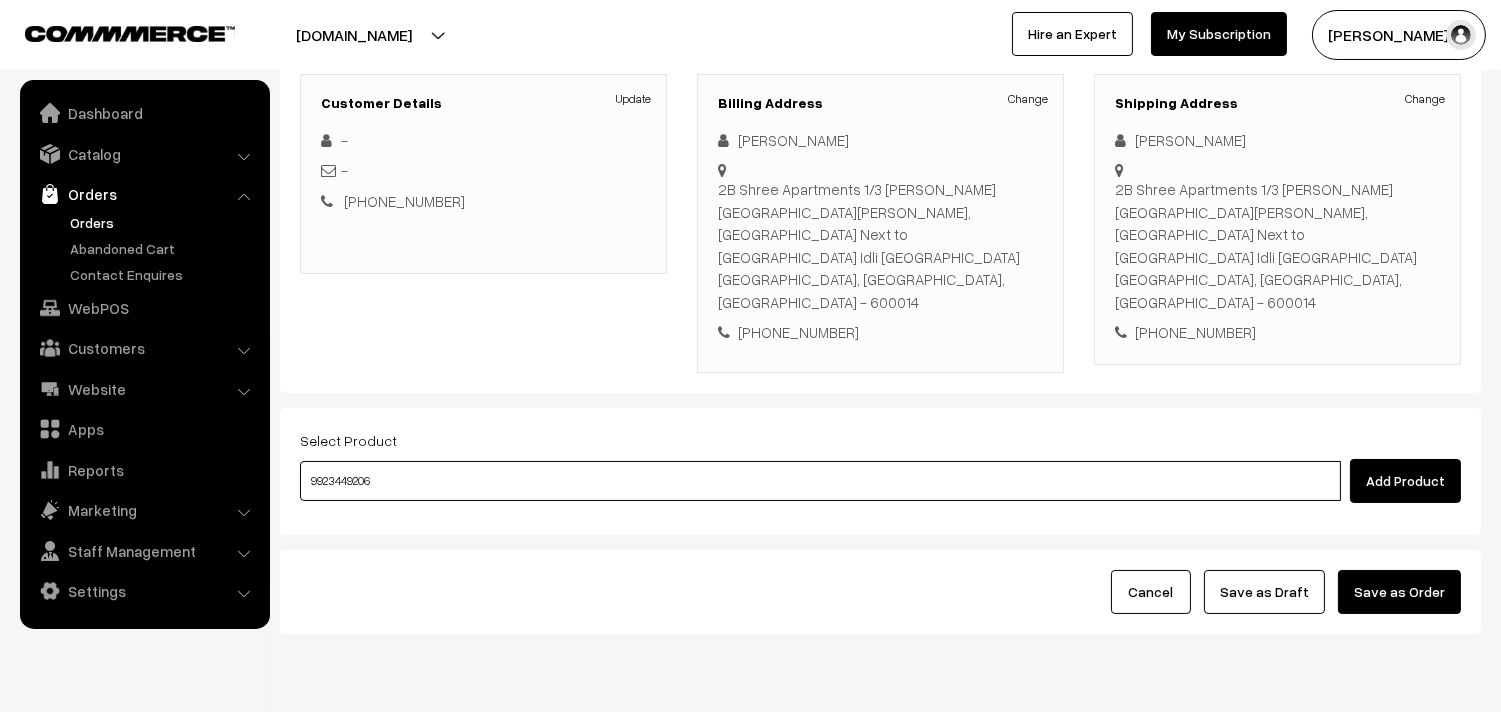 click on "9923449206" at bounding box center (820, 481) 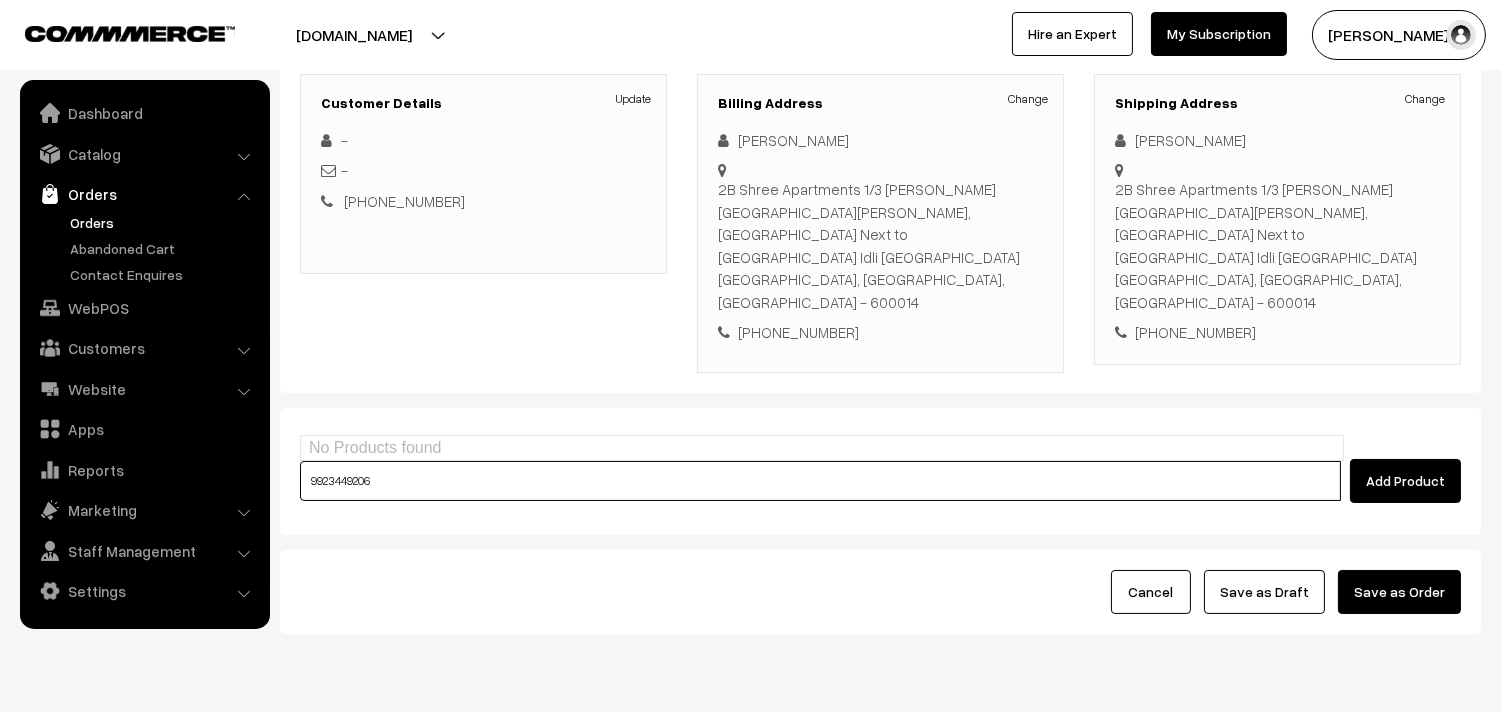drag, startPoint x: 383, startPoint y: 421, endPoint x: 265, endPoint y: 412, distance: 118.34272 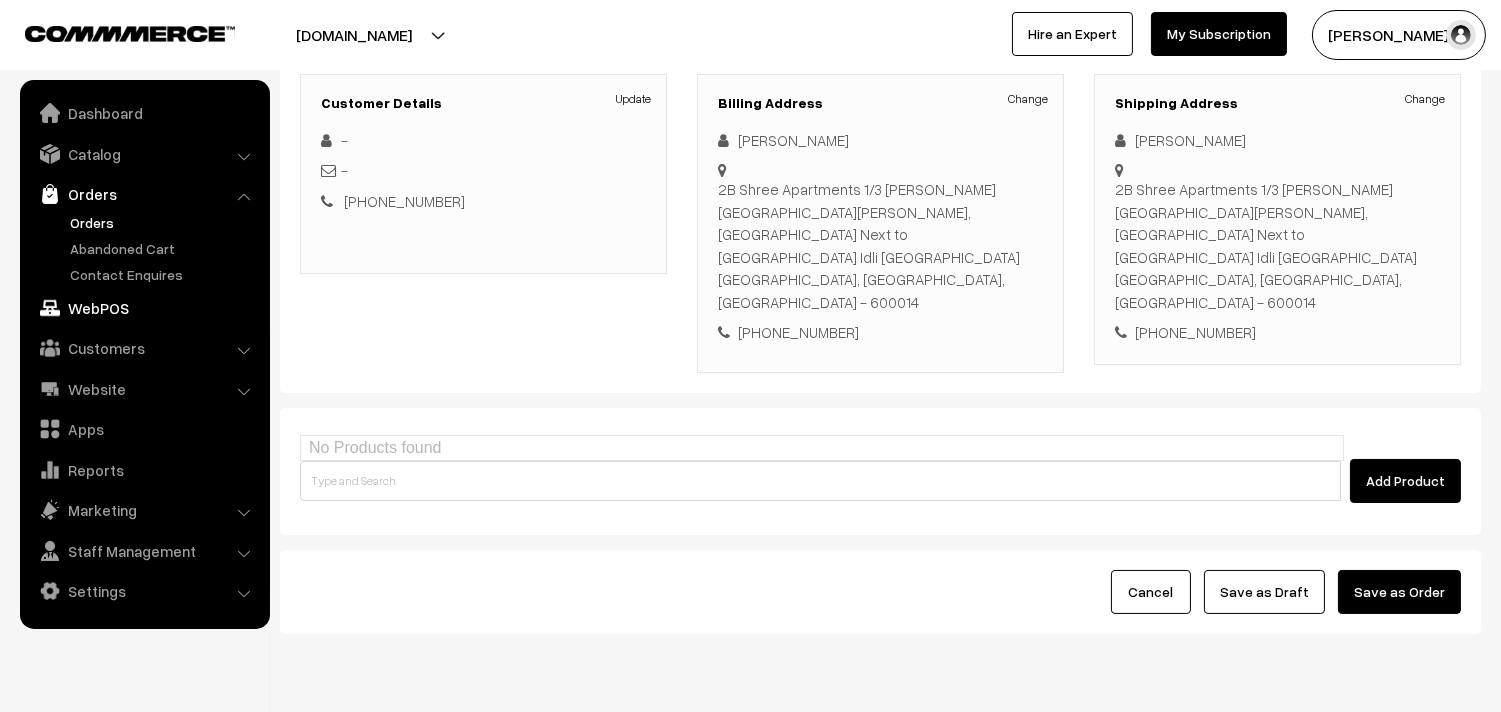 click on "WebPOS" at bounding box center [144, 308] 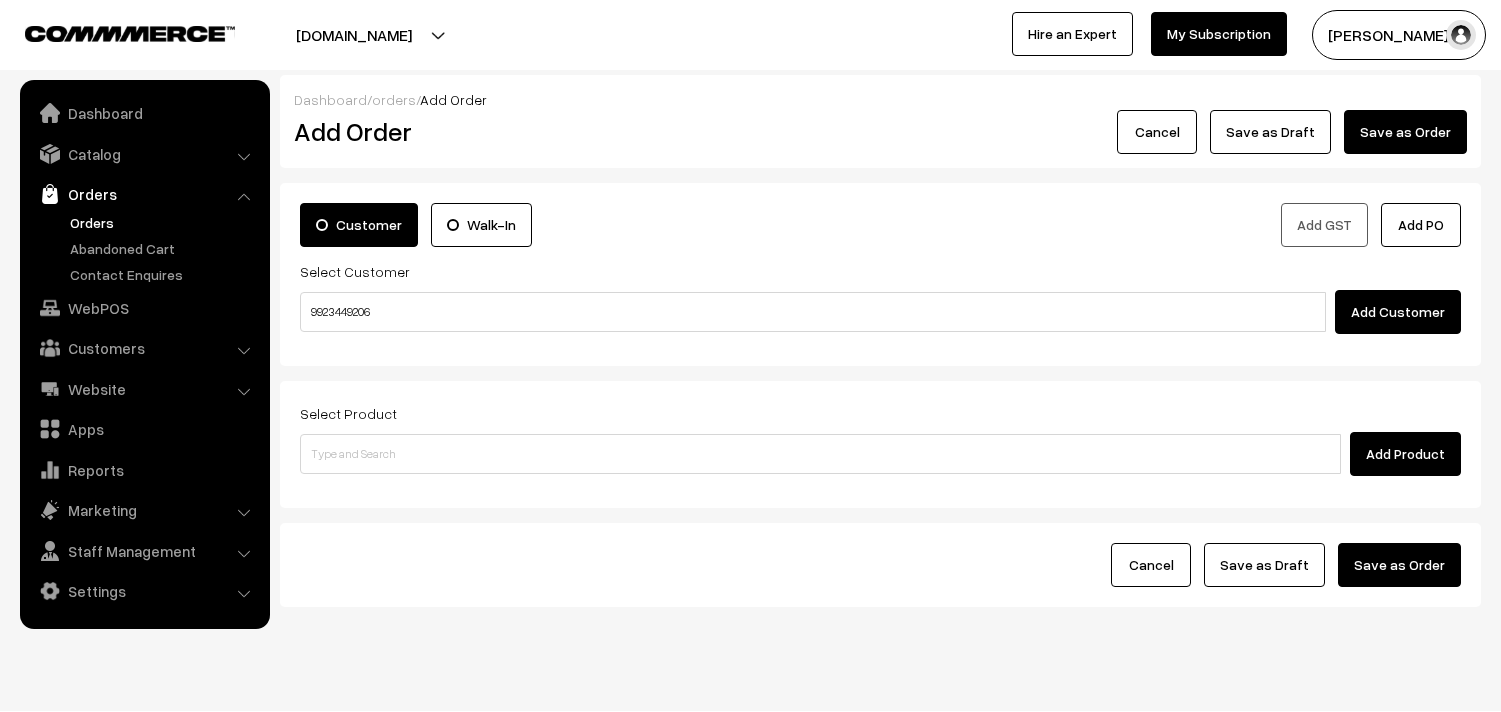scroll, scrollTop: 0, scrollLeft: 0, axis: both 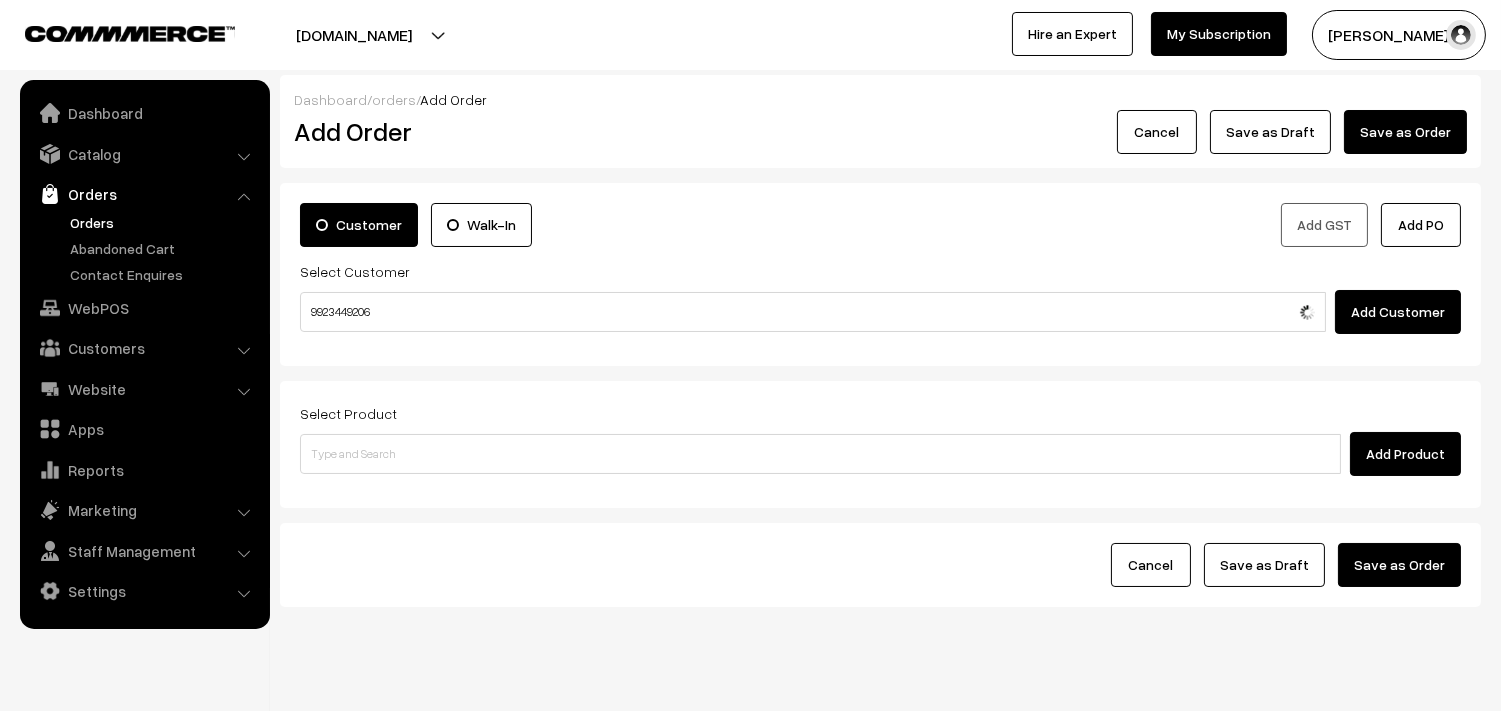 type on "9923449206" 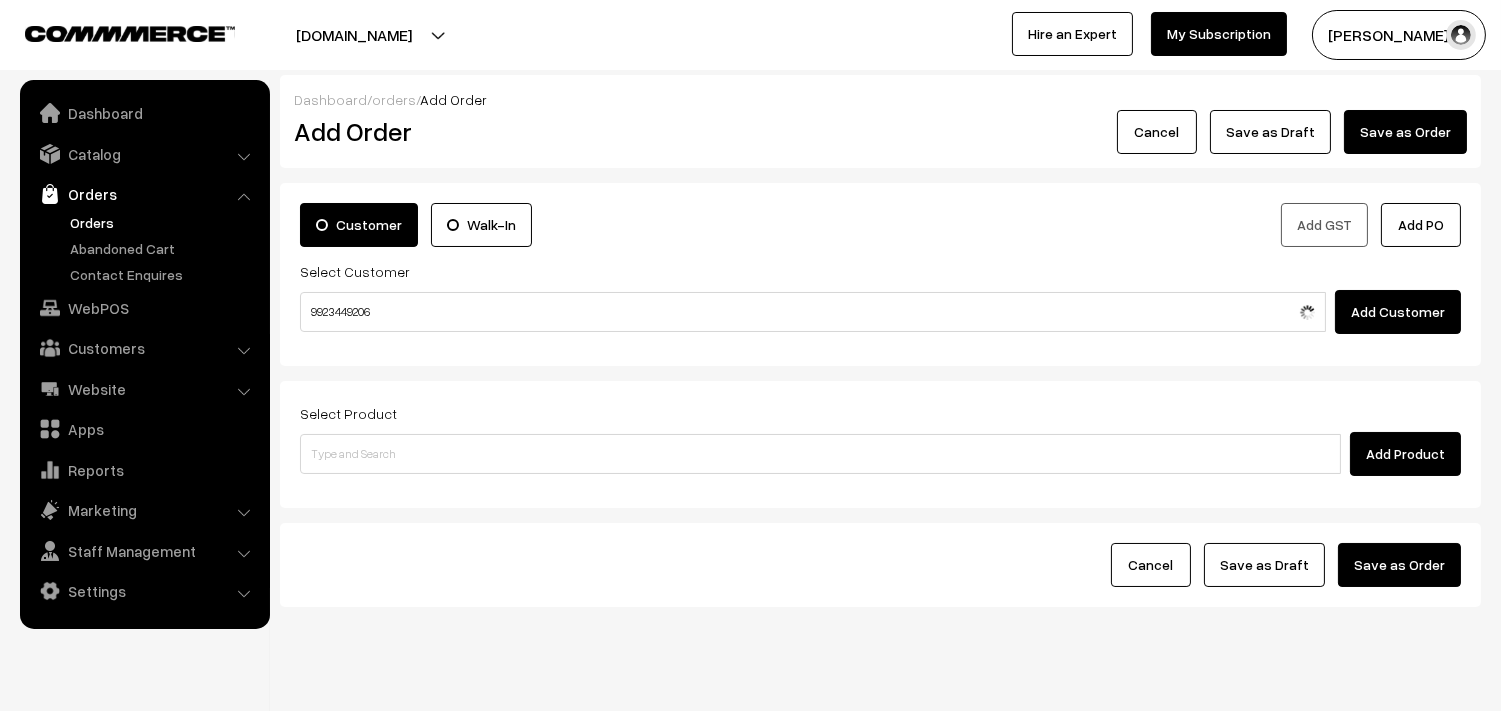 type 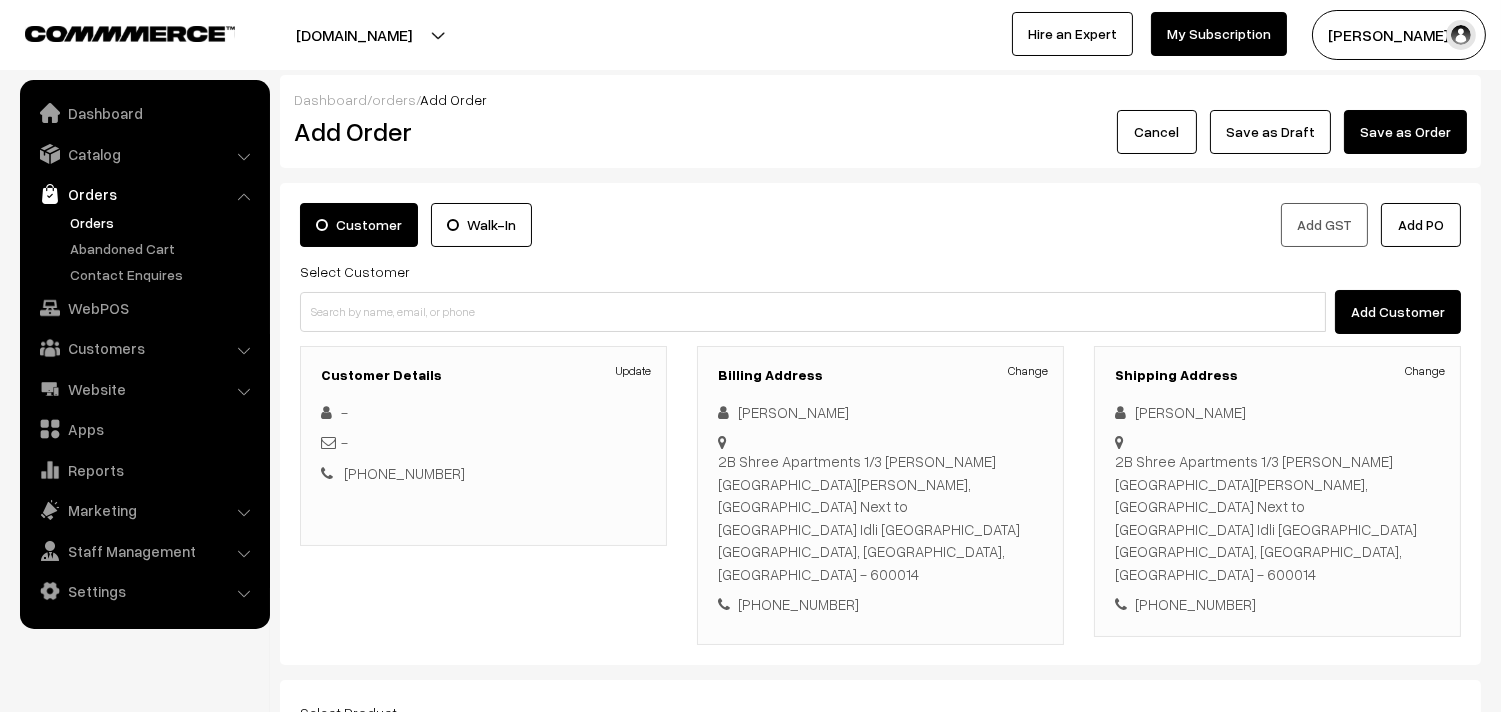 scroll, scrollTop: 222, scrollLeft: 0, axis: vertical 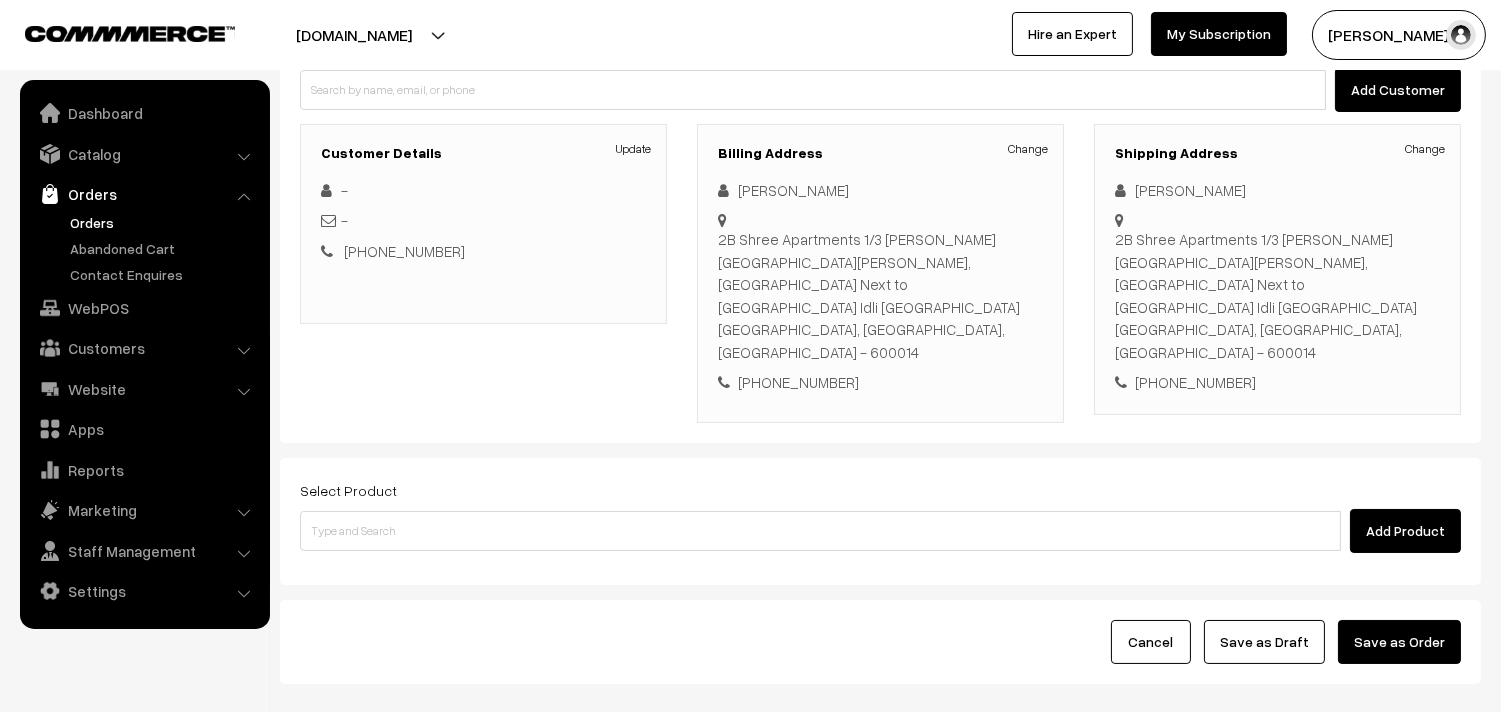 click on "Select Product
Add Product" at bounding box center [880, 515] 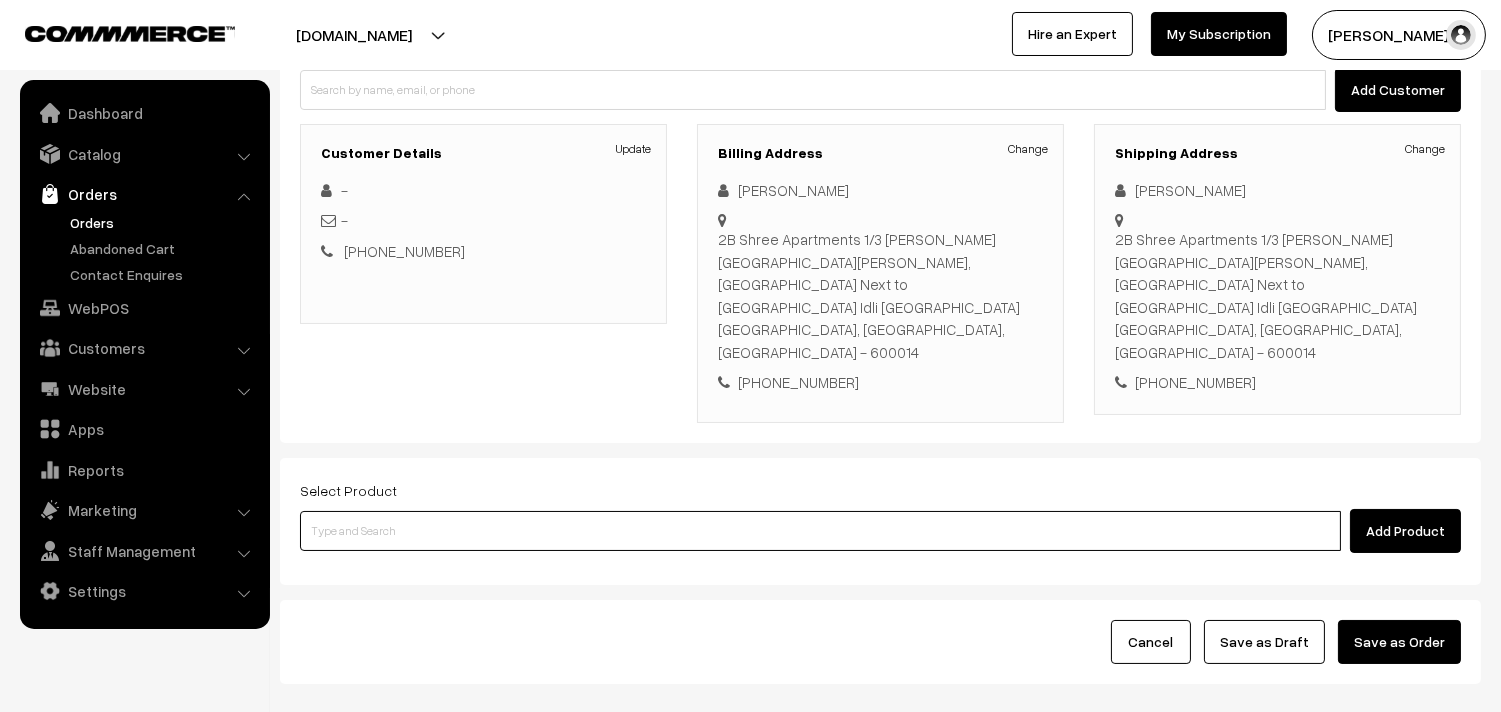 click at bounding box center [820, 531] 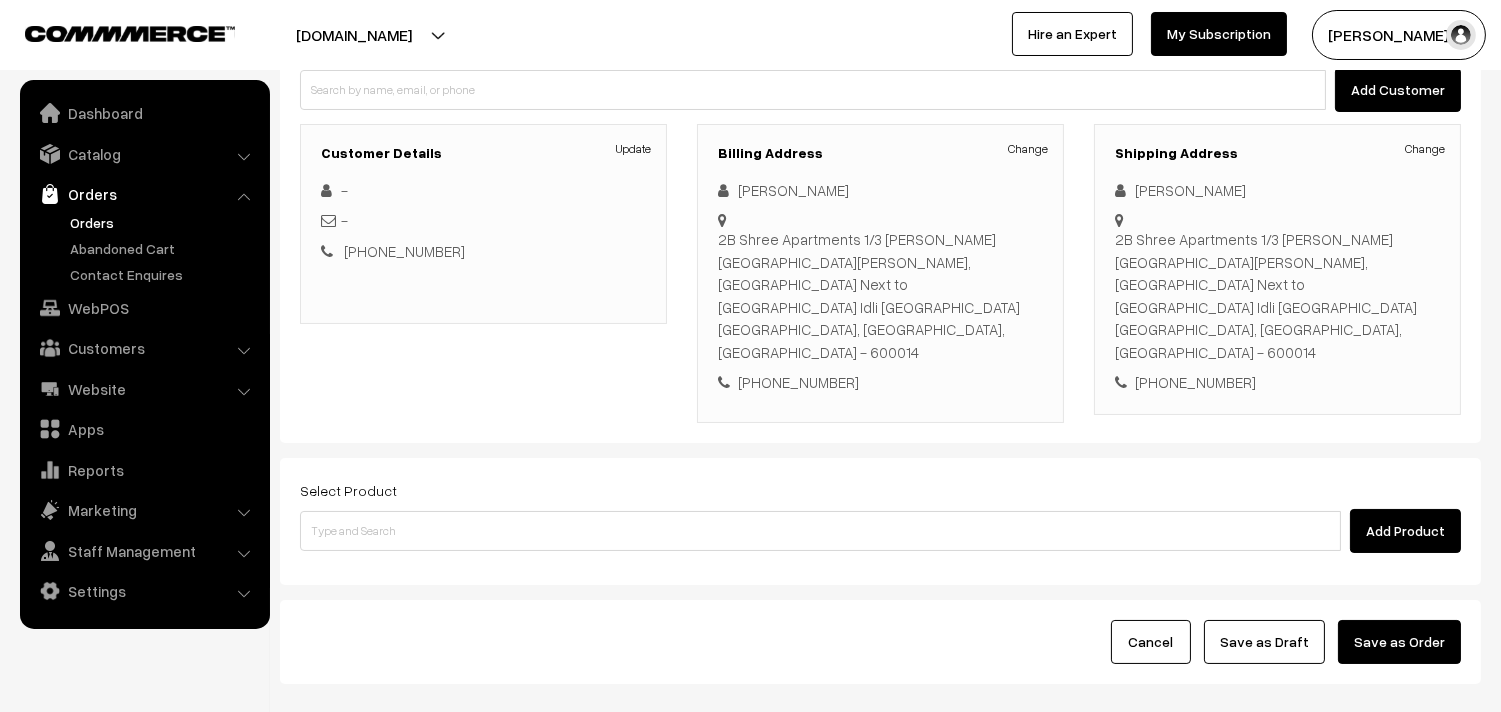 click on "Select Product
Add Product" at bounding box center [880, 515] 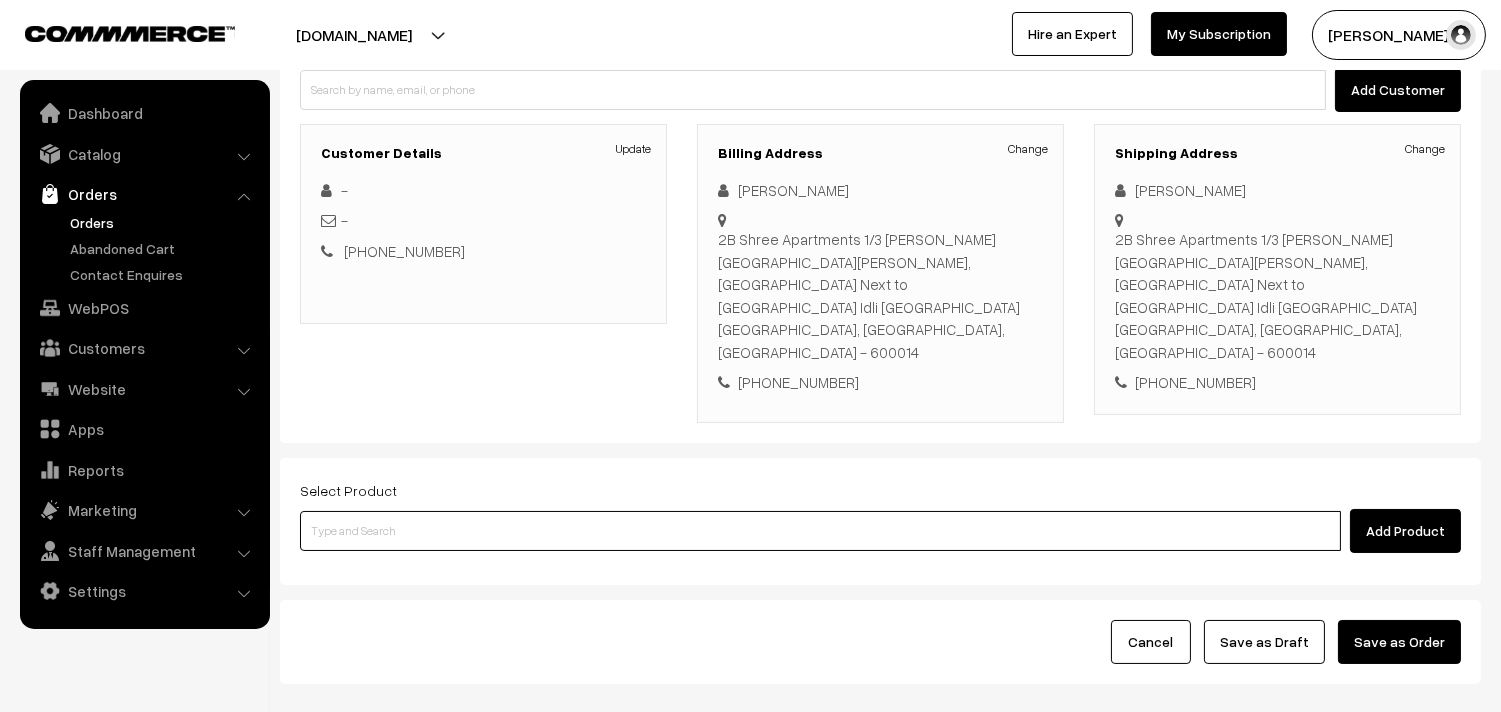 click at bounding box center [820, 531] 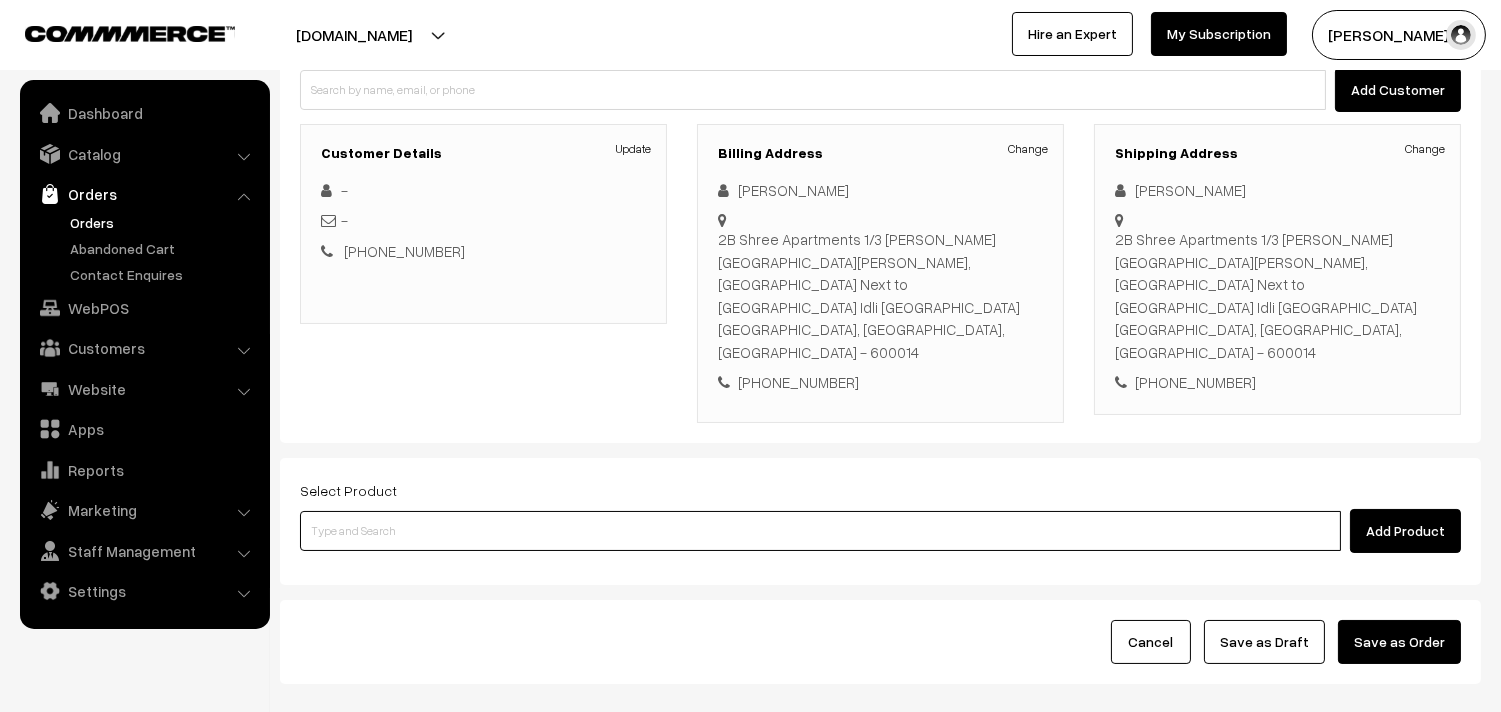 click at bounding box center [820, 531] 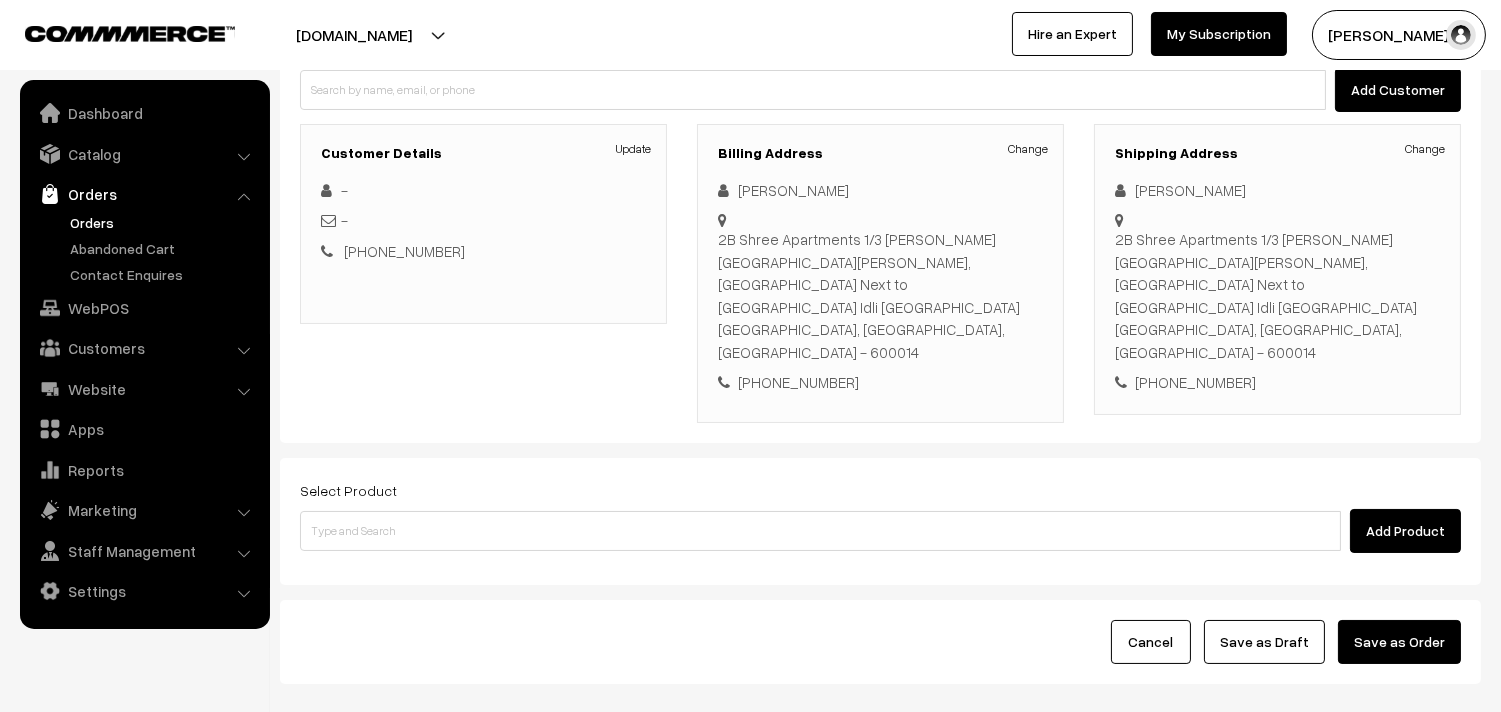 drag, startPoint x: 422, startPoint y: 441, endPoint x: 427, endPoint y: 458, distance: 17.720045 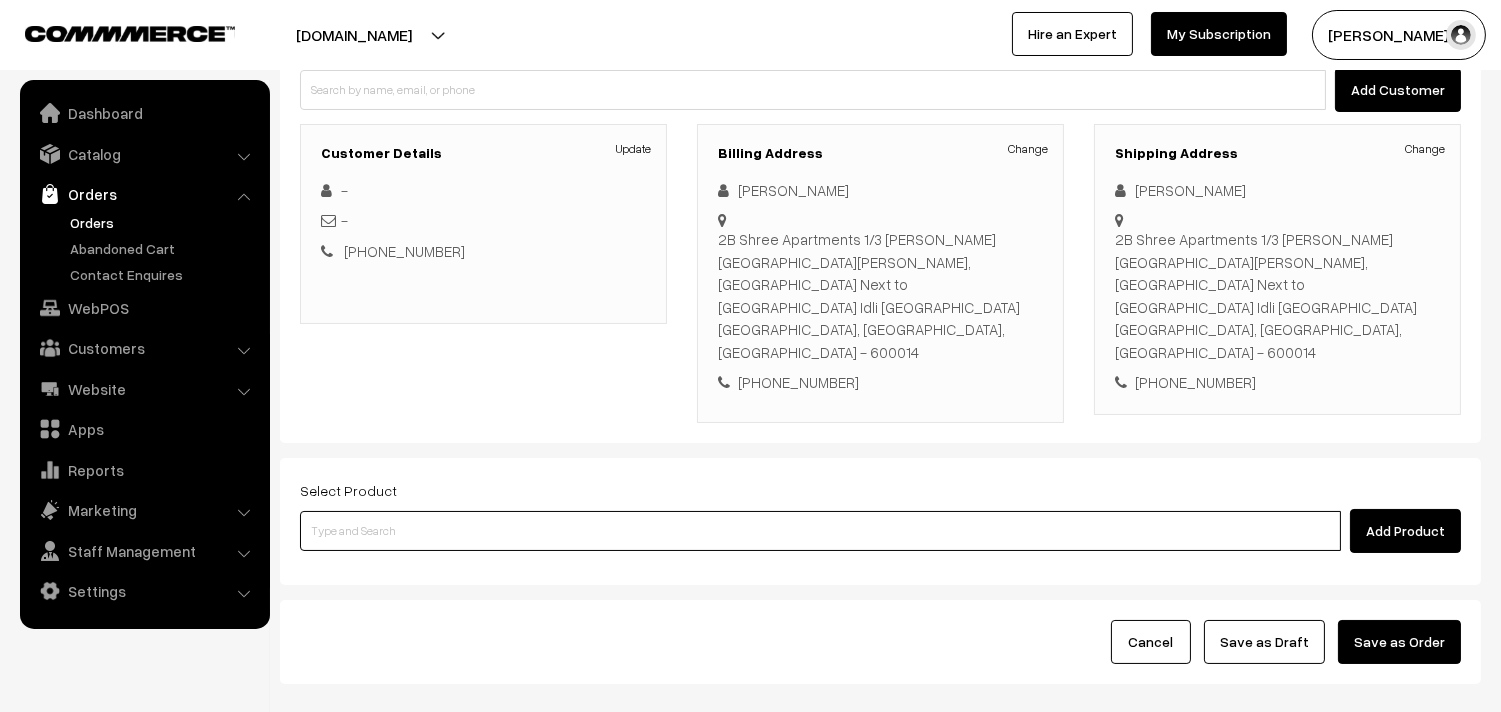 paste on "18th Without Rice..." 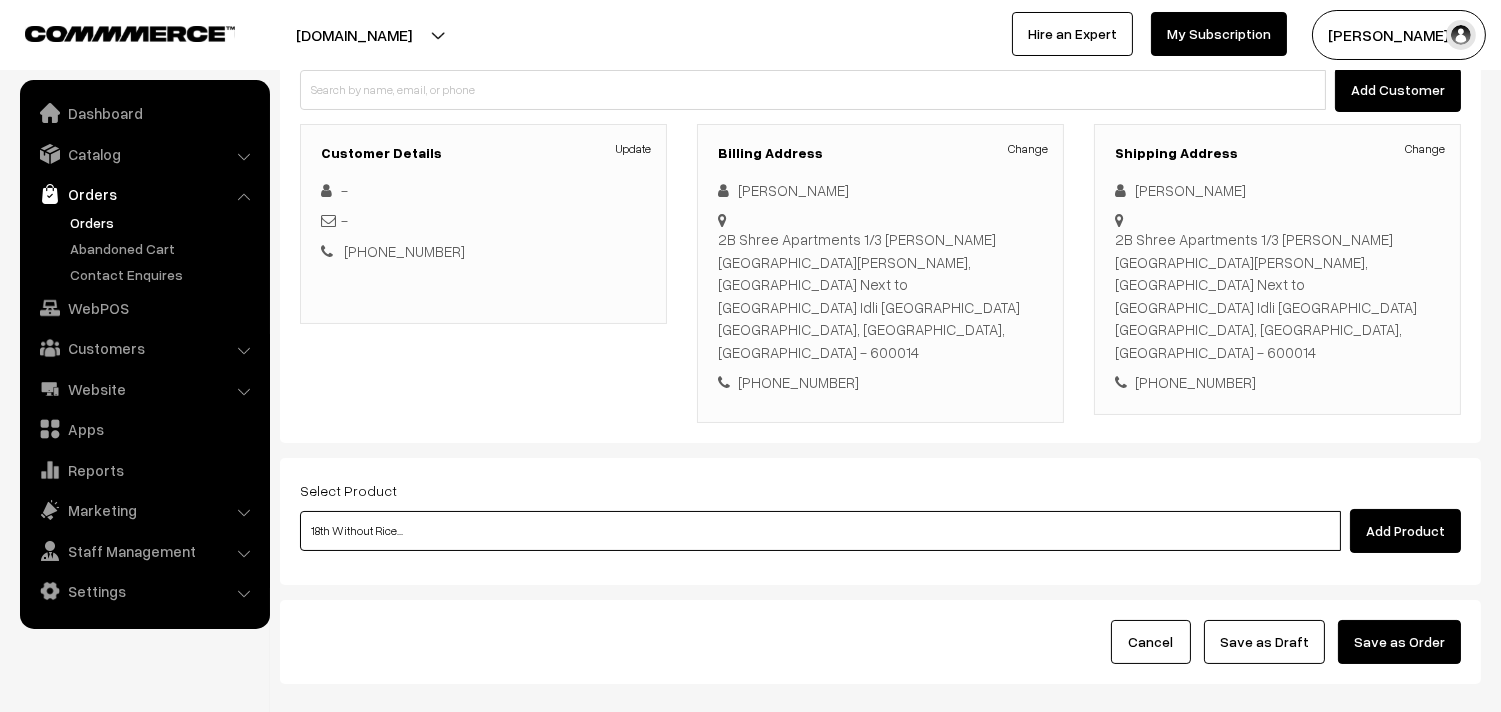 click on "18th Without Rice..." at bounding box center (820, 531) 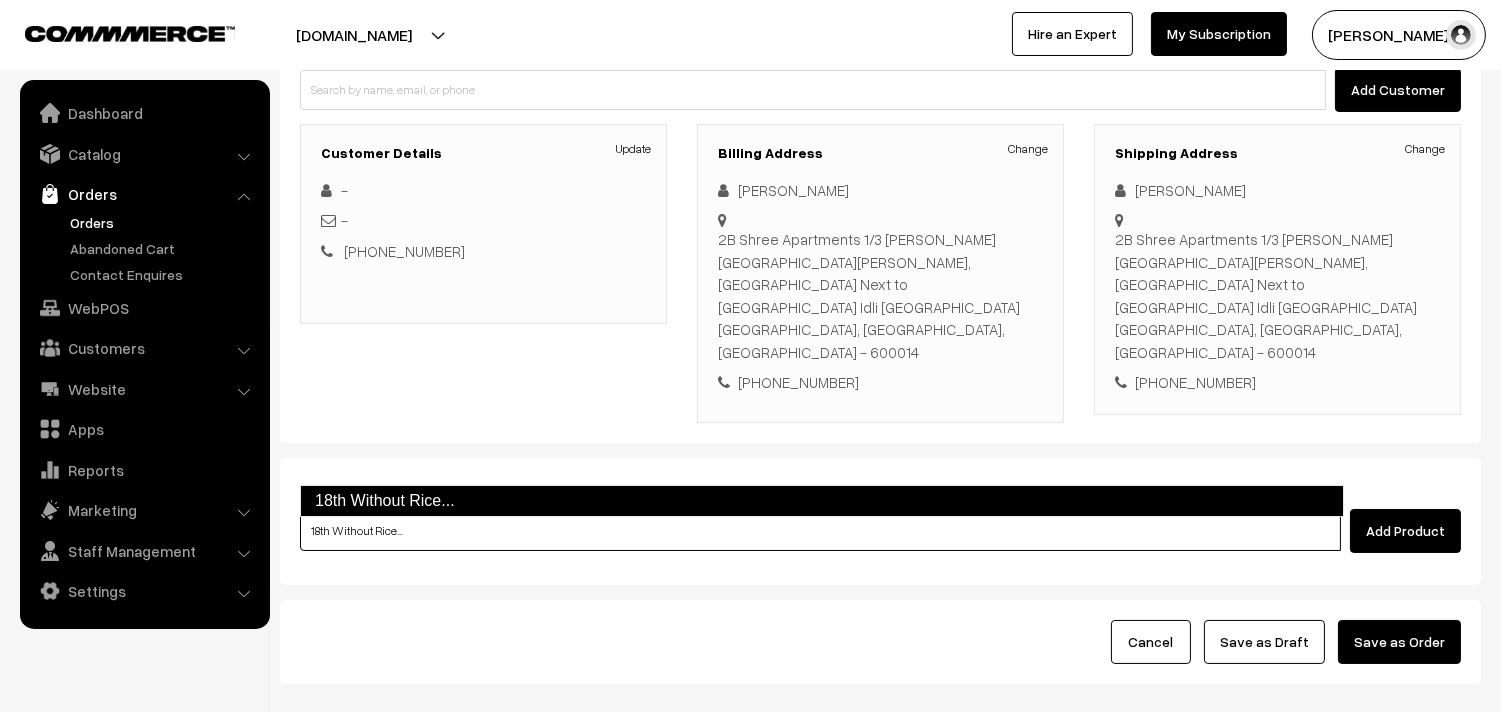 click on "18th Without Rice..." at bounding box center (822, 501) 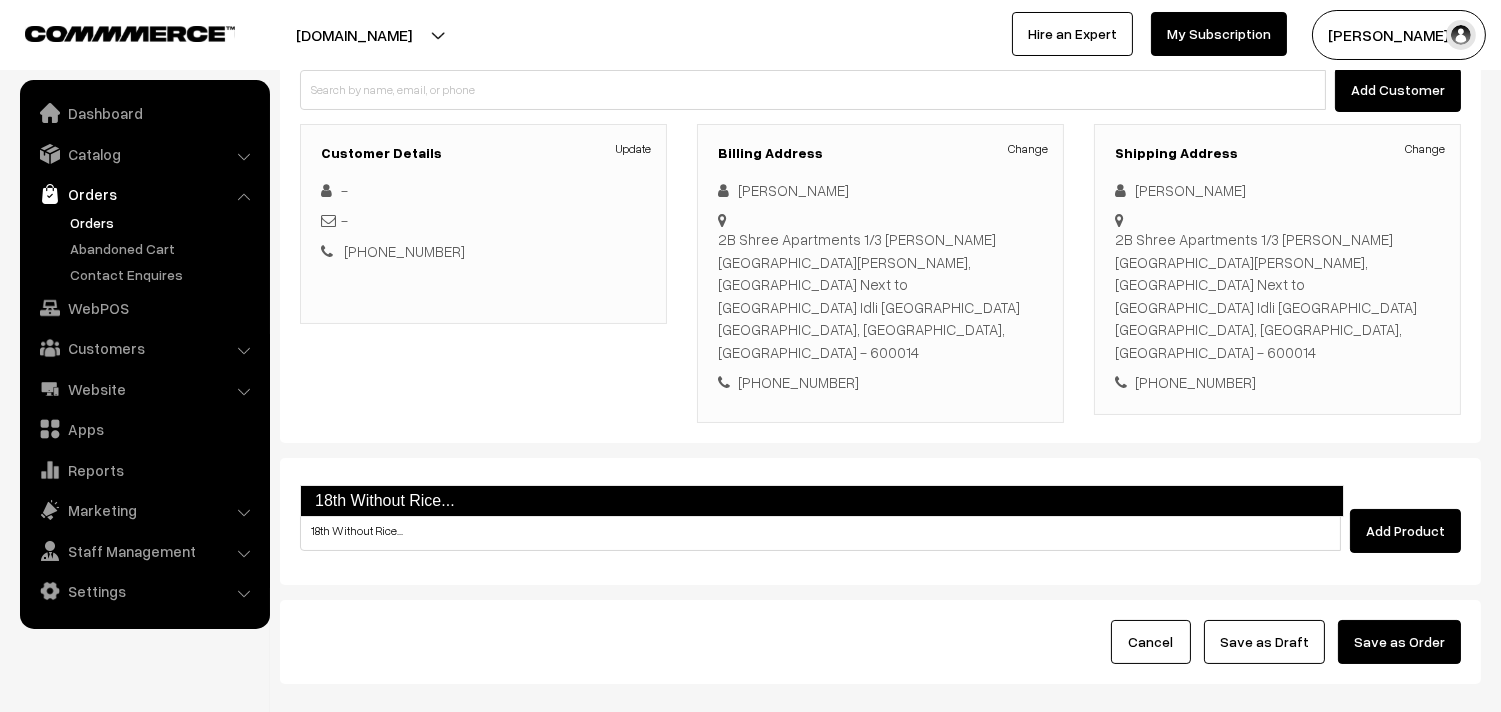 type 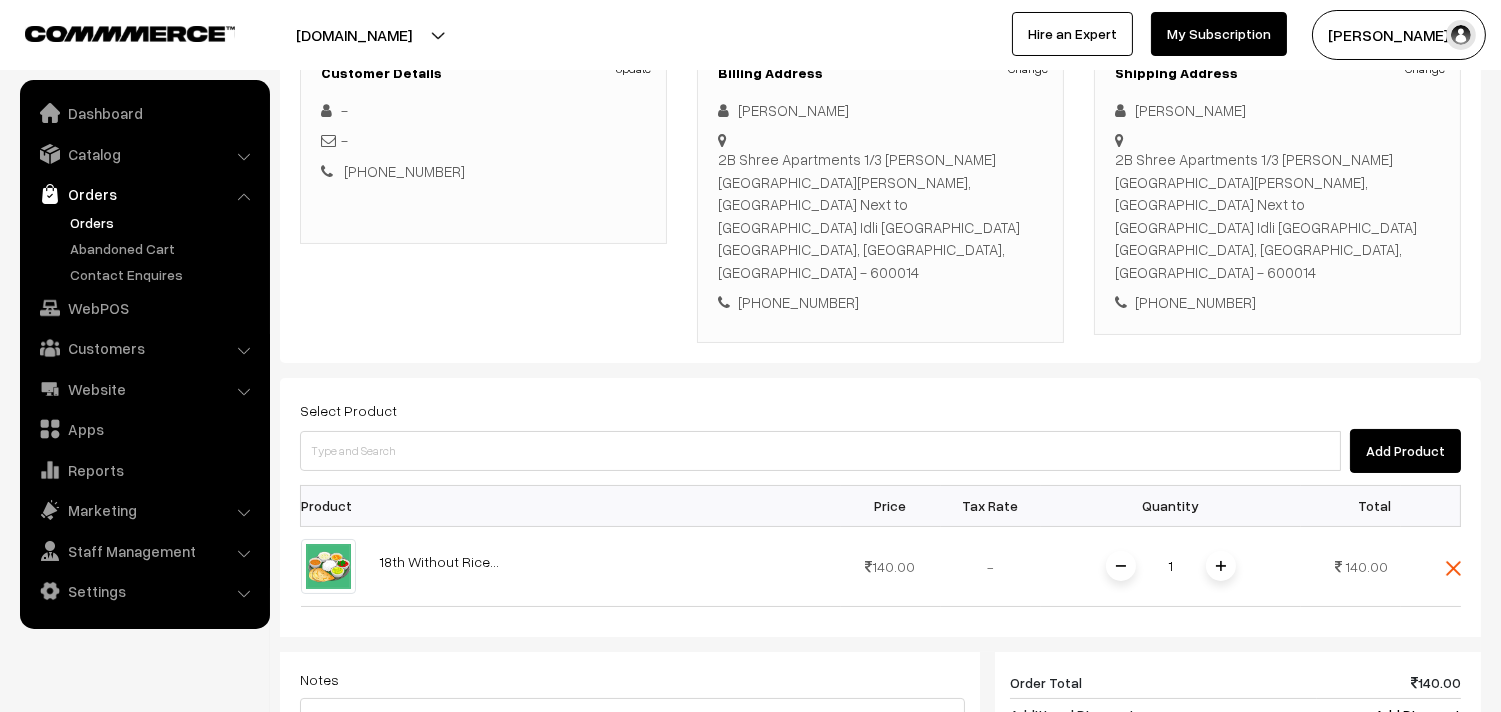 scroll, scrollTop: 333, scrollLeft: 0, axis: vertical 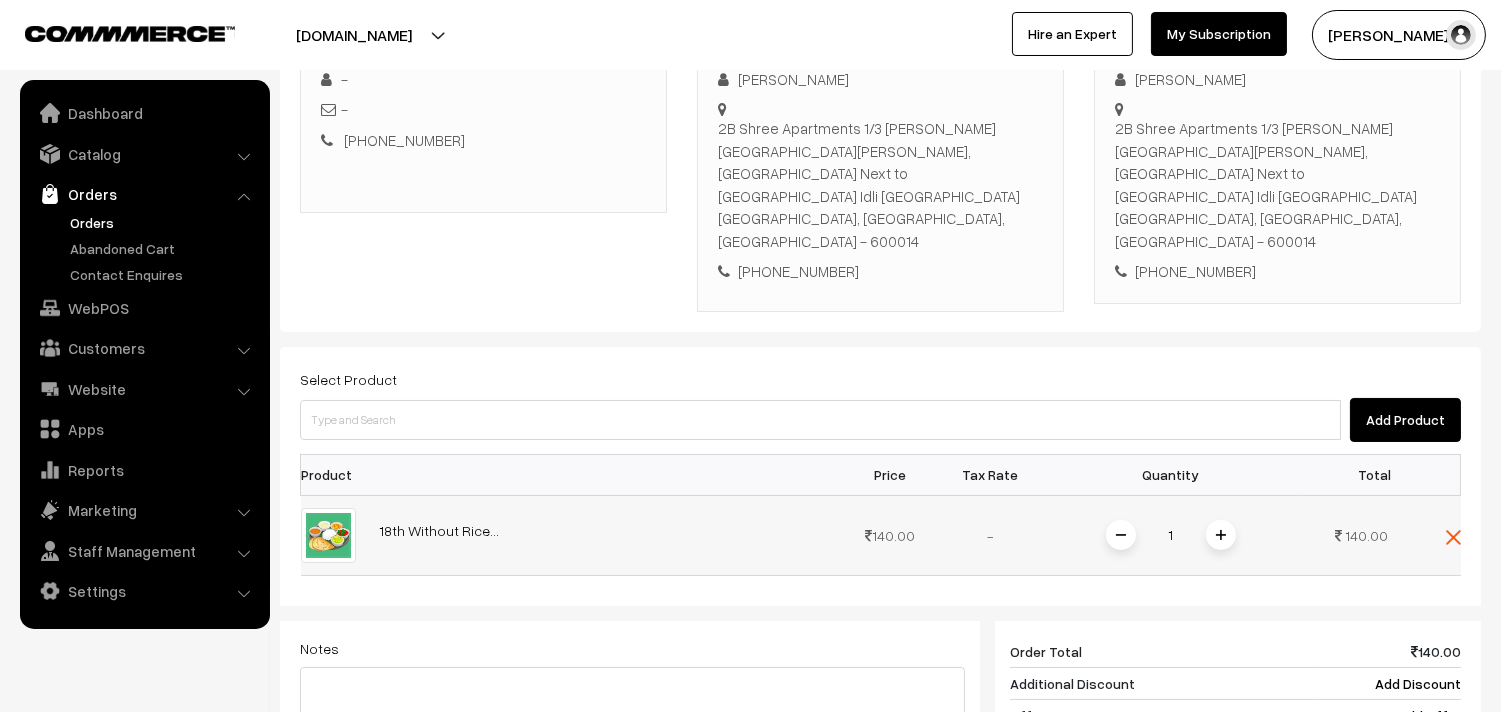 drag, startPoint x: 1226, startPoint y: 465, endPoint x: 1352, endPoint y: 382, distance: 150.88075 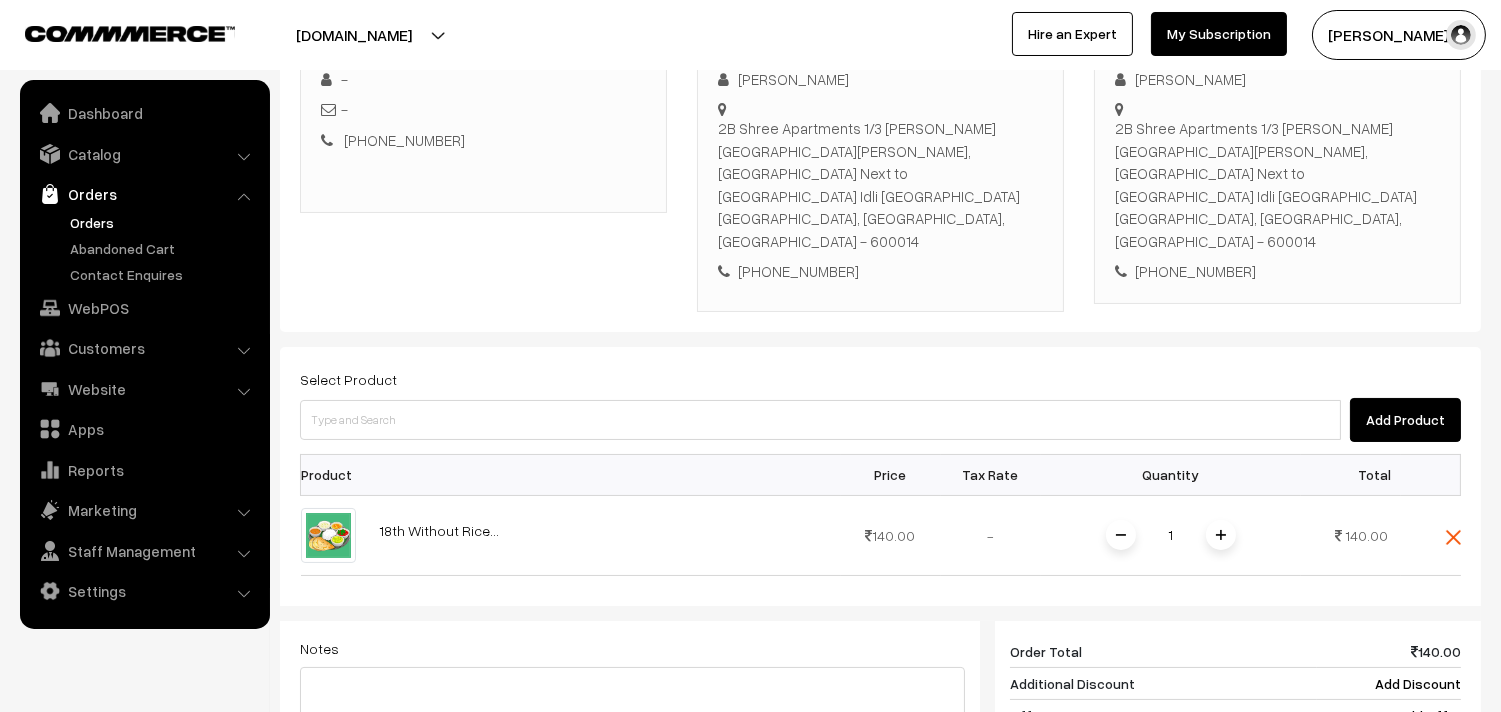 click at bounding box center [1221, 535] 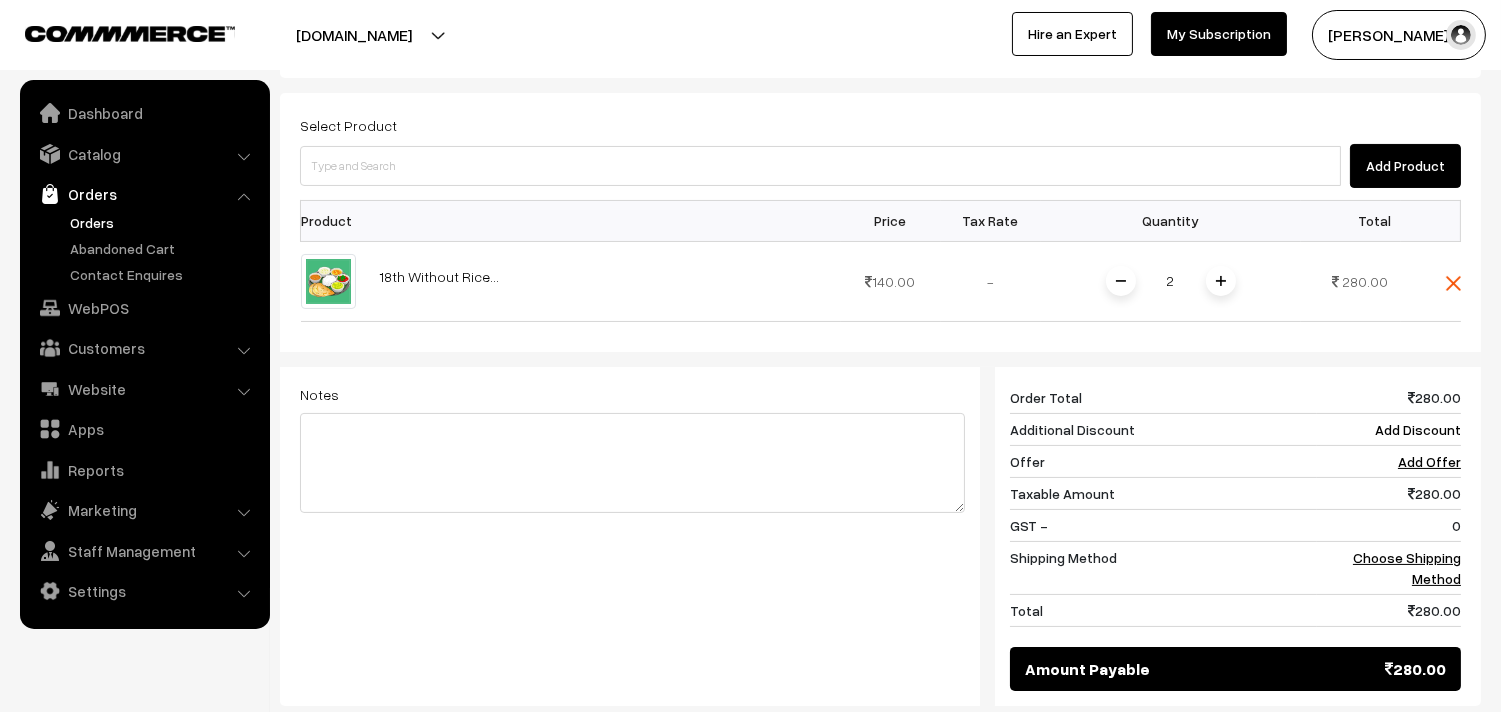 scroll, scrollTop: 760, scrollLeft: 0, axis: vertical 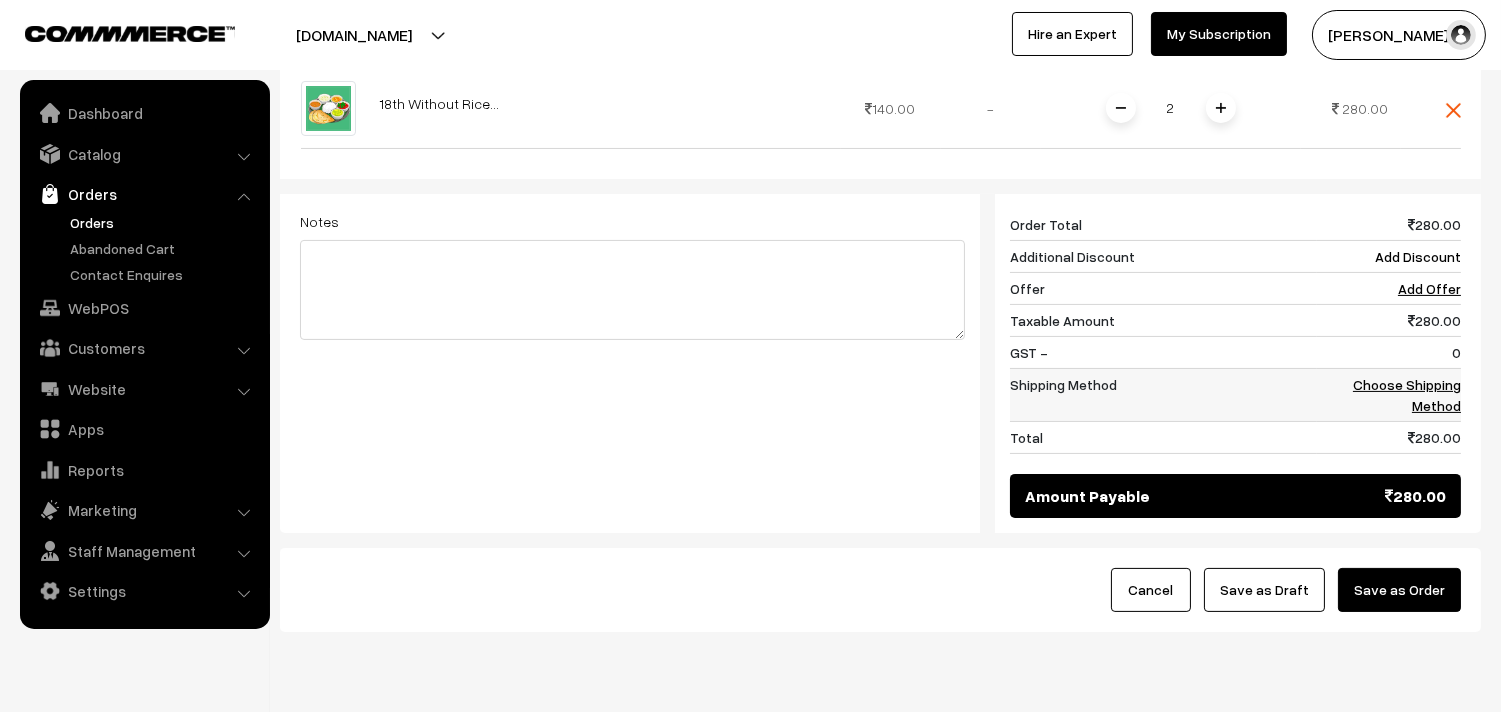 click on "Choose Shipping Method" at bounding box center [1407, 395] 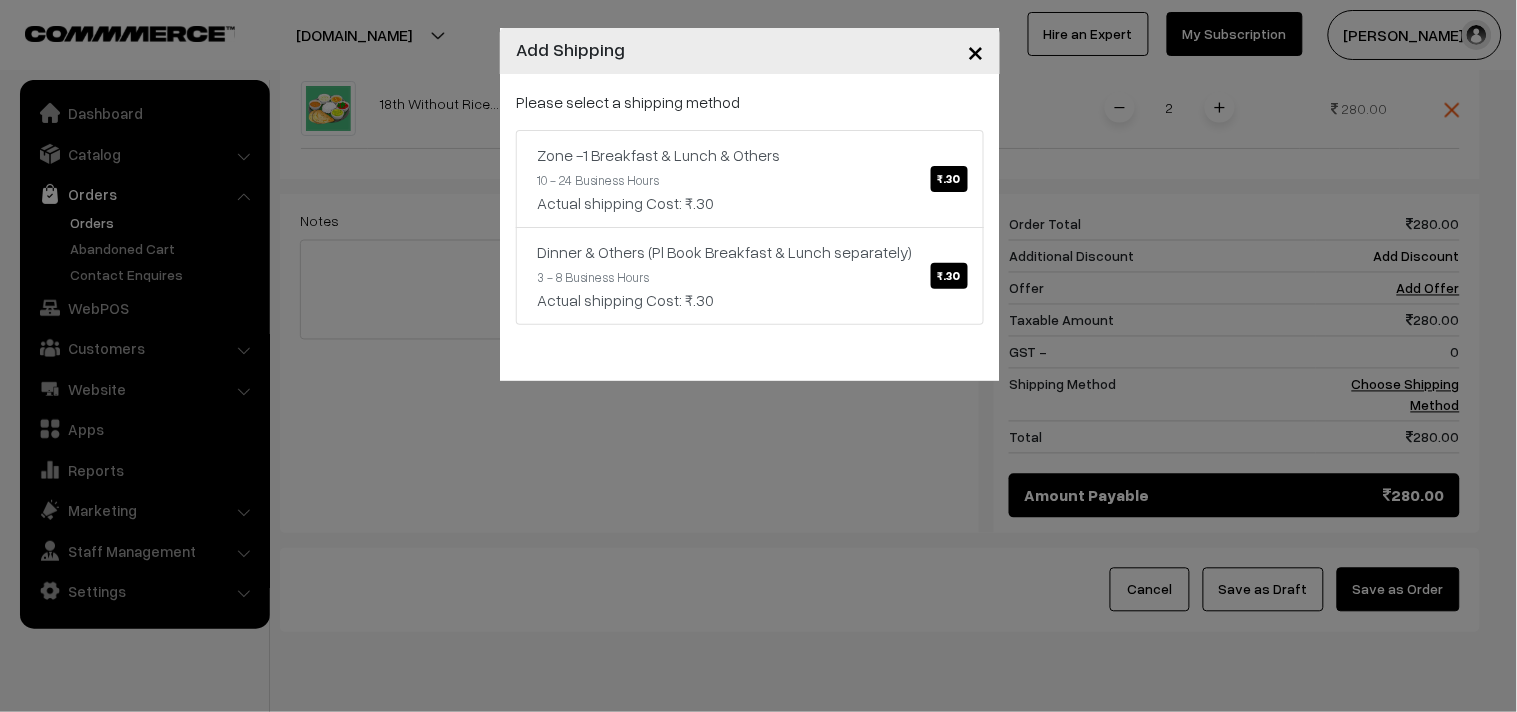 click on "Zone -1  Breakfast & Lunch & Others
₹.30" at bounding box center [750, 155] 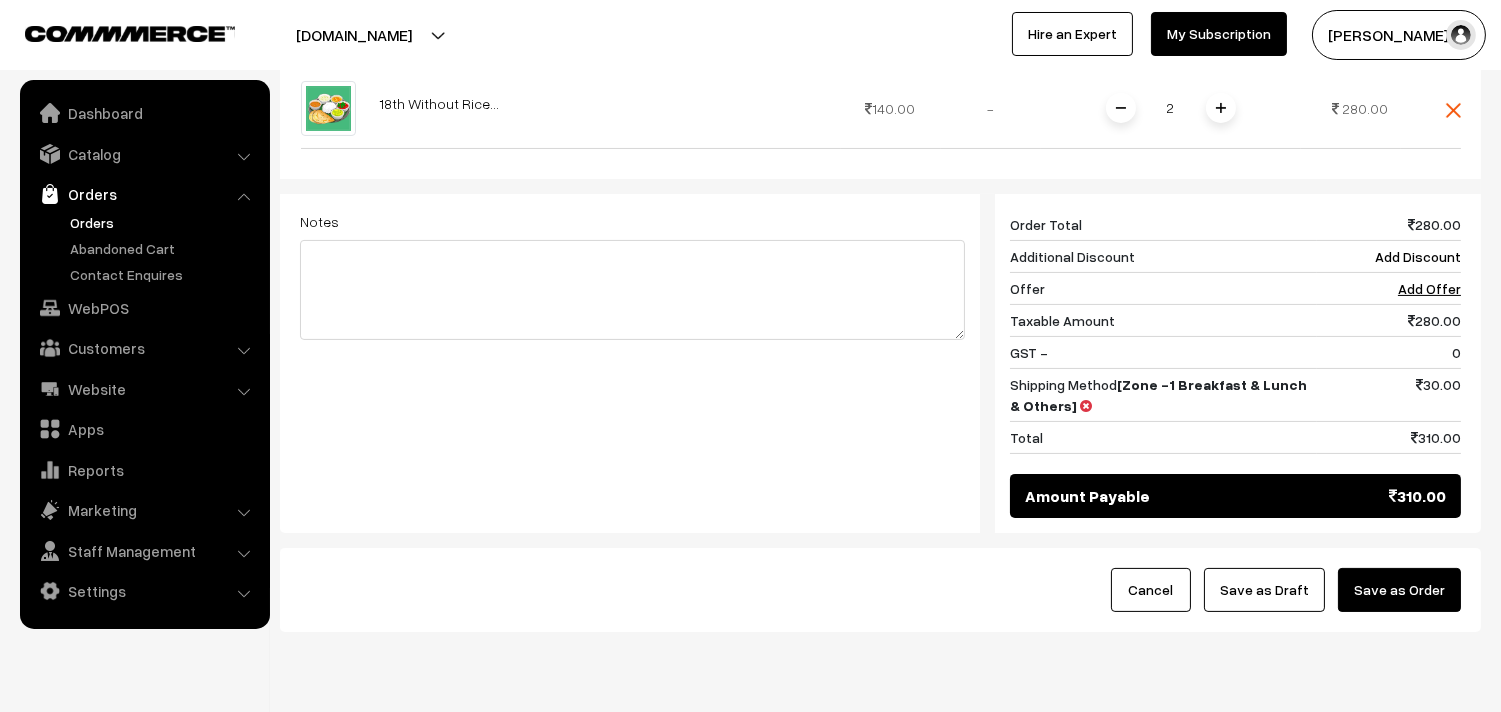 click on "Save as Draft" at bounding box center (1264, 590) 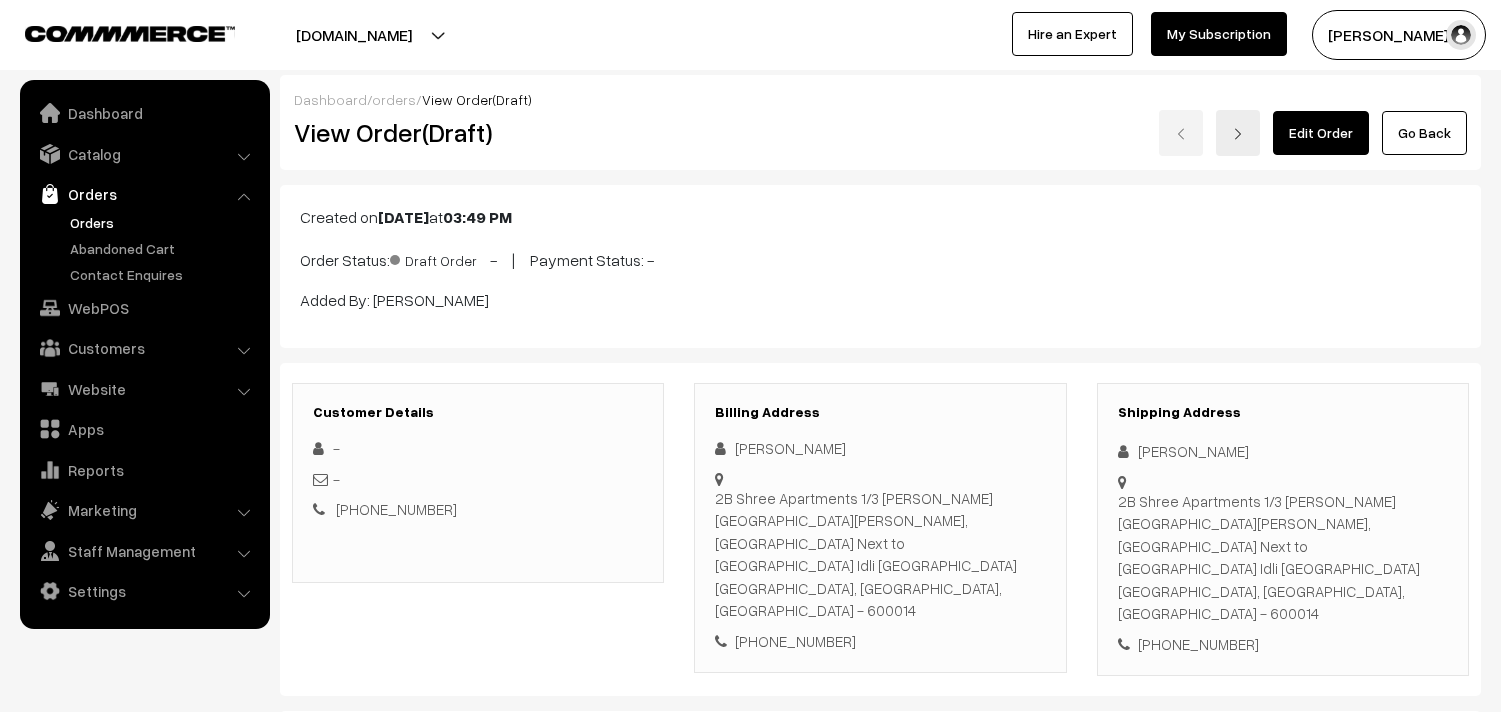 scroll, scrollTop: 0, scrollLeft: 0, axis: both 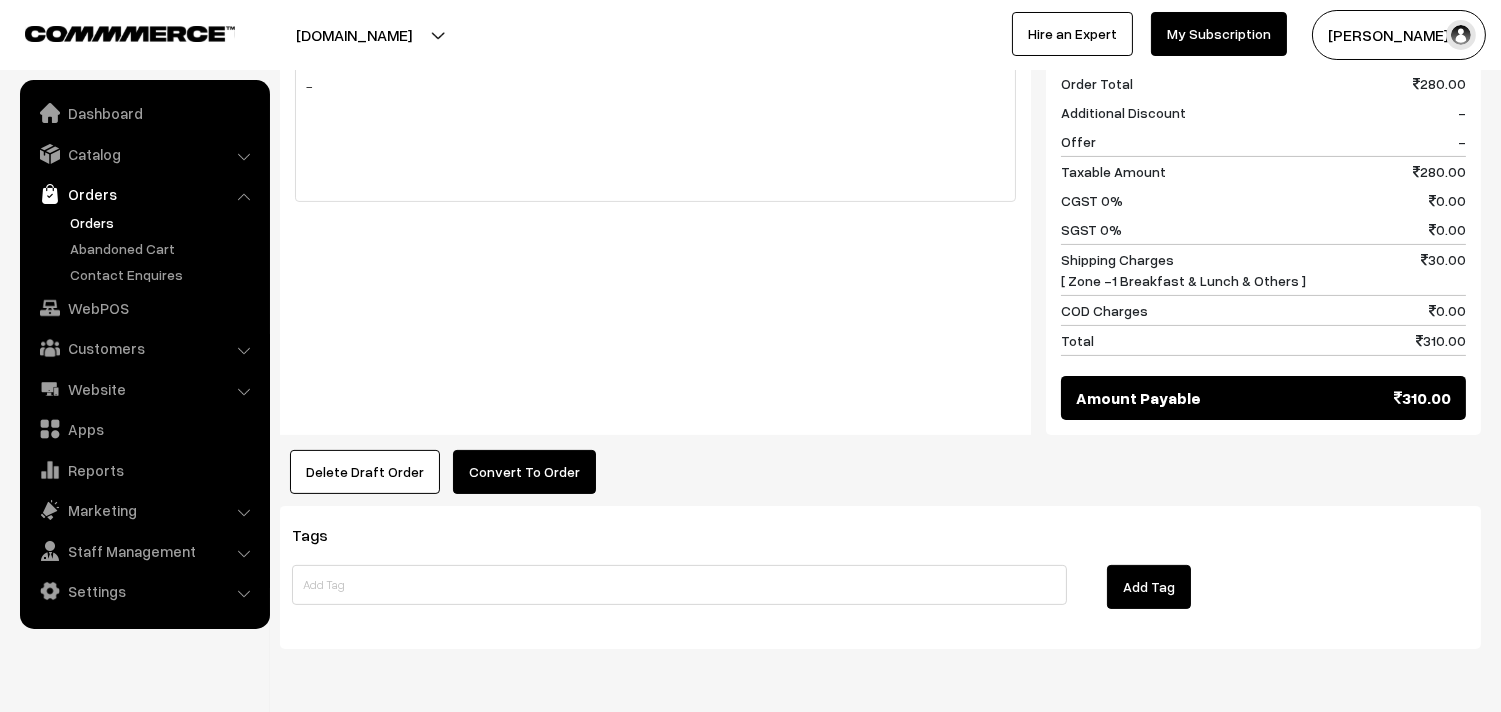 click on "Dashboard  /
orders  /
View Order(Draft)
View Order(Draft)
Edit Order
Go Back
Created on  Jul 17, 2025  at  03:49 PM
Order Status:
Draft Order
-                |
Payment Status:
-
Added By: sundararajan sathiyanarayanan
Customer Details
-
+91 9923449206" at bounding box center (880, -115) 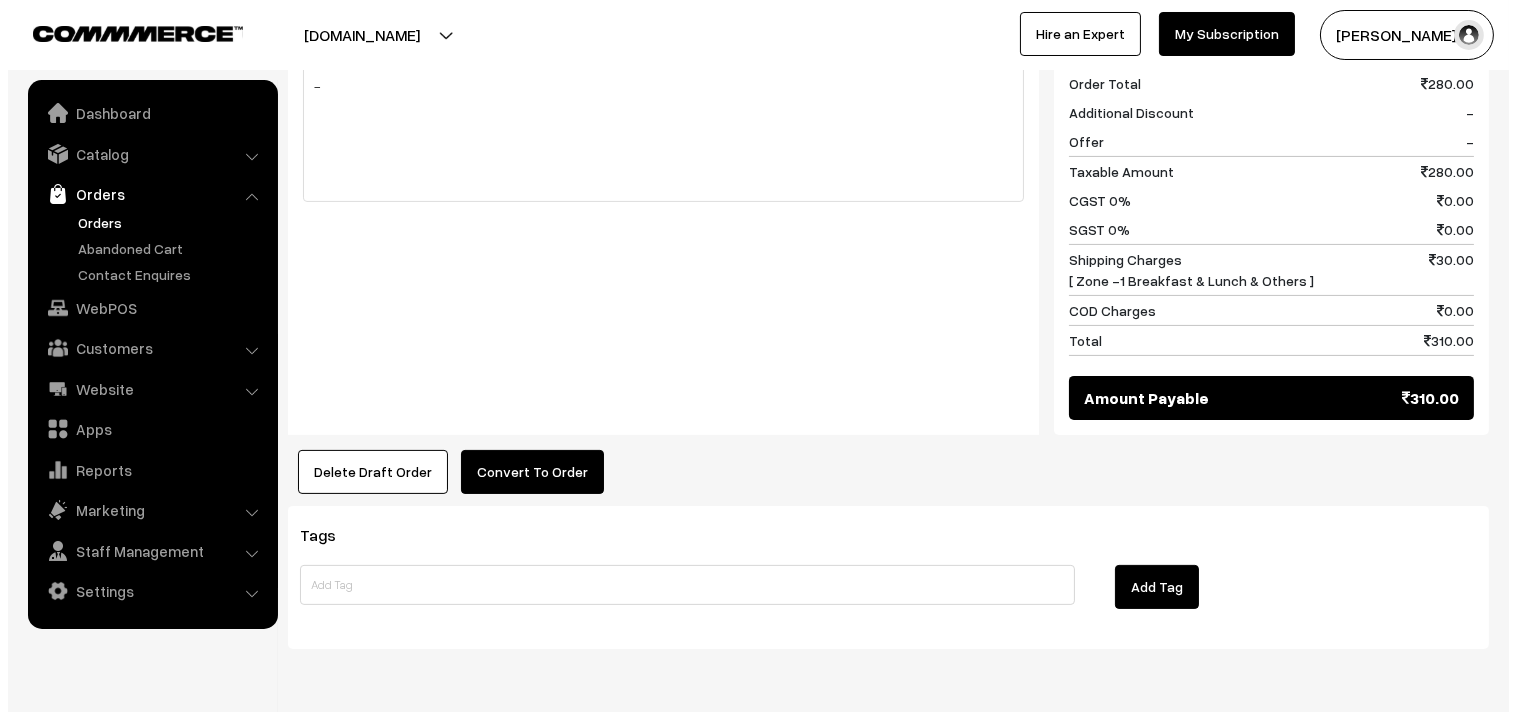 scroll, scrollTop: 956, scrollLeft: 0, axis: vertical 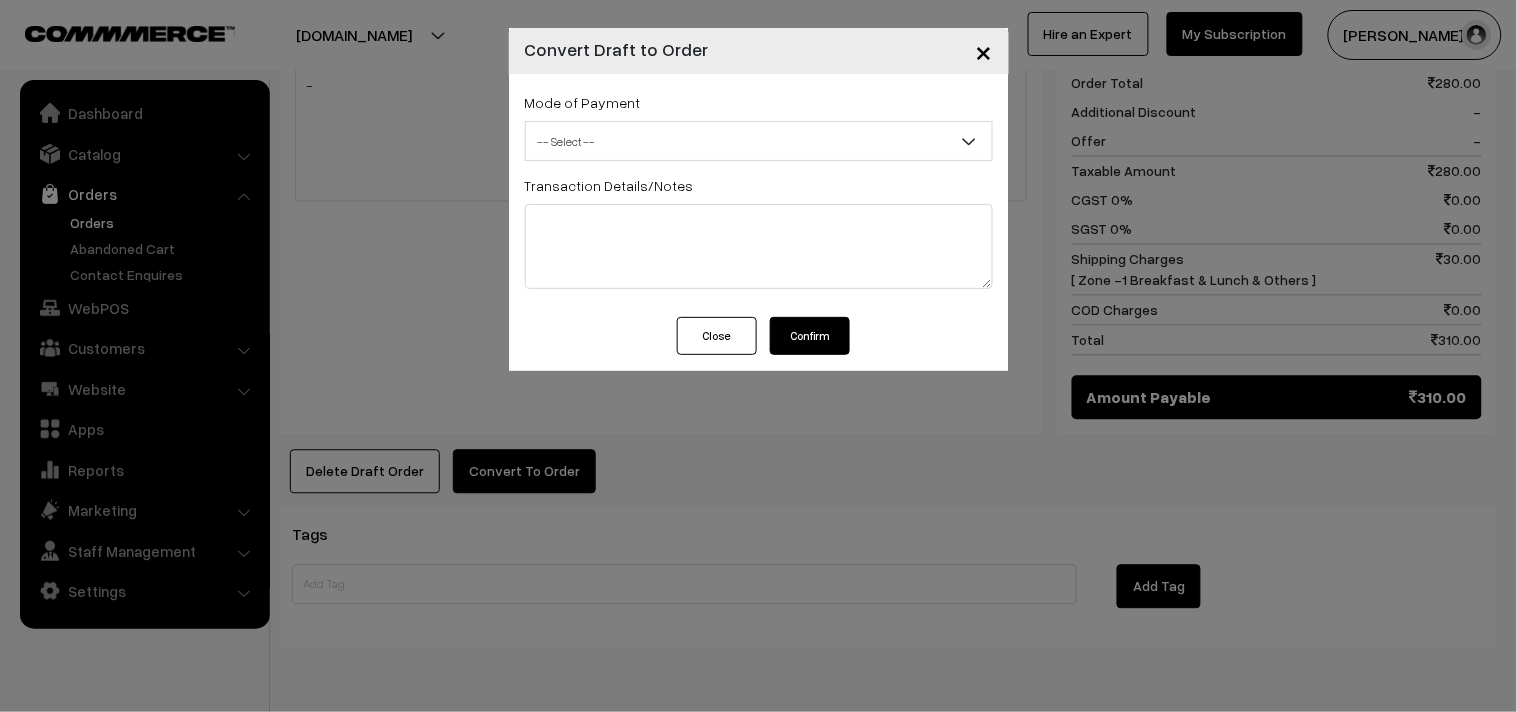 click on "-- Select --" at bounding box center (759, 141) 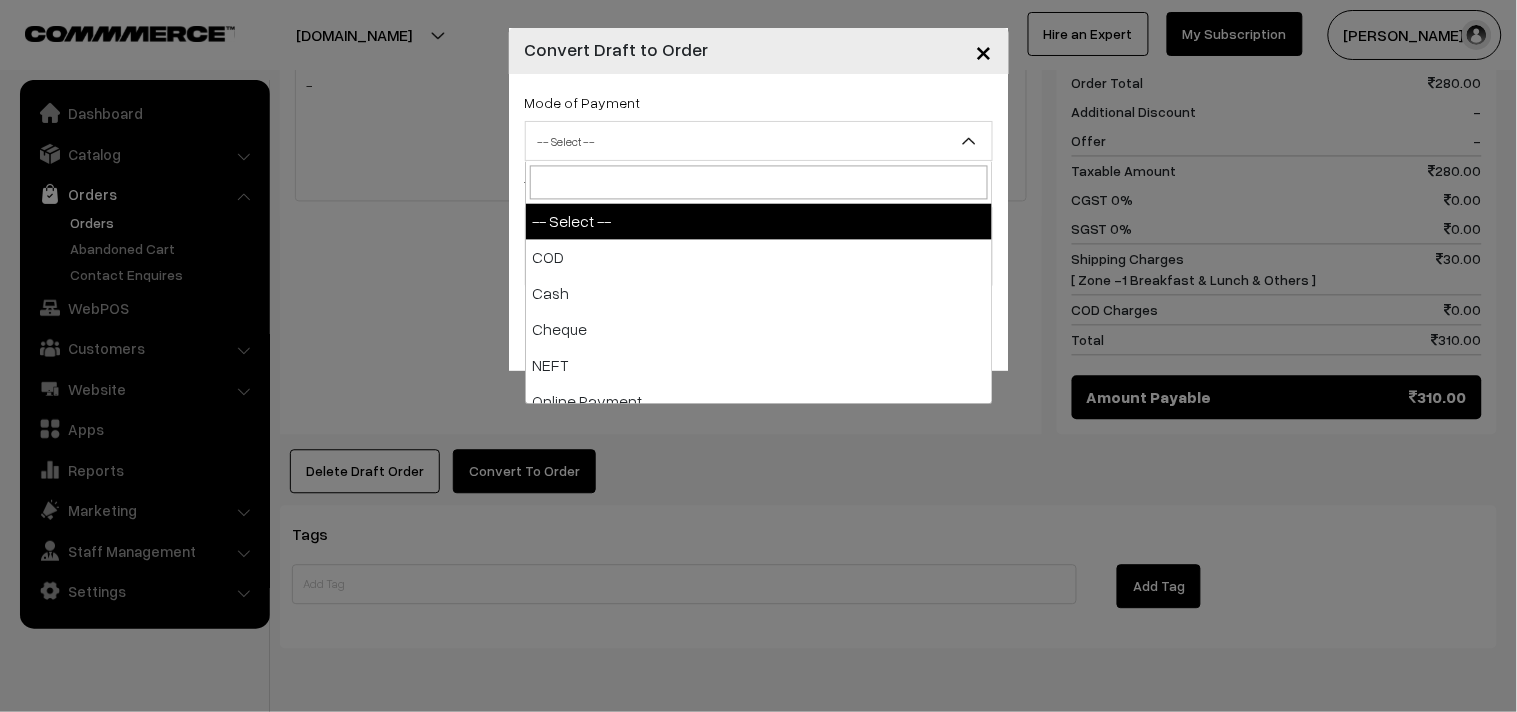 select on "1" 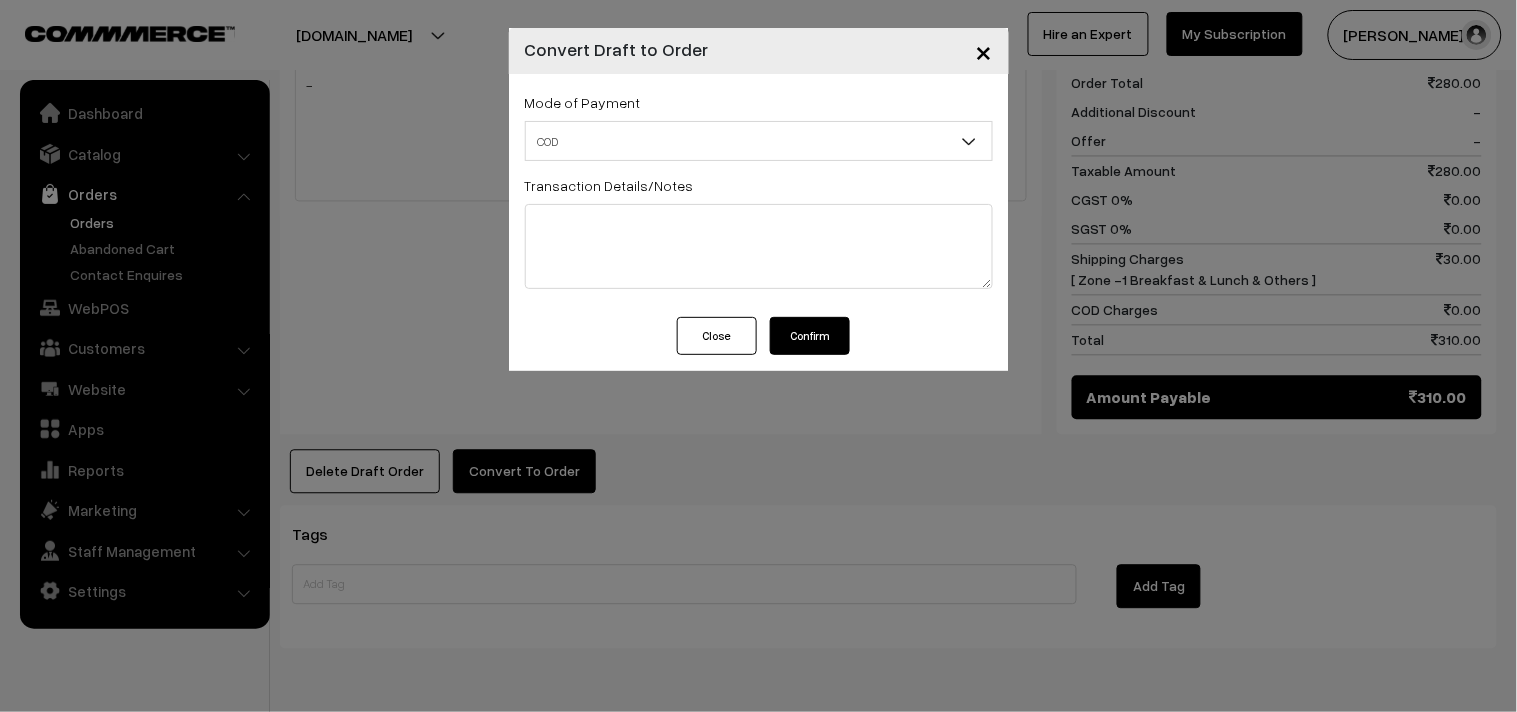 click on "Mode of Payment
-- Select --
COD
Cash" at bounding box center [759, 195] 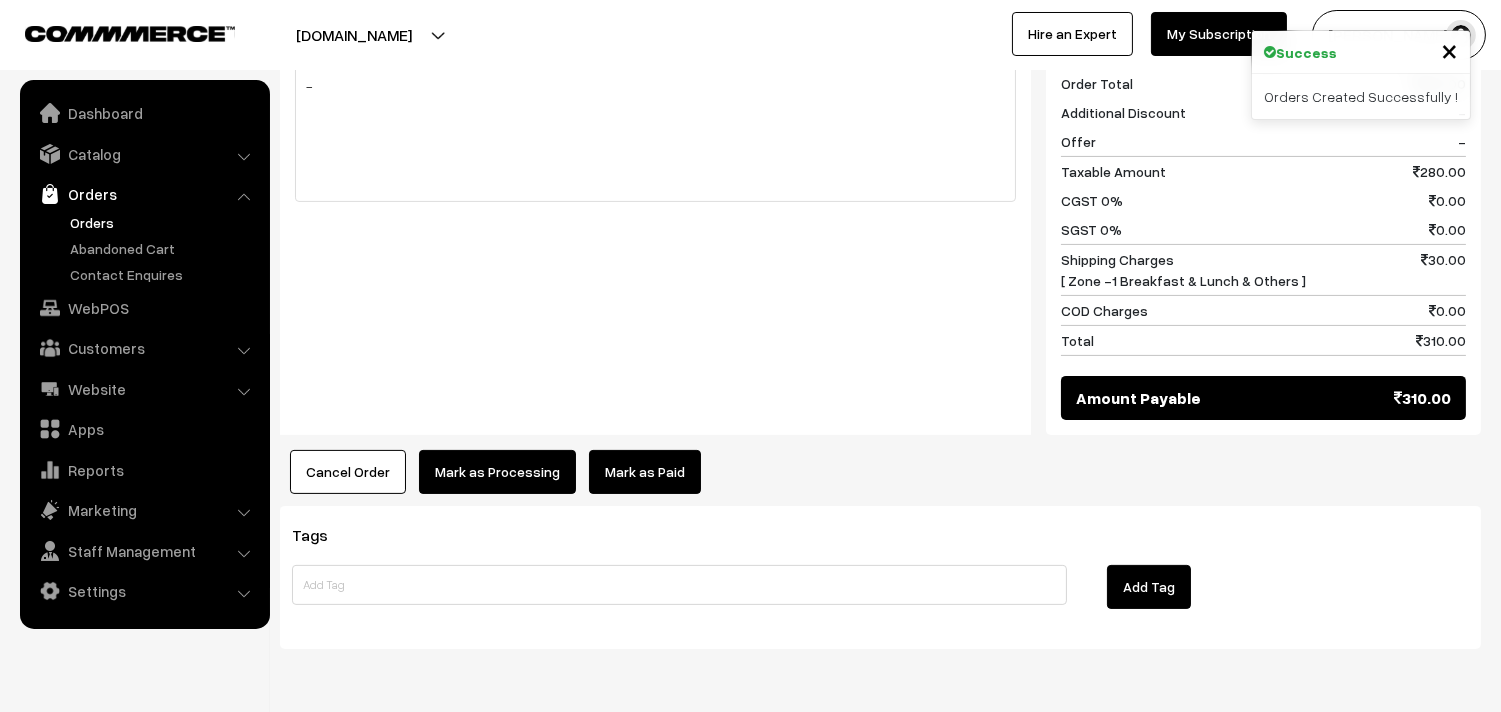 click on "Mark as Processing" at bounding box center [497, 472] 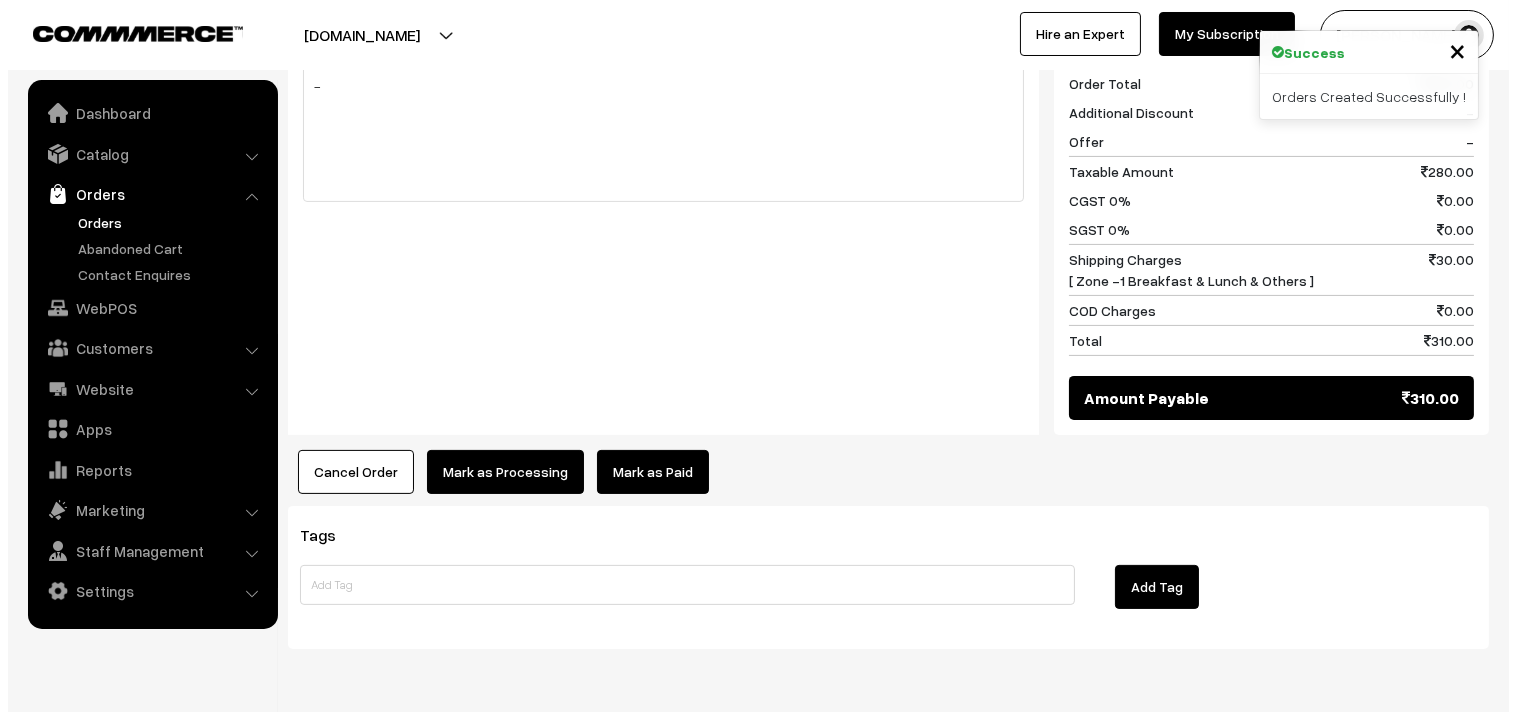 scroll, scrollTop: 956, scrollLeft: 0, axis: vertical 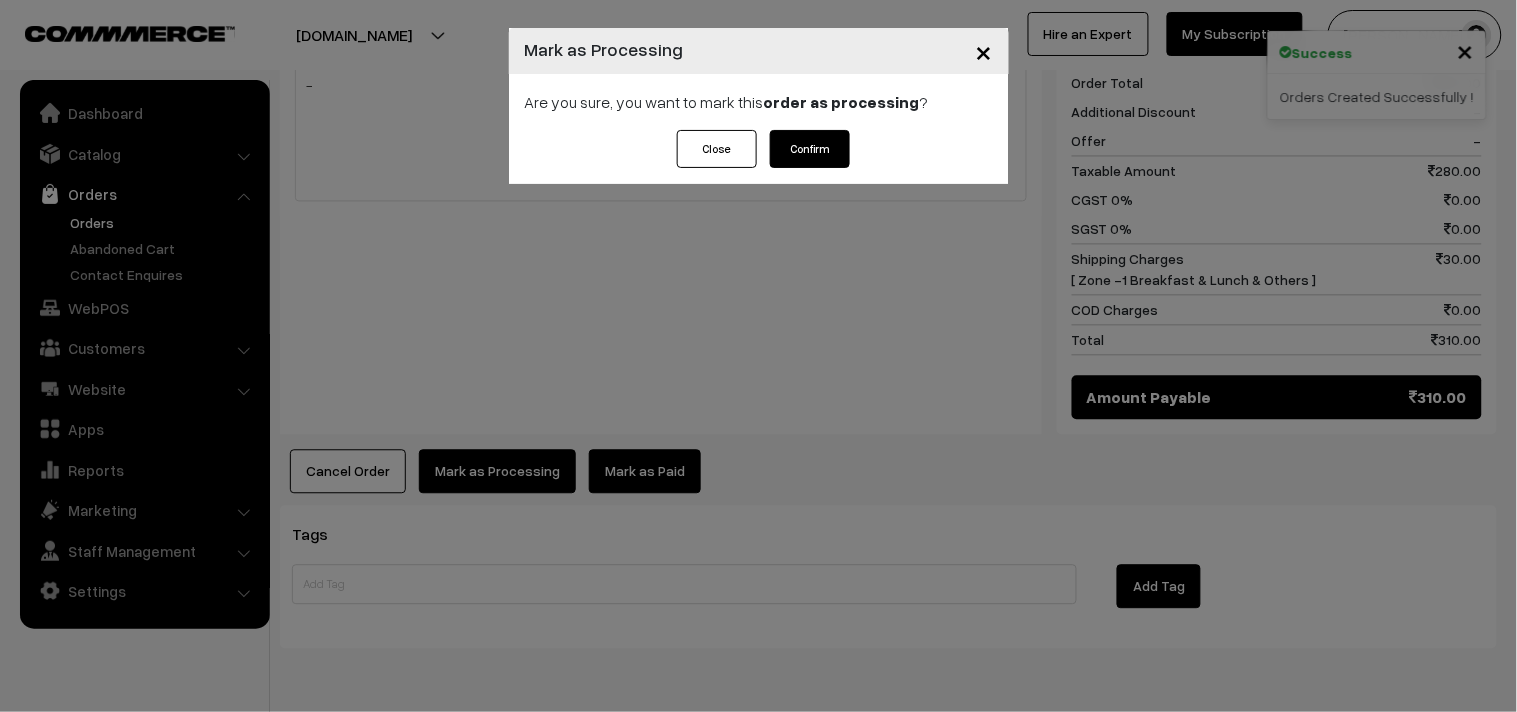 click on "Confirm" at bounding box center (810, 149) 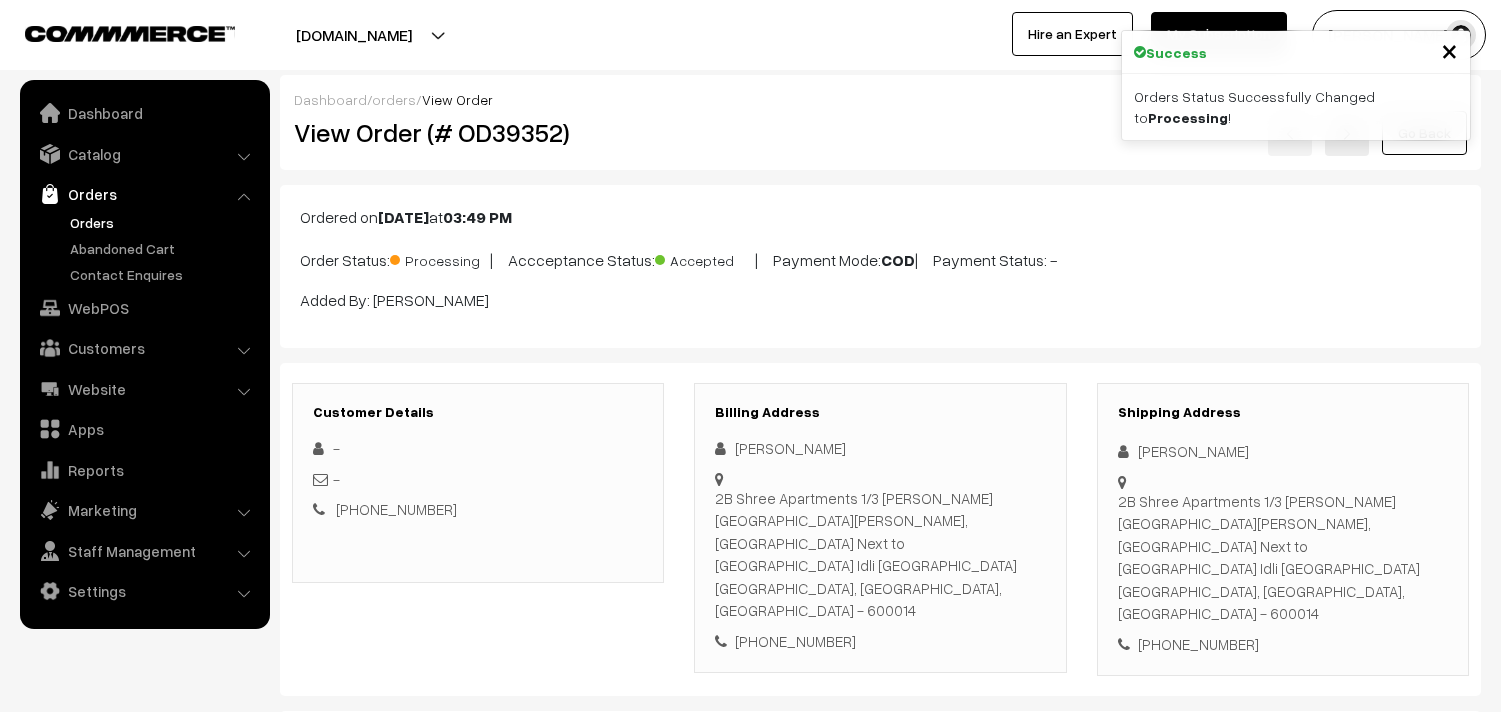 scroll, scrollTop: 0, scrollLeft: 0, axis: both 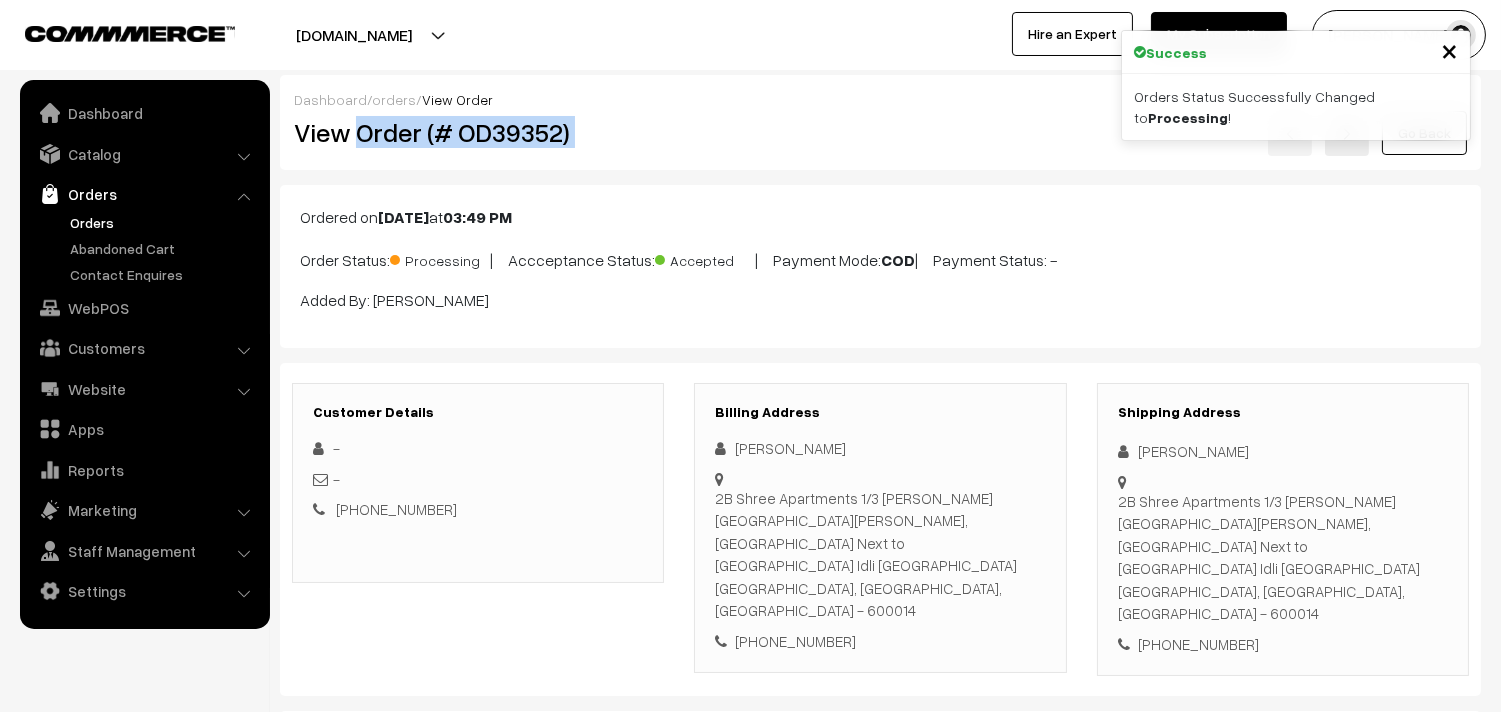drag, startPoint x: 363, startPoint y: 131, endPoint x: 774, endPoint y: 135, distance: 411.01947 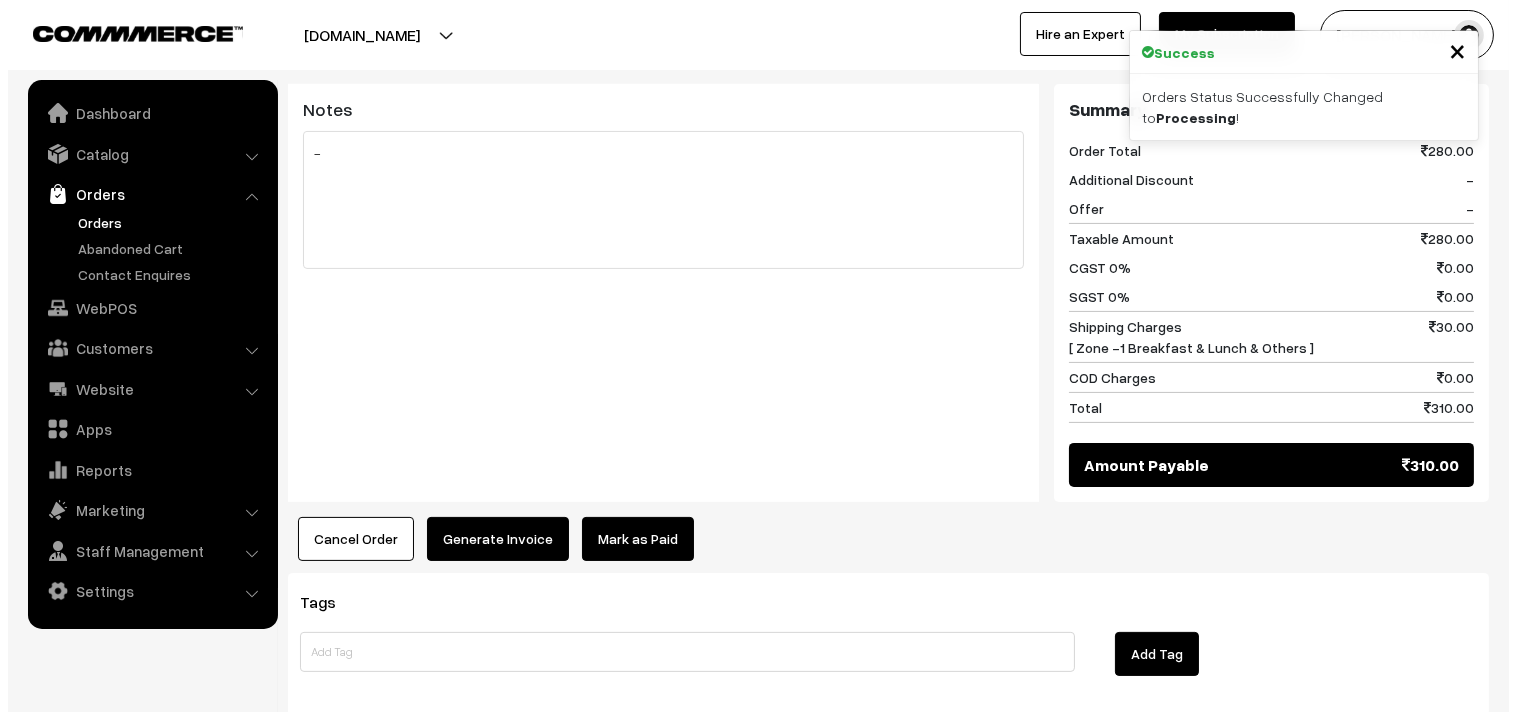 scroll, scrollTop: 888, scrollLeft: 0, axis: vertical 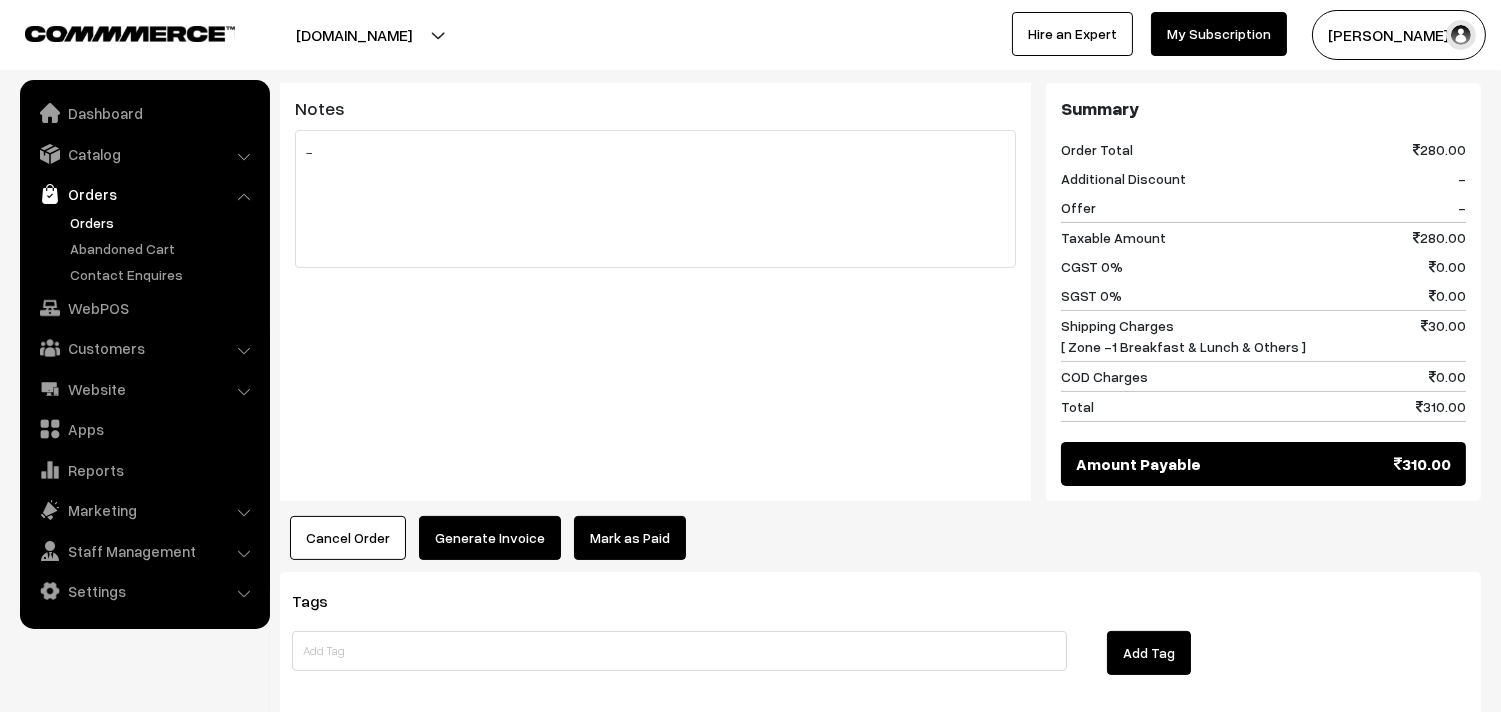 click on "Generate Invoice" at bounding box center (490, 538) 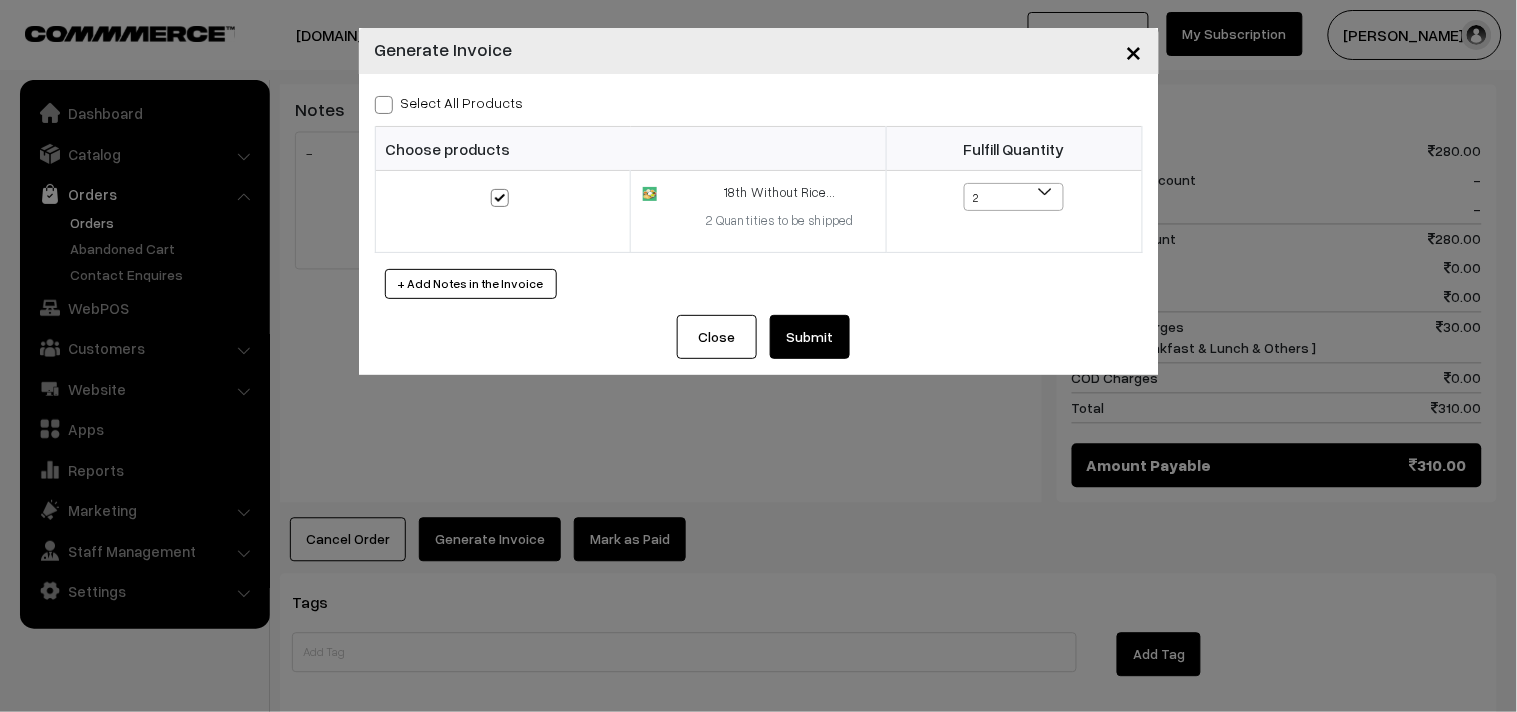 click on "Select All Products" at bounding box center (449, 102) 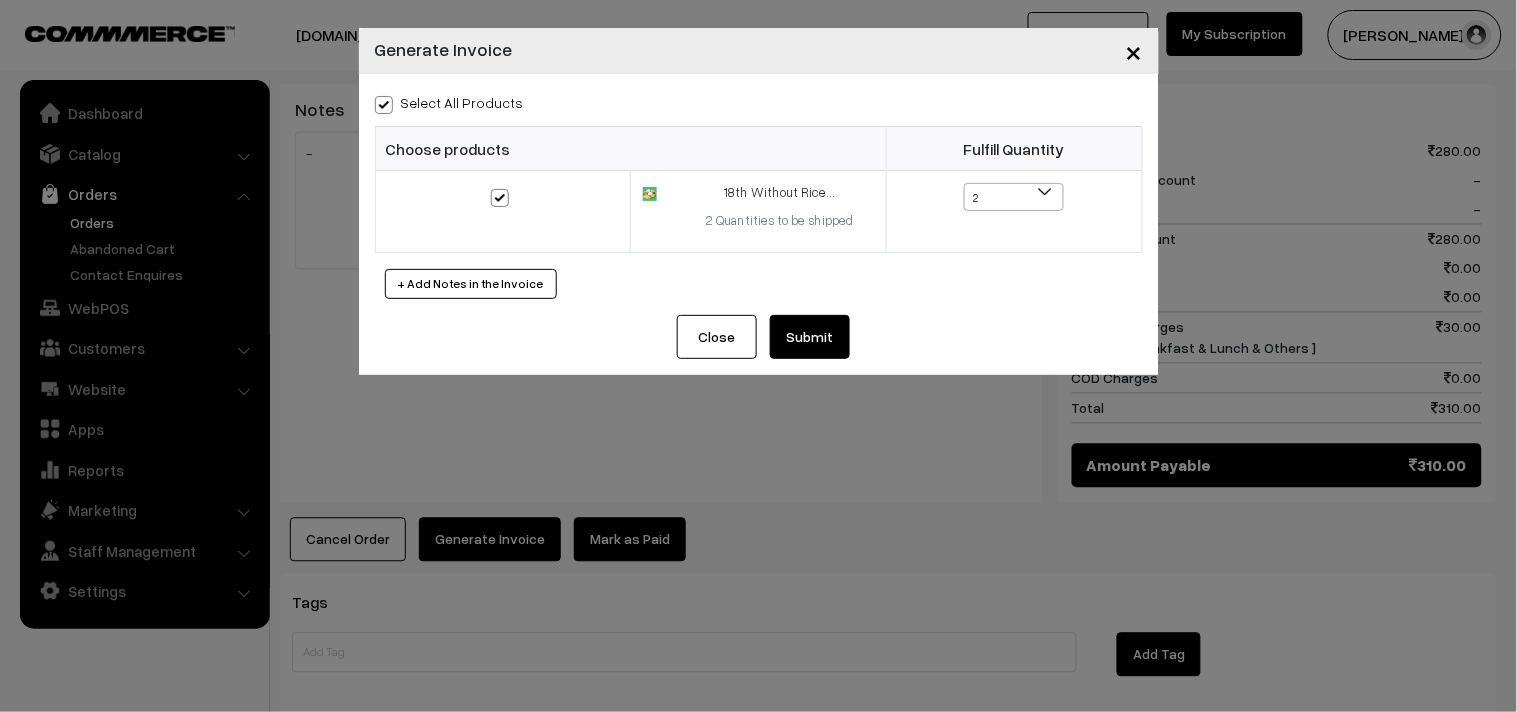 click on "Submit" at bounding box center [810, 337] 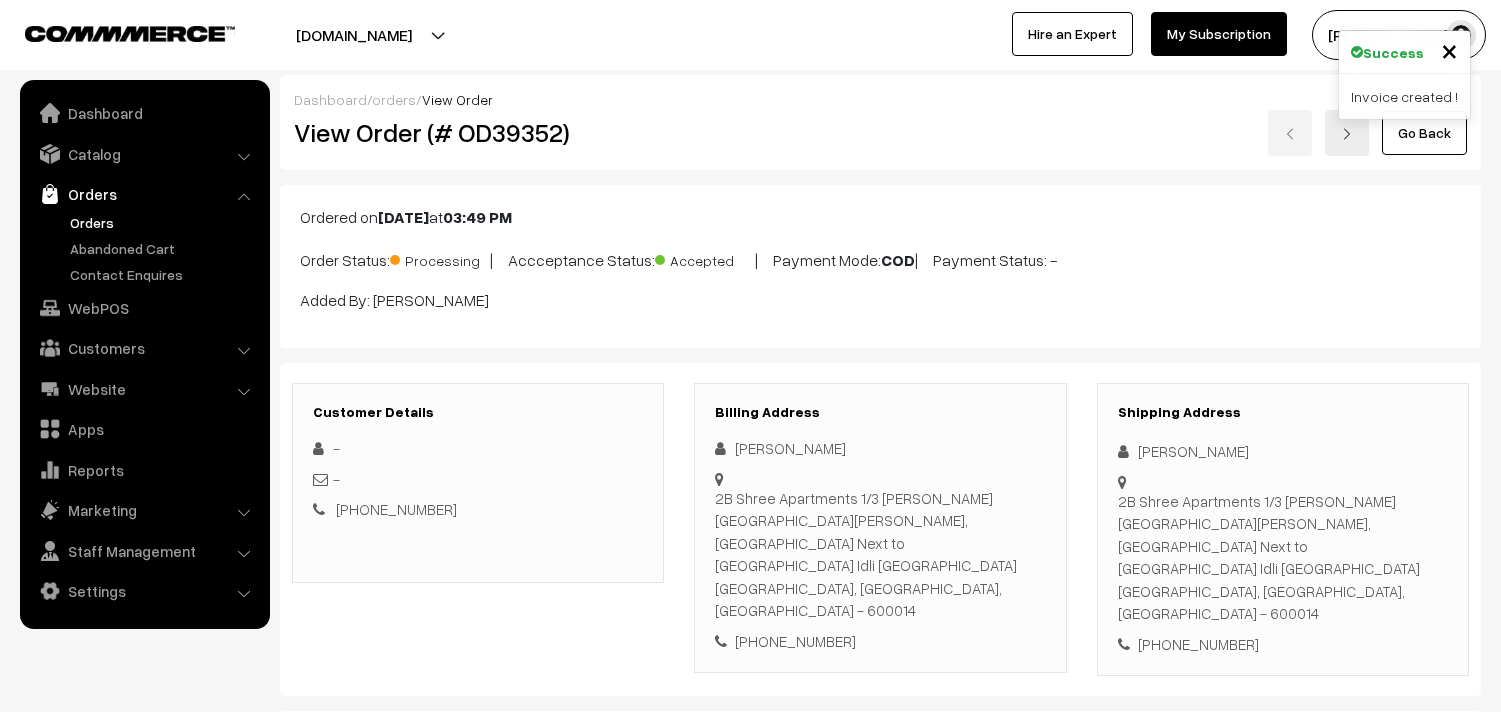 scroll, scrollTop: 888, scrollLeft: 0, axis: vertical 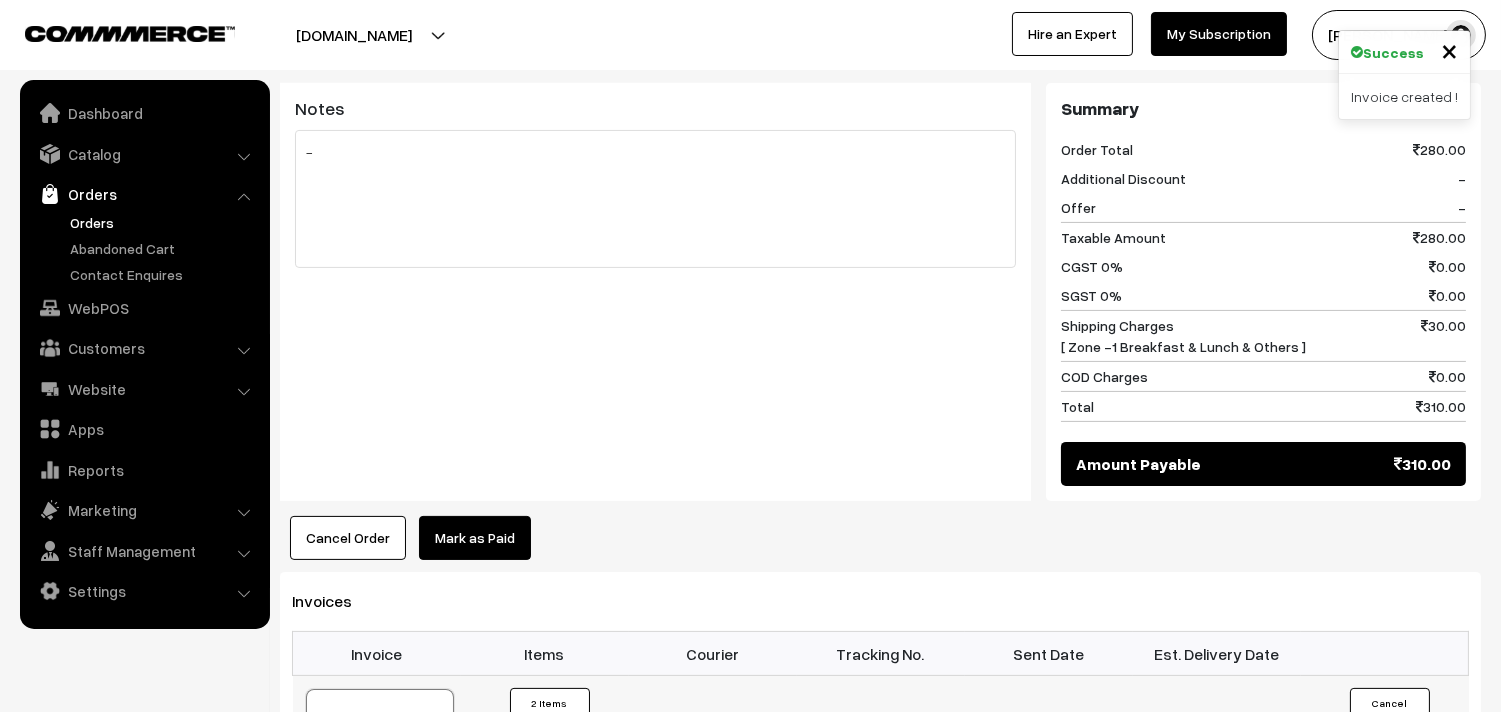 click at bounding box center [380, 739] 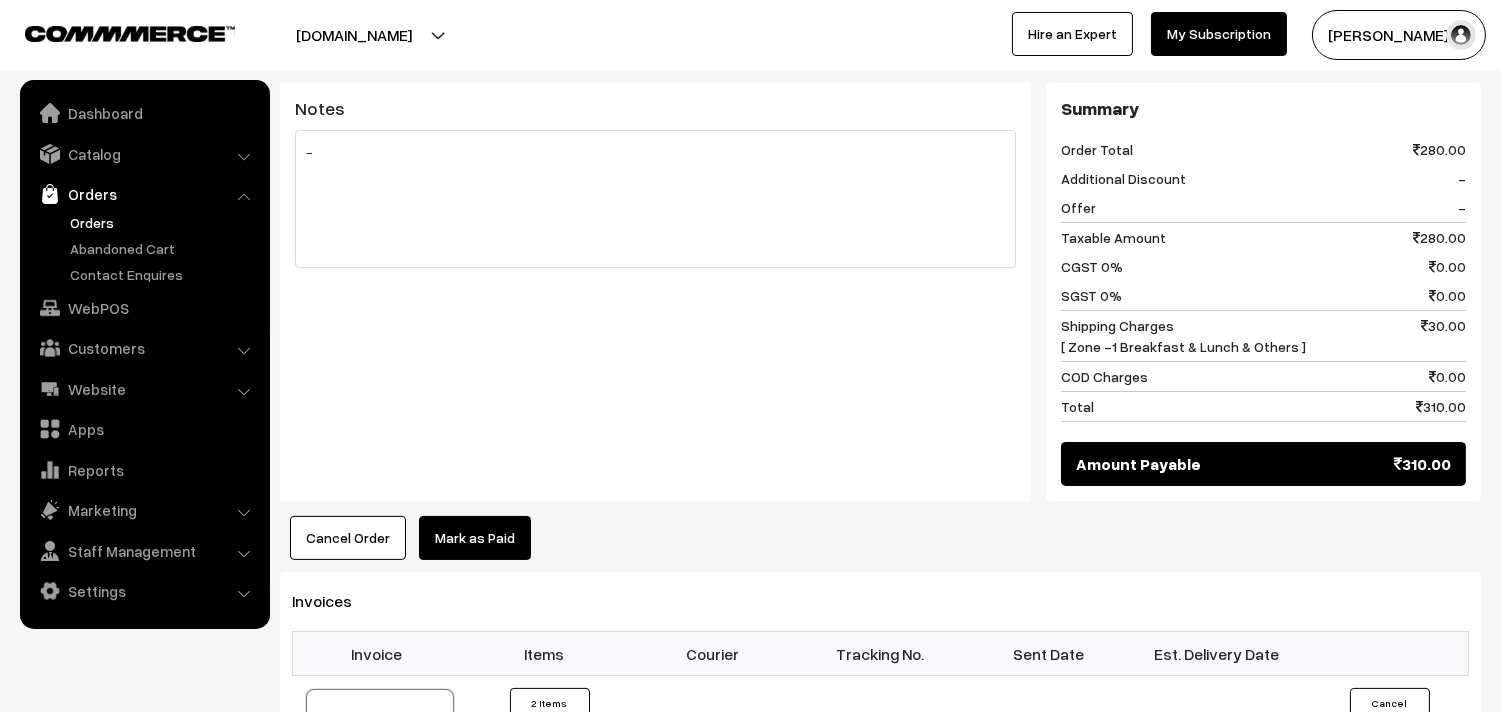 click on "Orders" at bounding box center [164, 222] 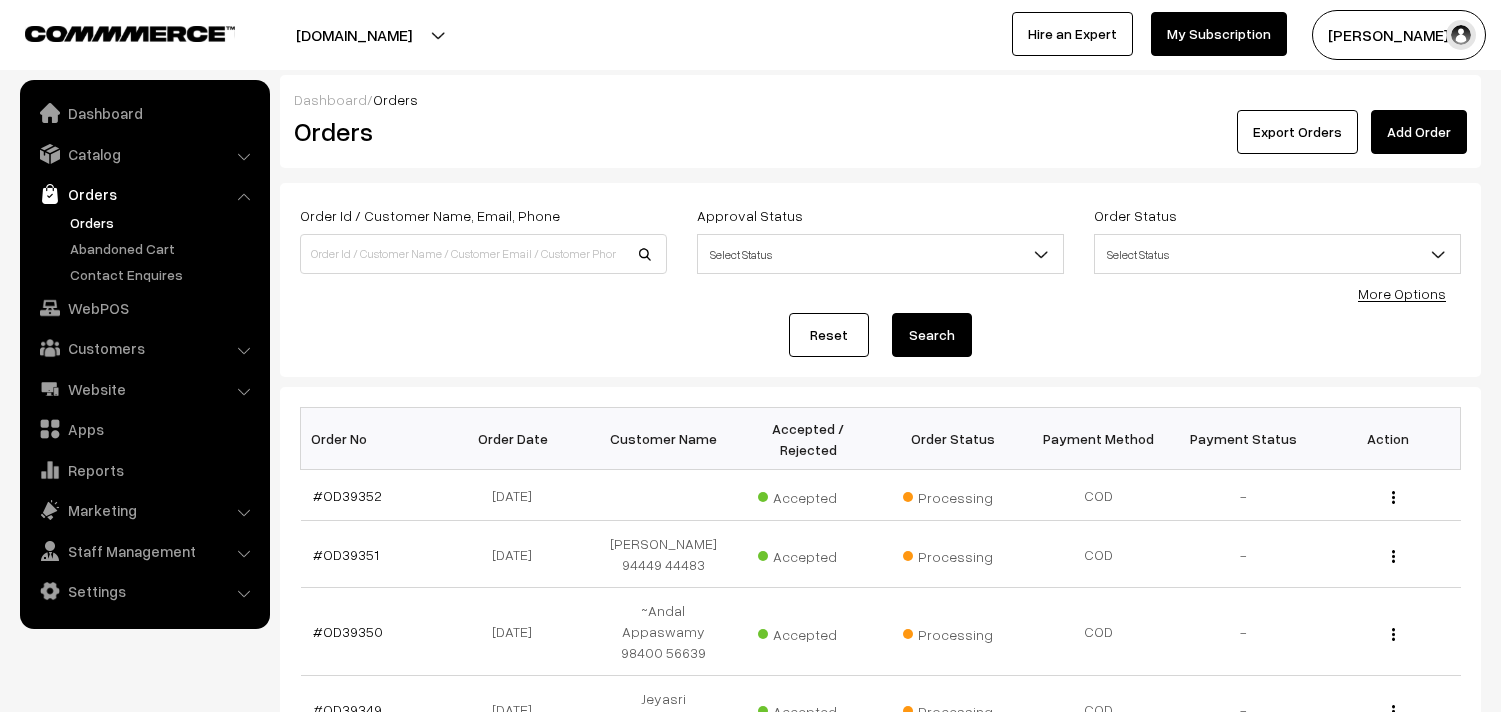 scroll, scrollTop: 333, scrollLeft: 0, axis: vertical 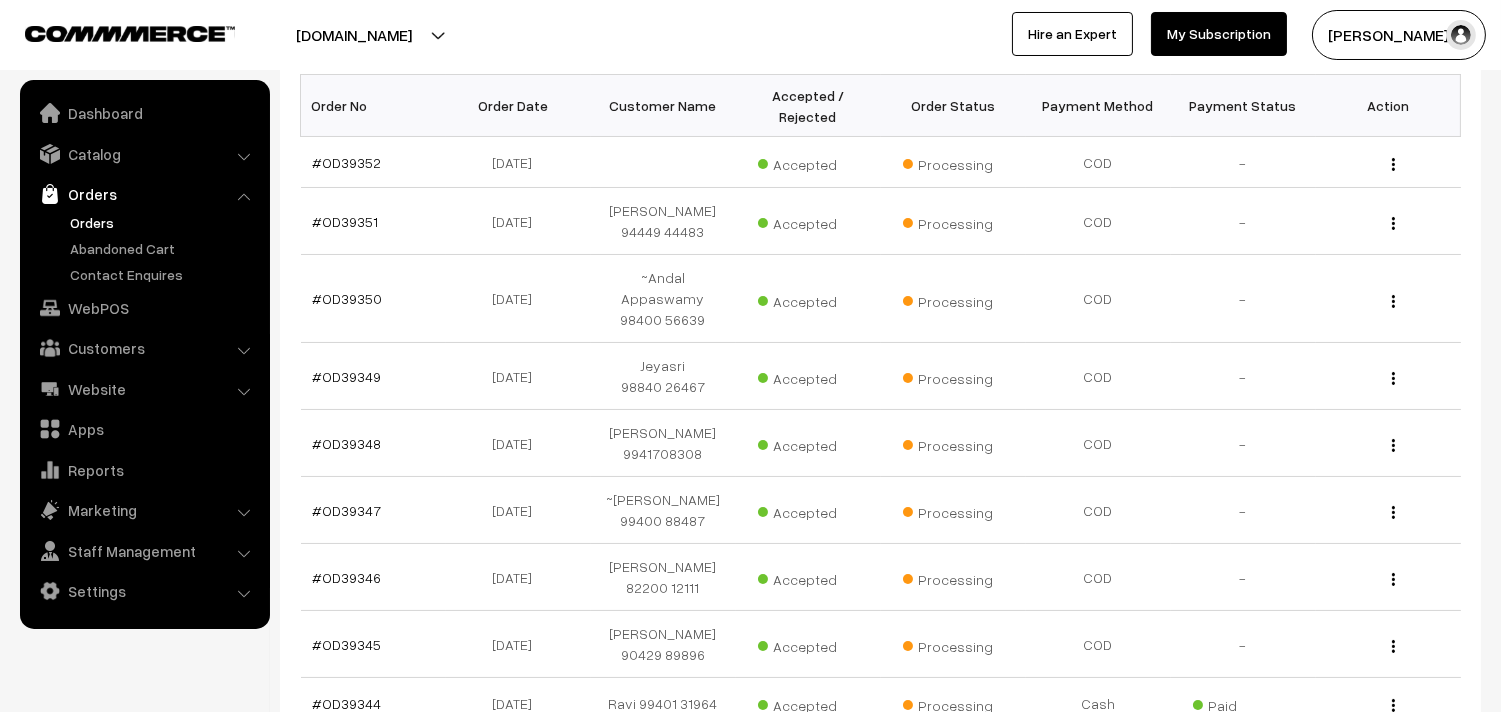click on "Orders" at bounding box center (164, 222) 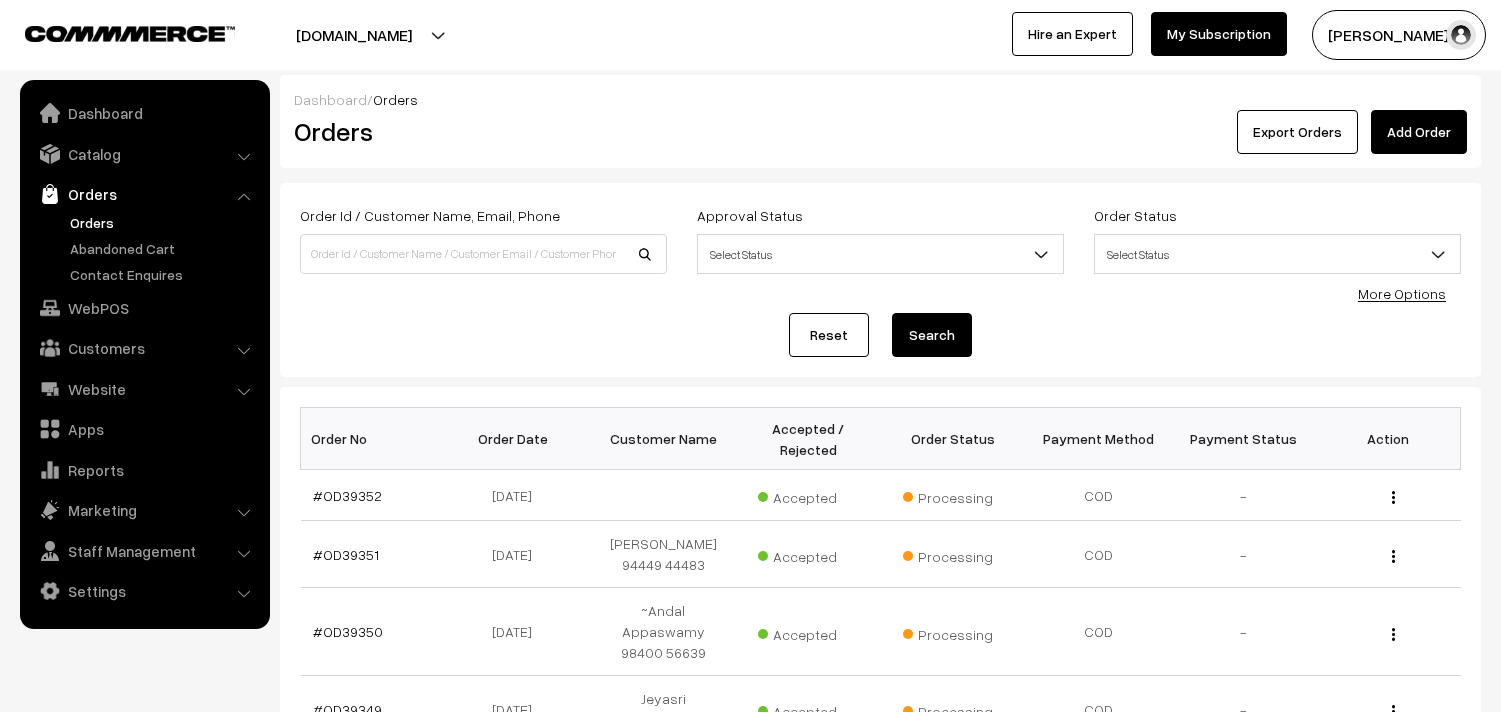 scroll, scrollTop: 0, scrollLeft: 0, axis: both 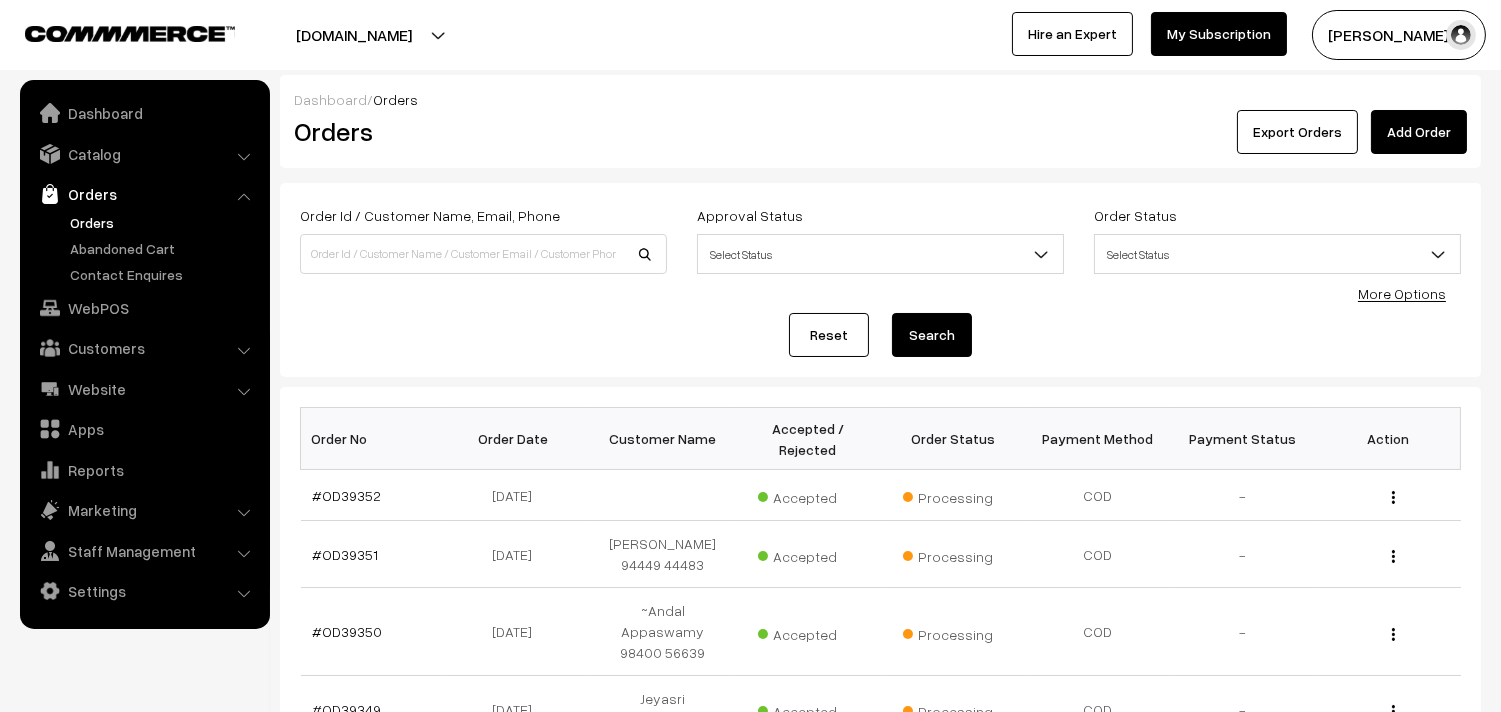 click on "Orders" at bounding box center [144, 194] 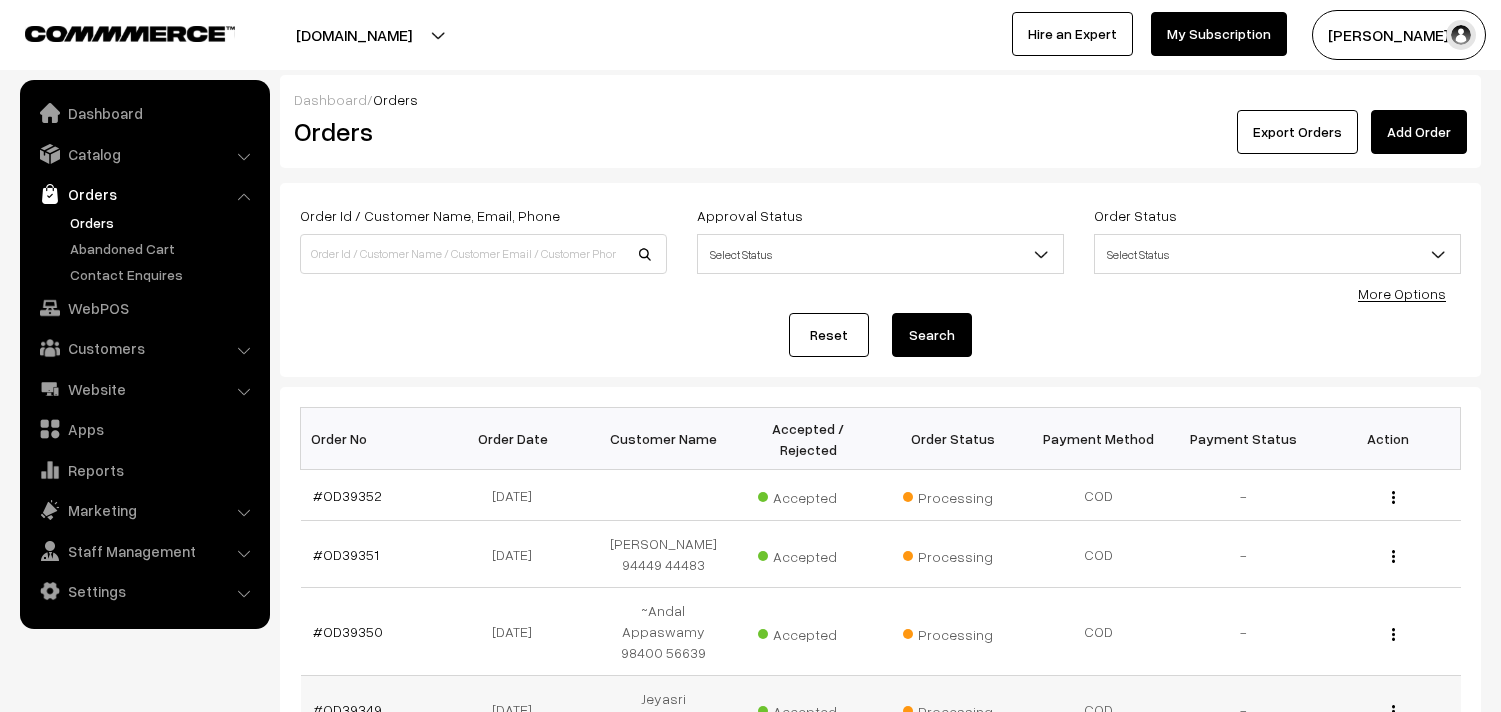 scroll, scrollTop: 0, scrollLeft: 0, axis: both 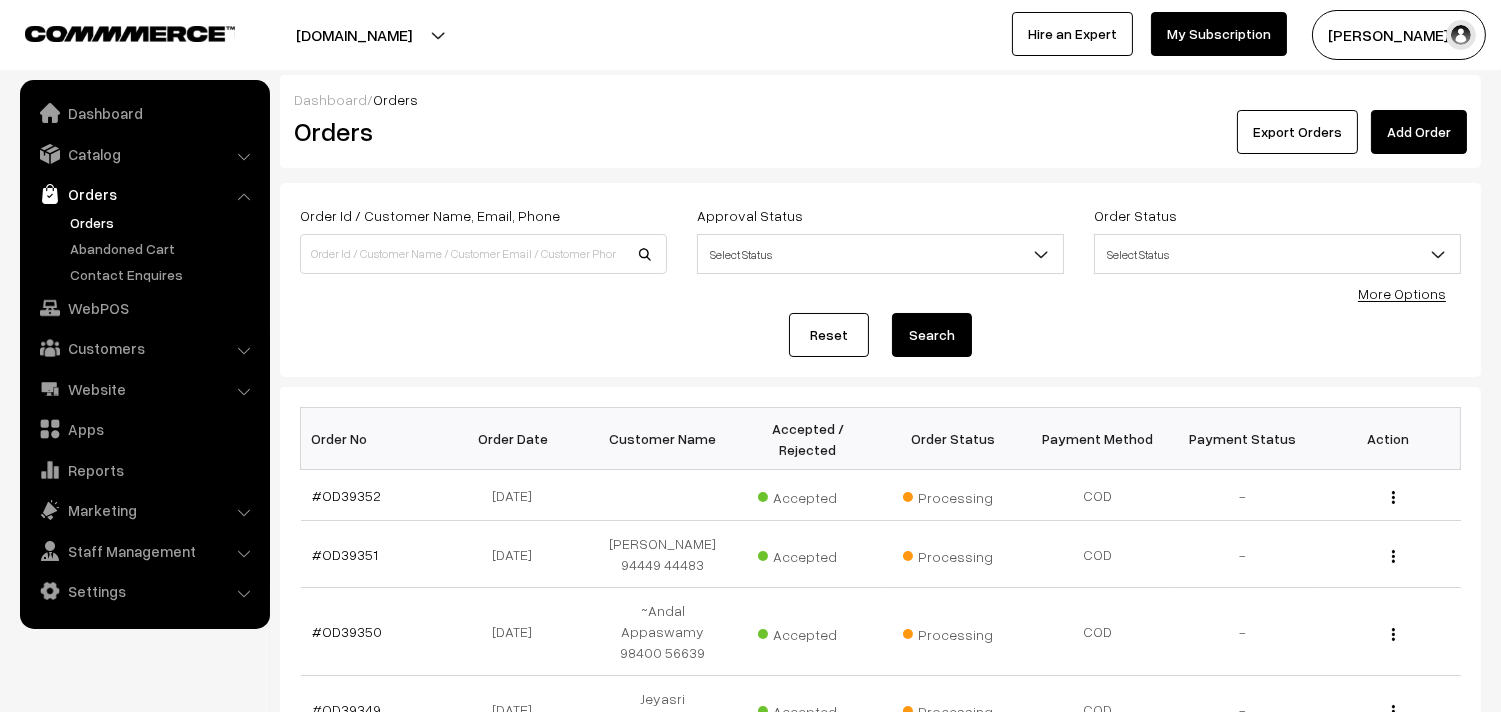 click on "Orders" at bounding box center [164, 222] 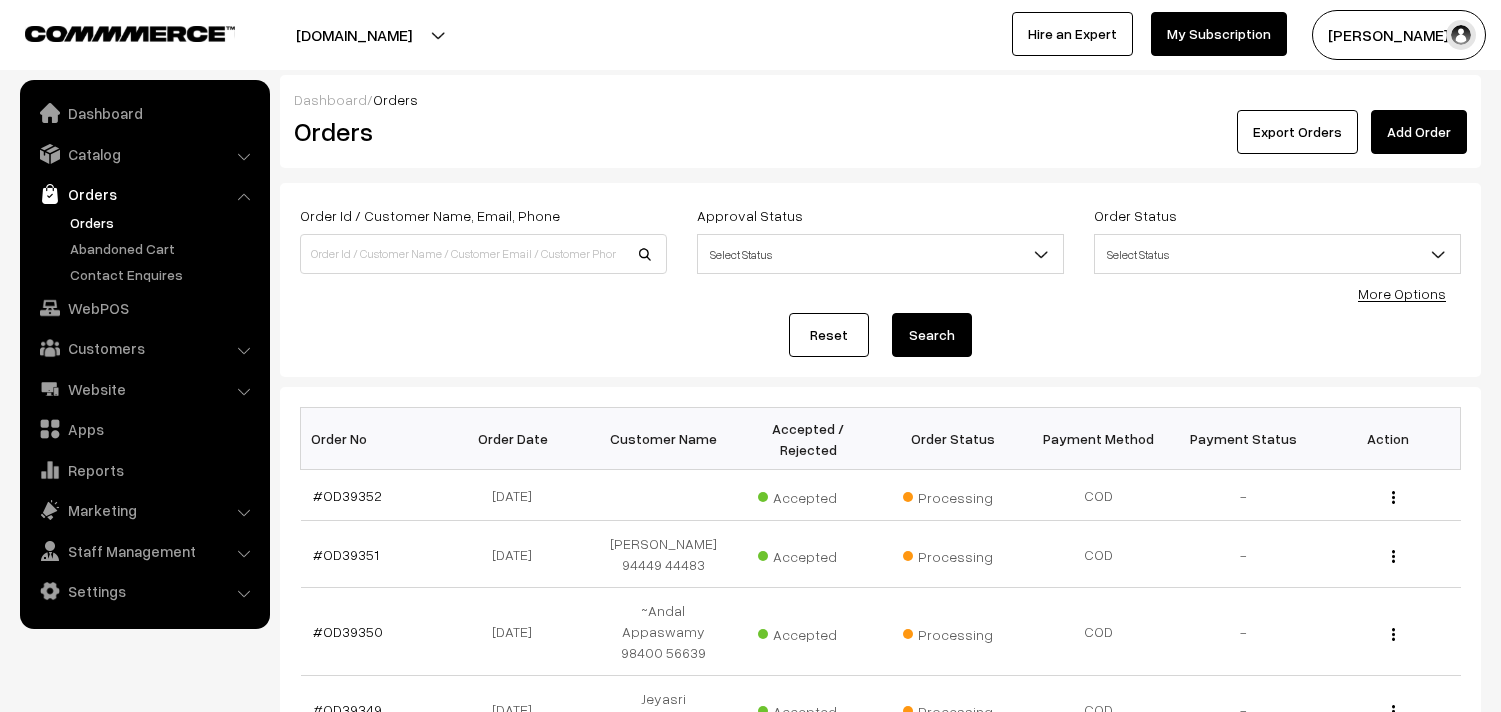 scroll, scrollTop: 0, scrollLeft: 0, axis: both 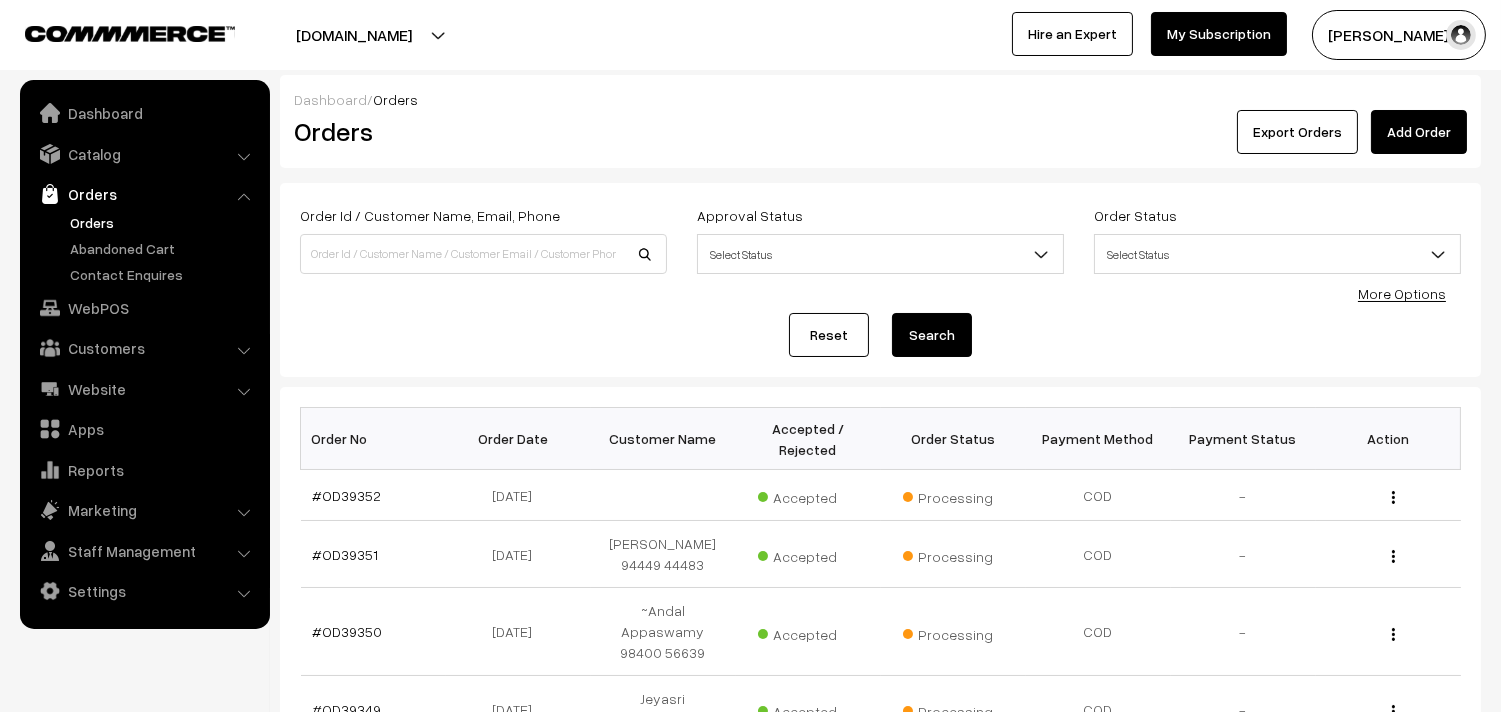 click on "Orders" at bounding box center (164, 222) 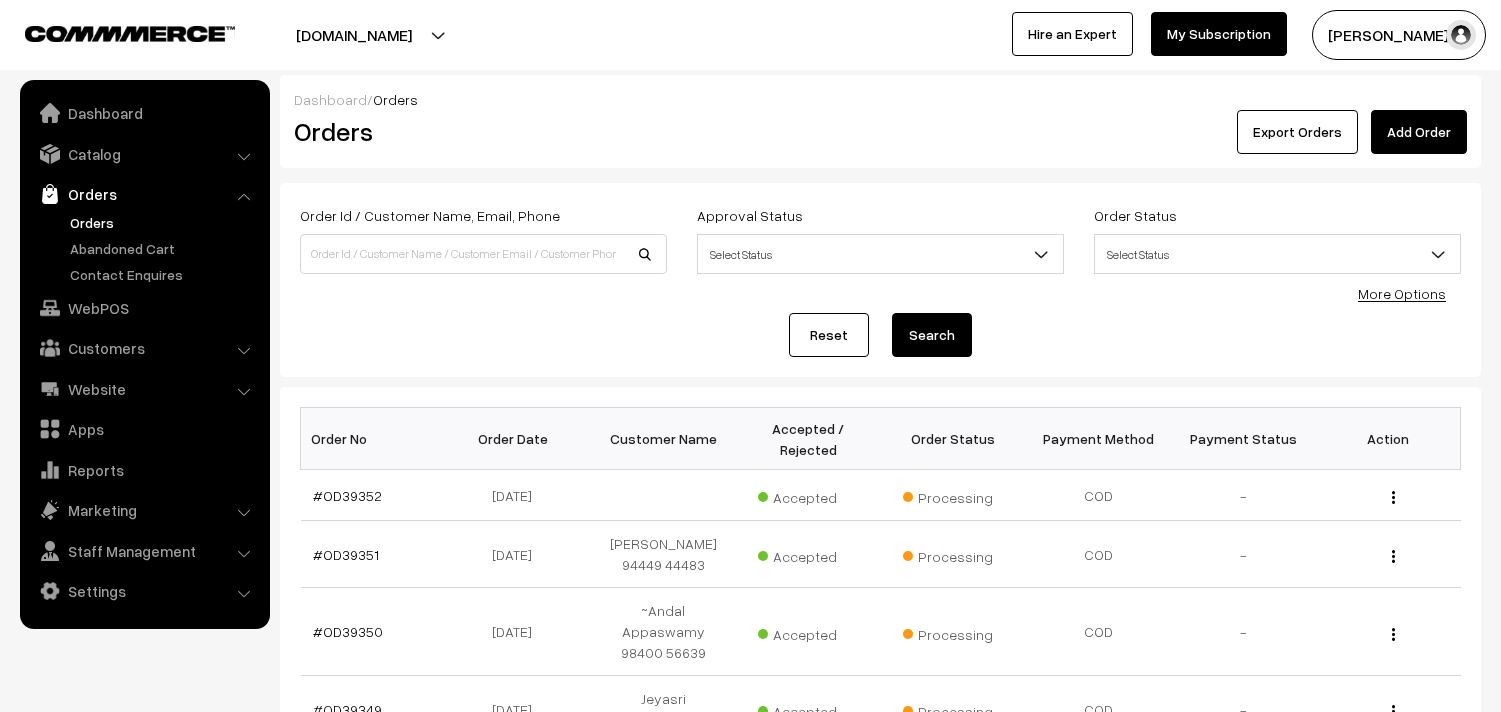 scroll, scrollTop: 0, scrollLeft: 0, axis: both 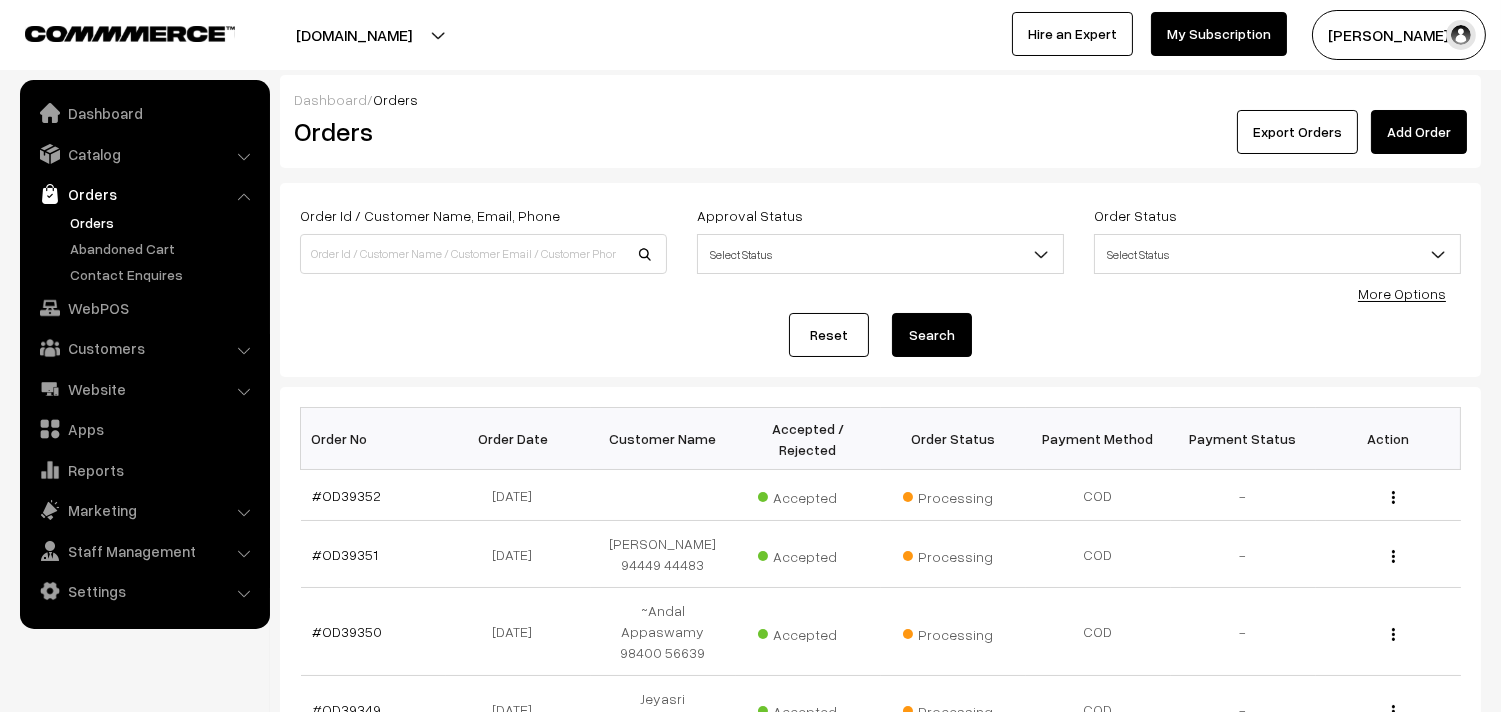 click on "Orders" at bounding box center (164, 222) 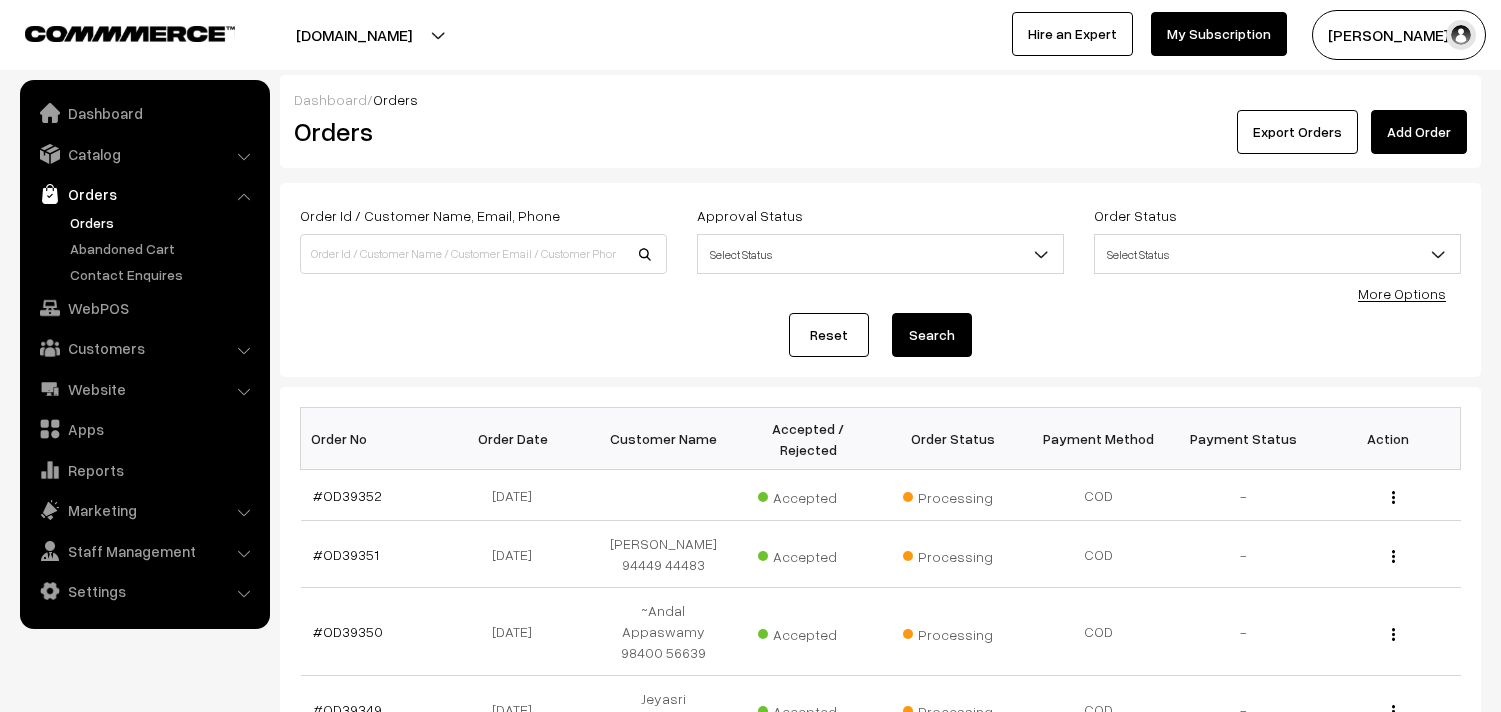 scroll, scrollTop: 0, scrollLeft: 0, axis: both 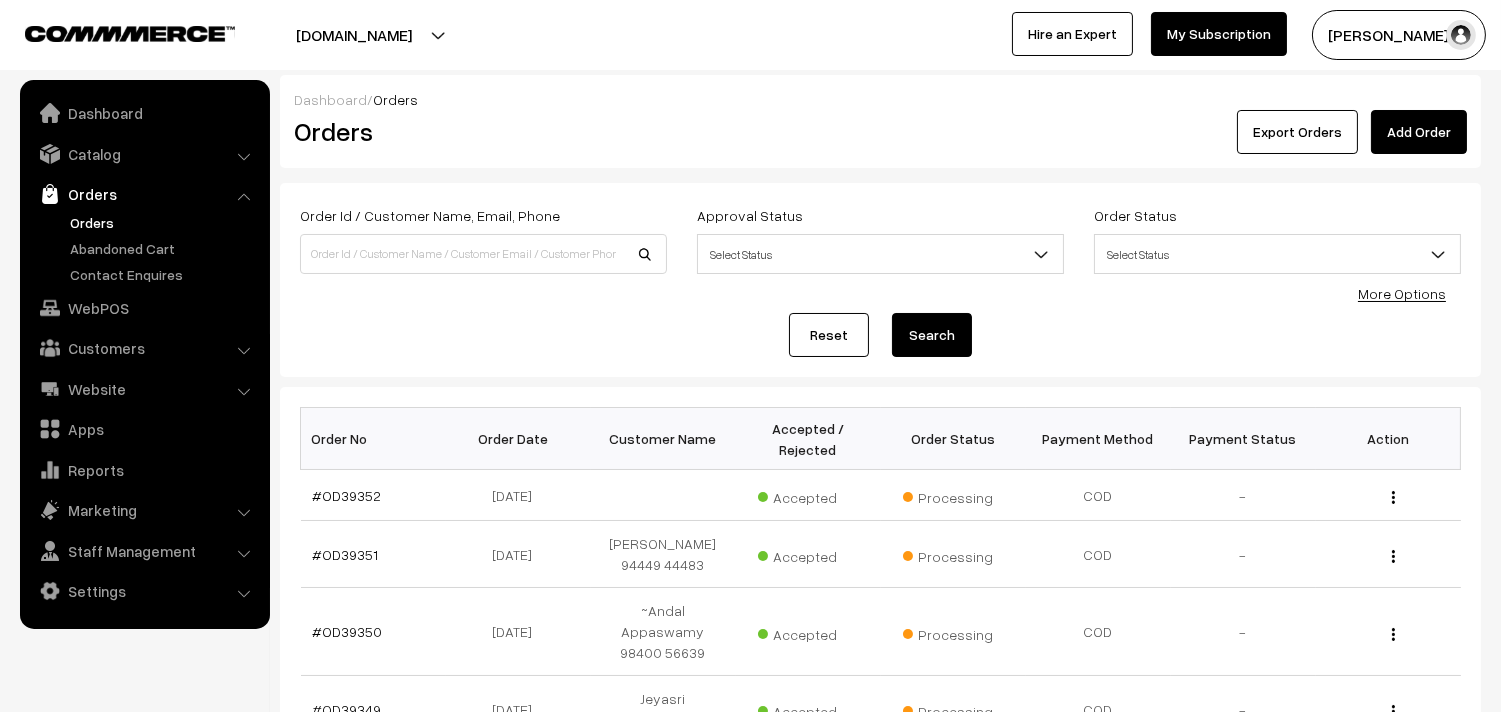 click on "Orders" at bounding box center (164, 222) 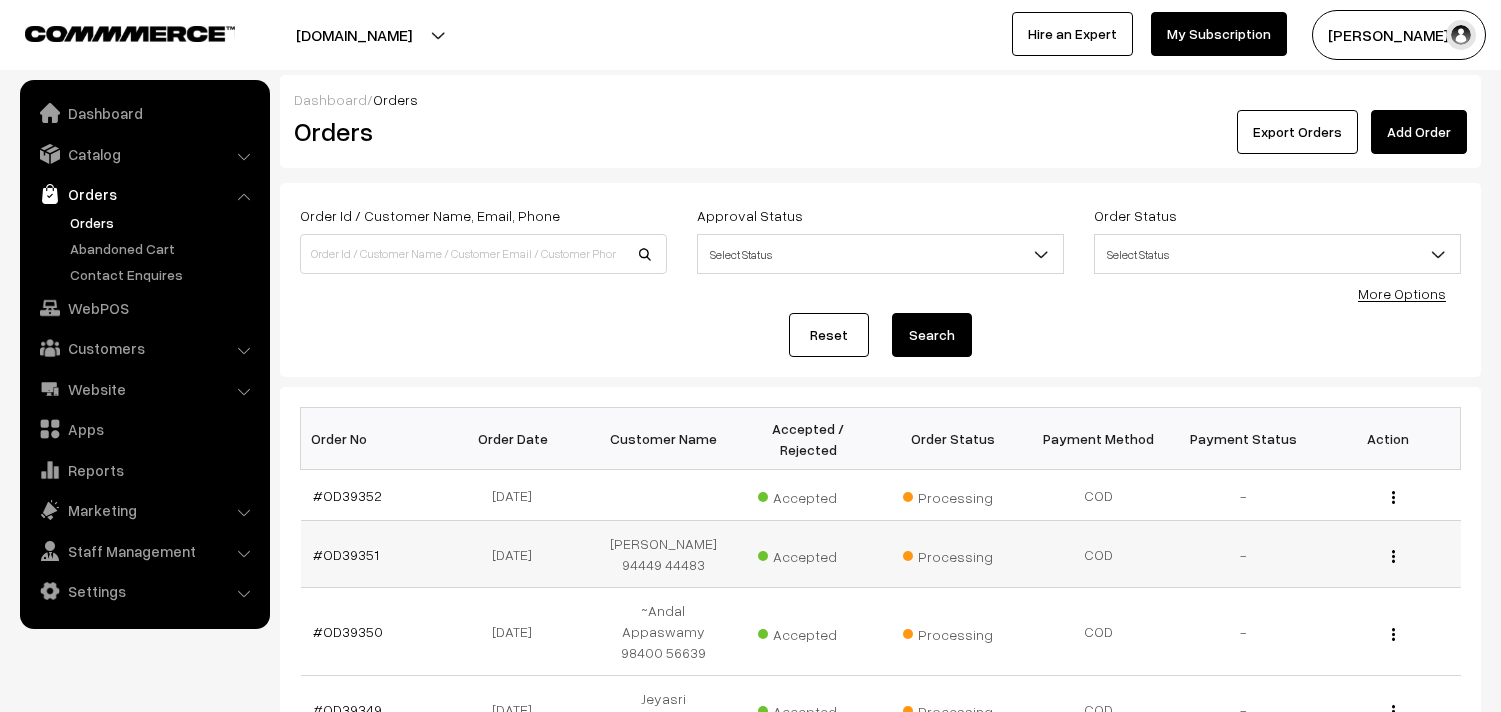 scroll, scrollTop: 0, scrollLeft: 0, axis: both 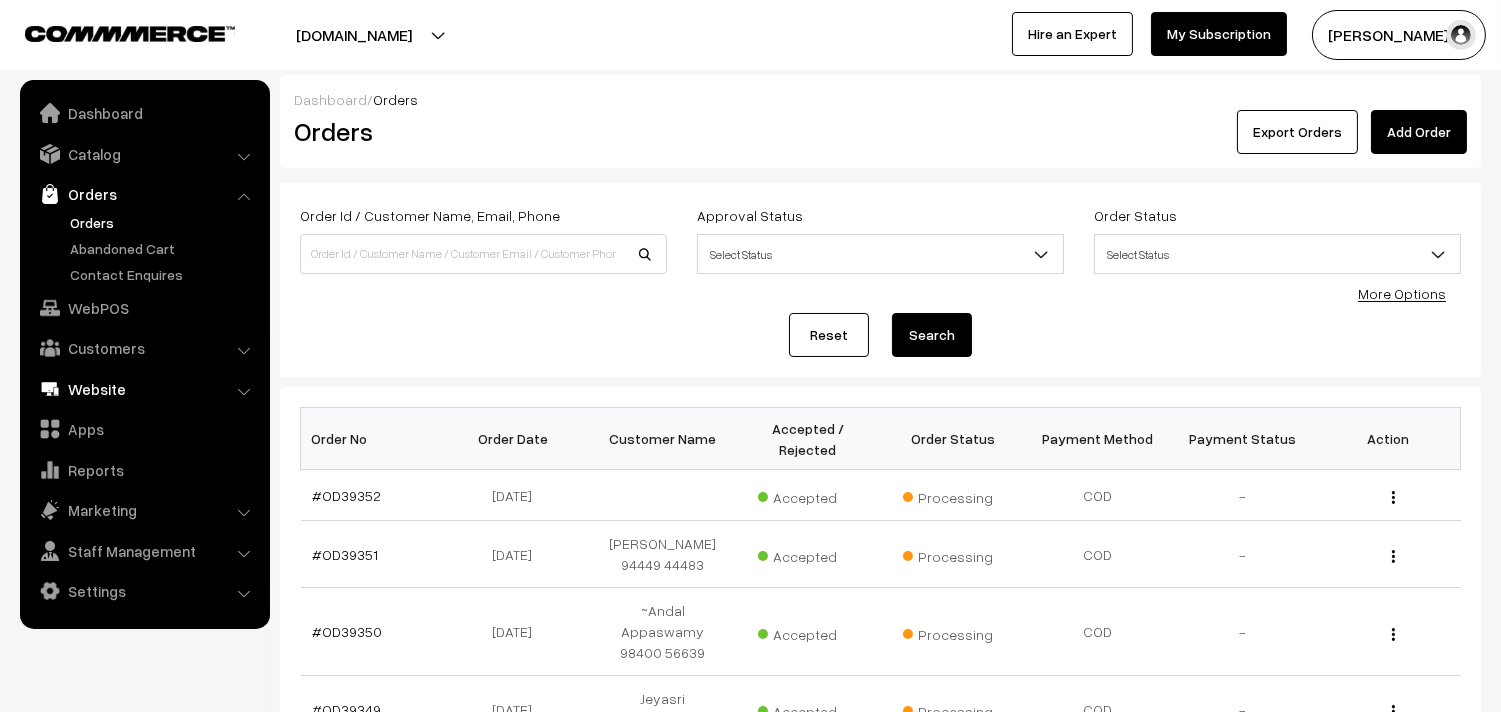 click on "WebPOS" at bounding box center [144, 308] 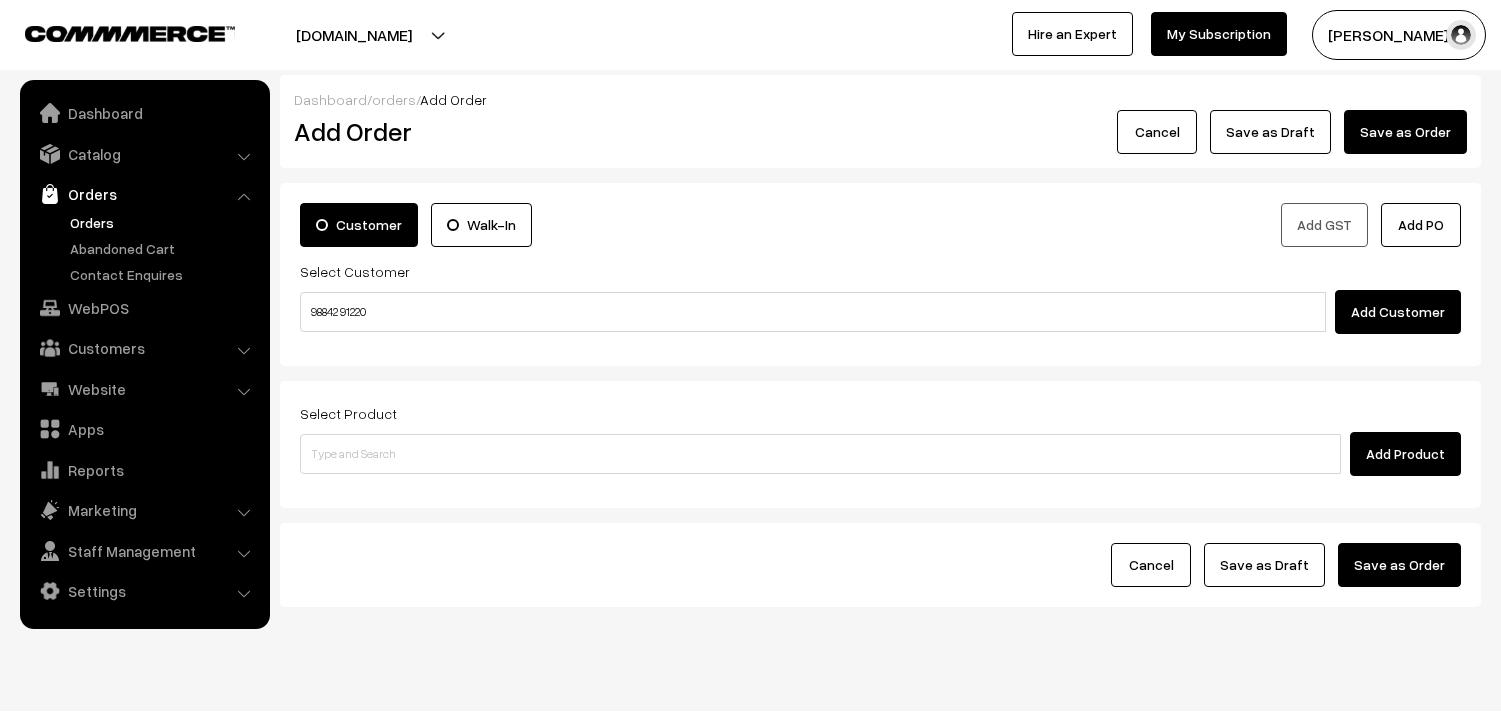 scroll, scrollTop: 0, scrollLeft: 0, axis: both 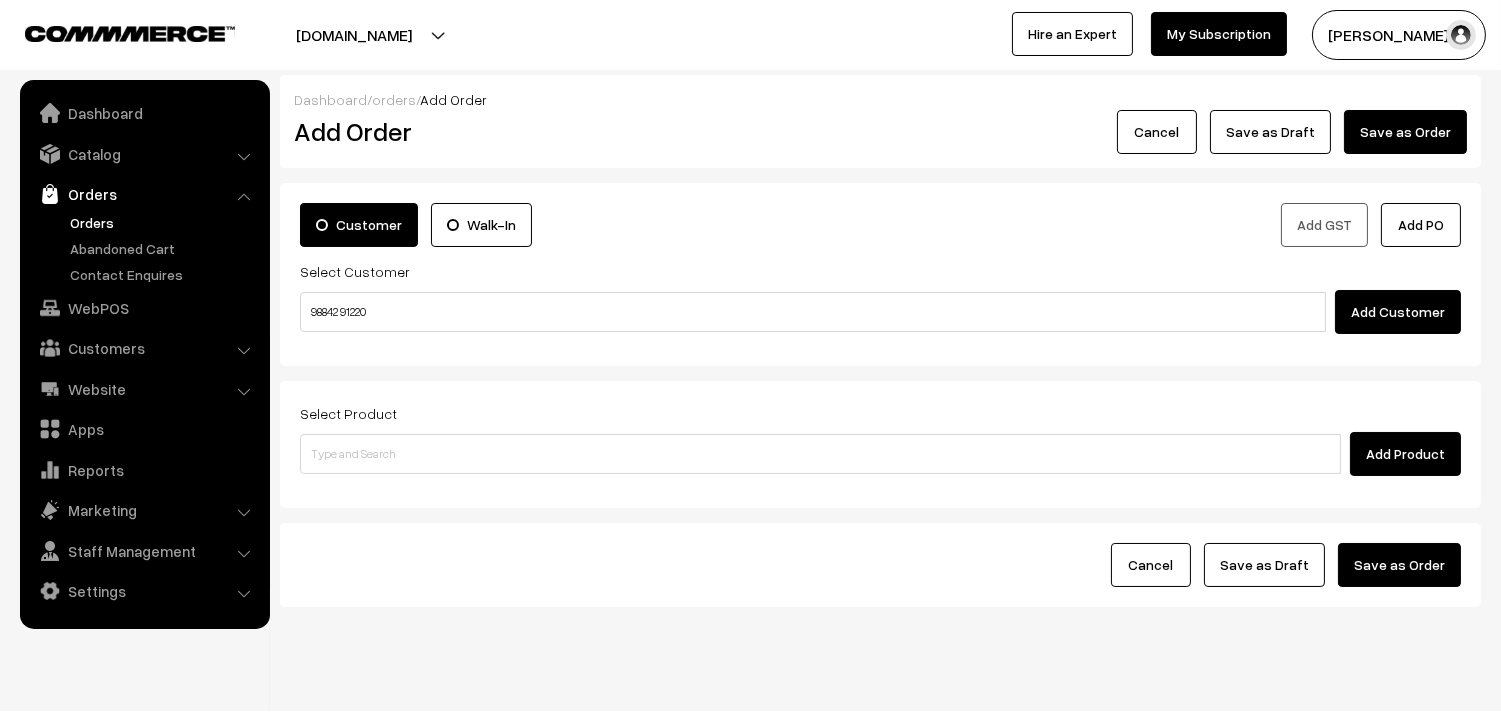 type on "98842 91220" 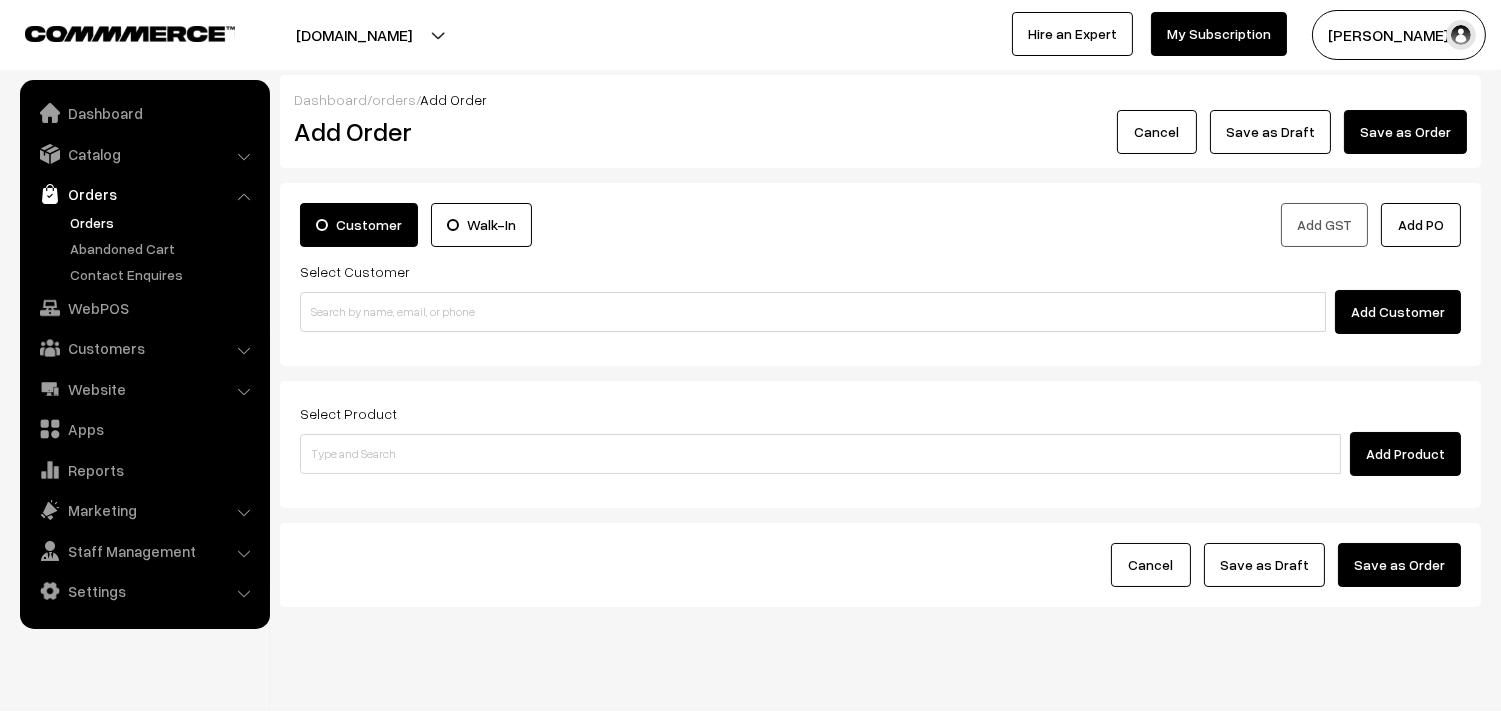 click on "Select Customer
Add Customer" at bounding box center [880, 296] 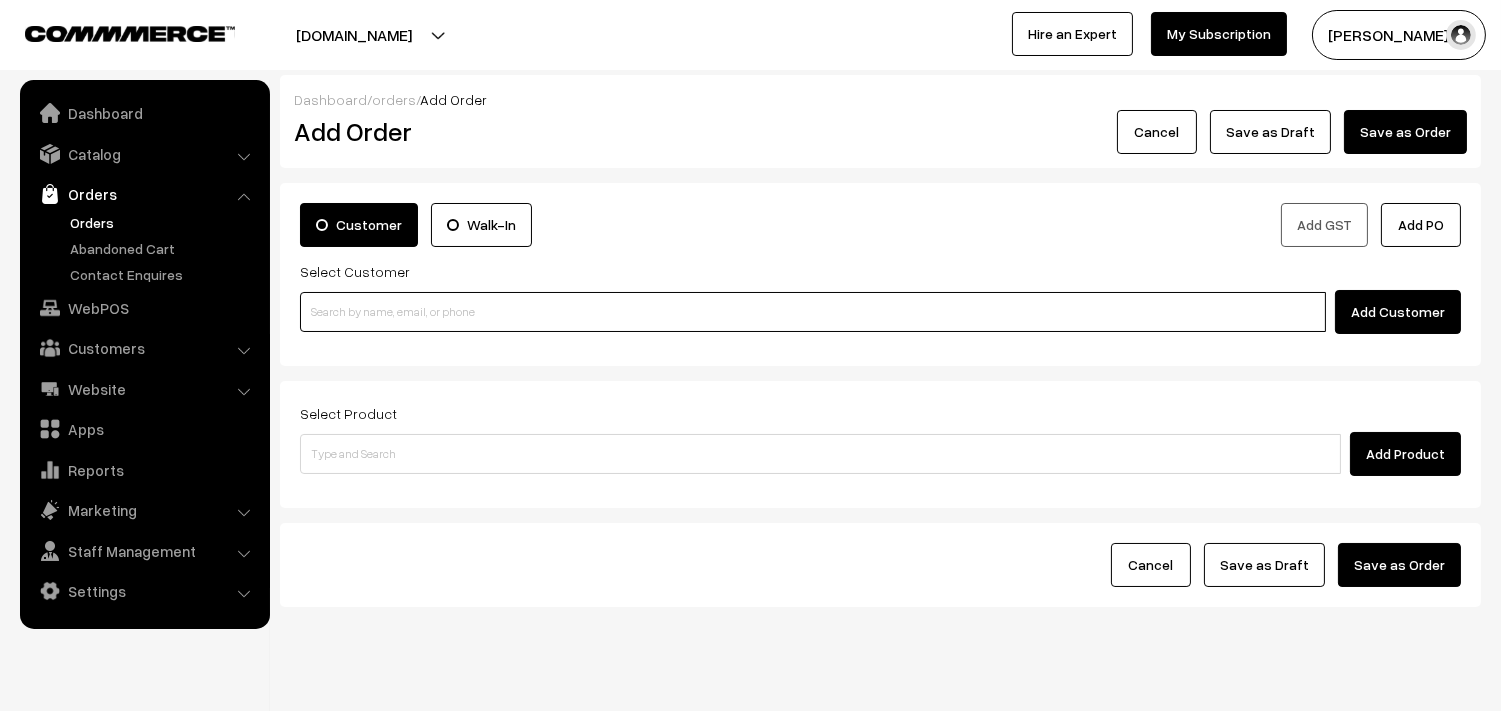 drag, startPoint x: 352, startPoint y: 317, endPoint x: 318, endPoint y: 326, distance: 35.17101 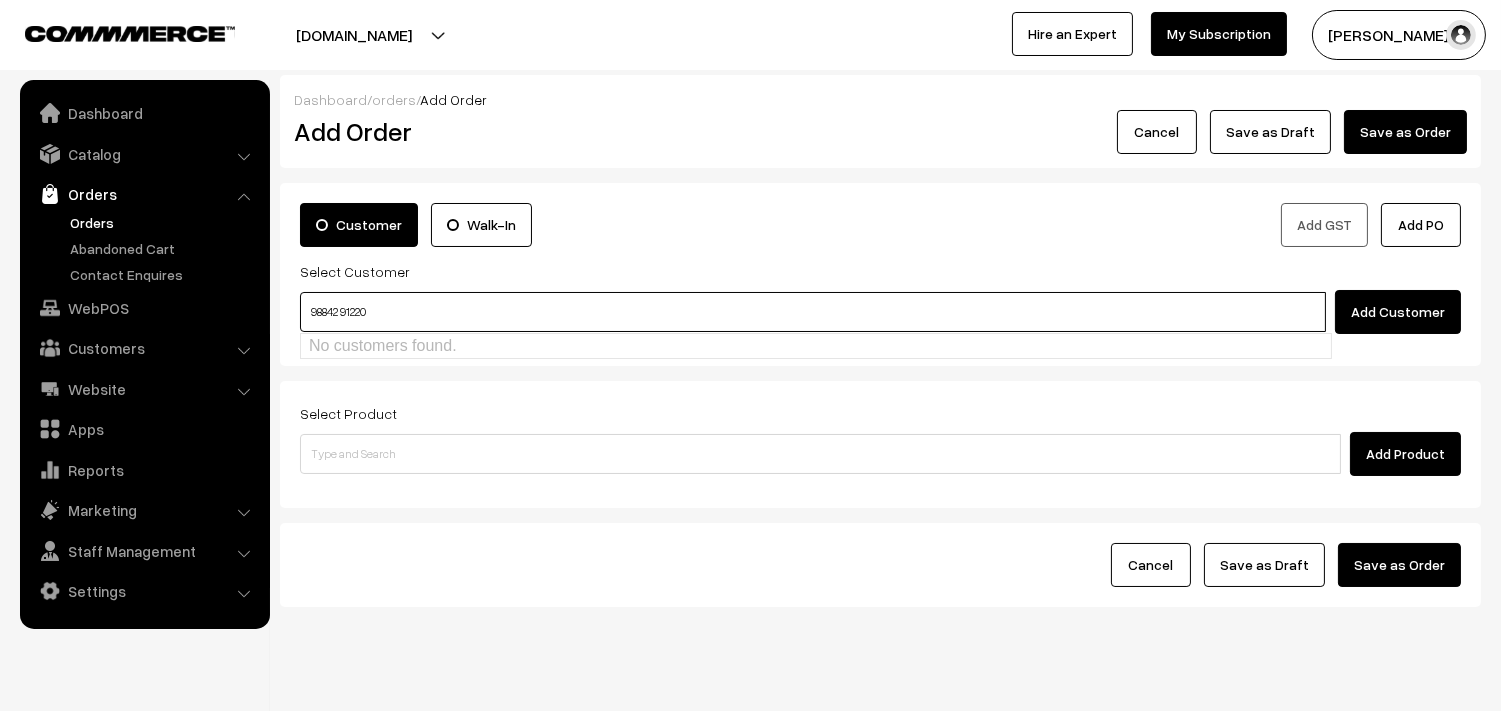 click on "98842 91220" at bounding box center (813, 312) 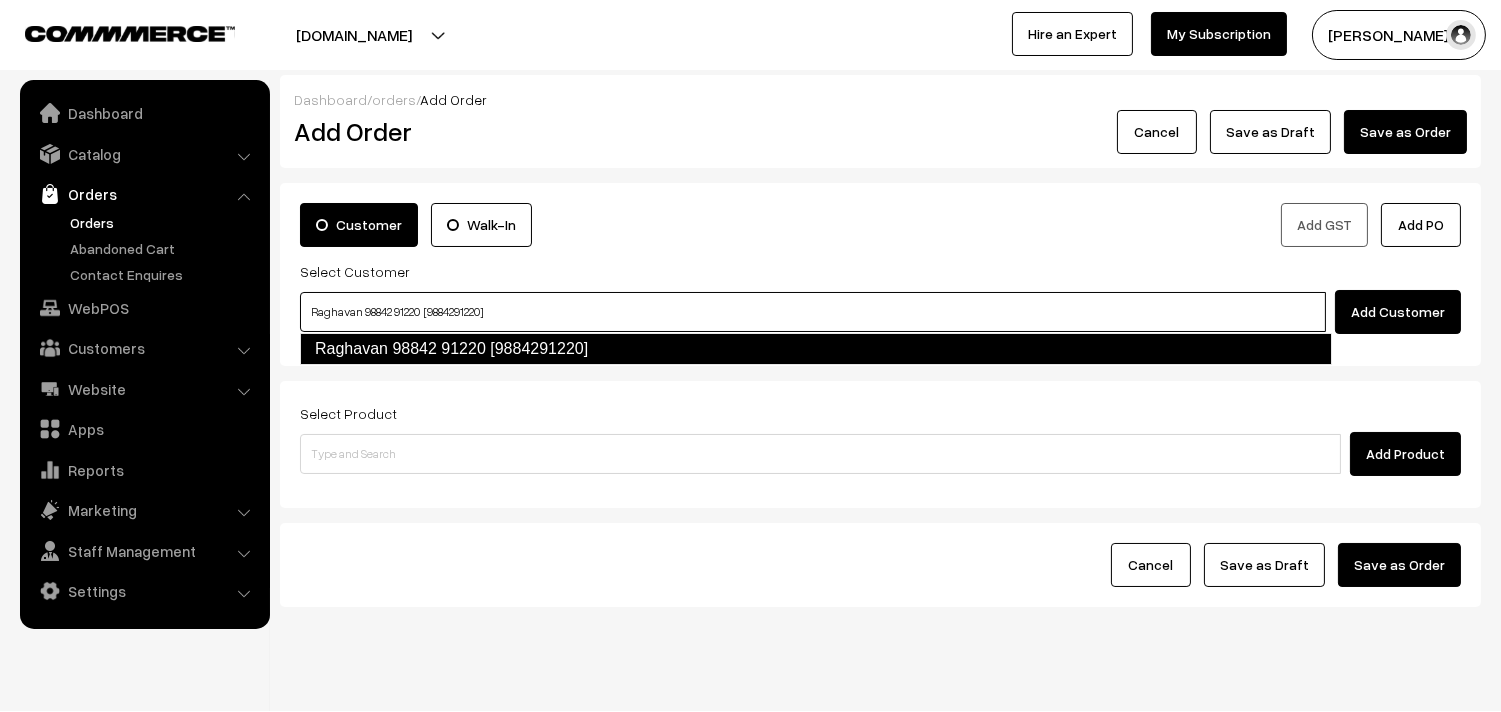 type on "Raghavan 98842 91220  [9884291220]" 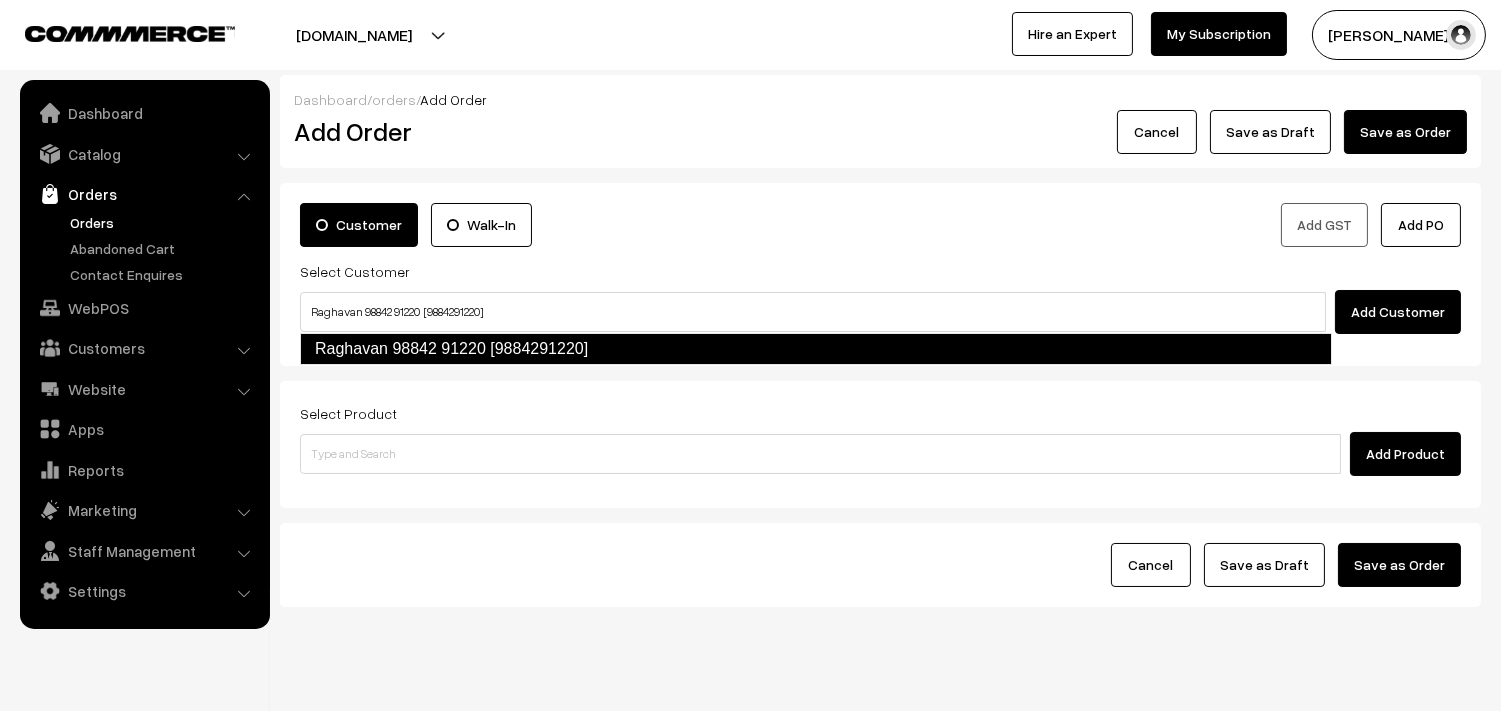 type 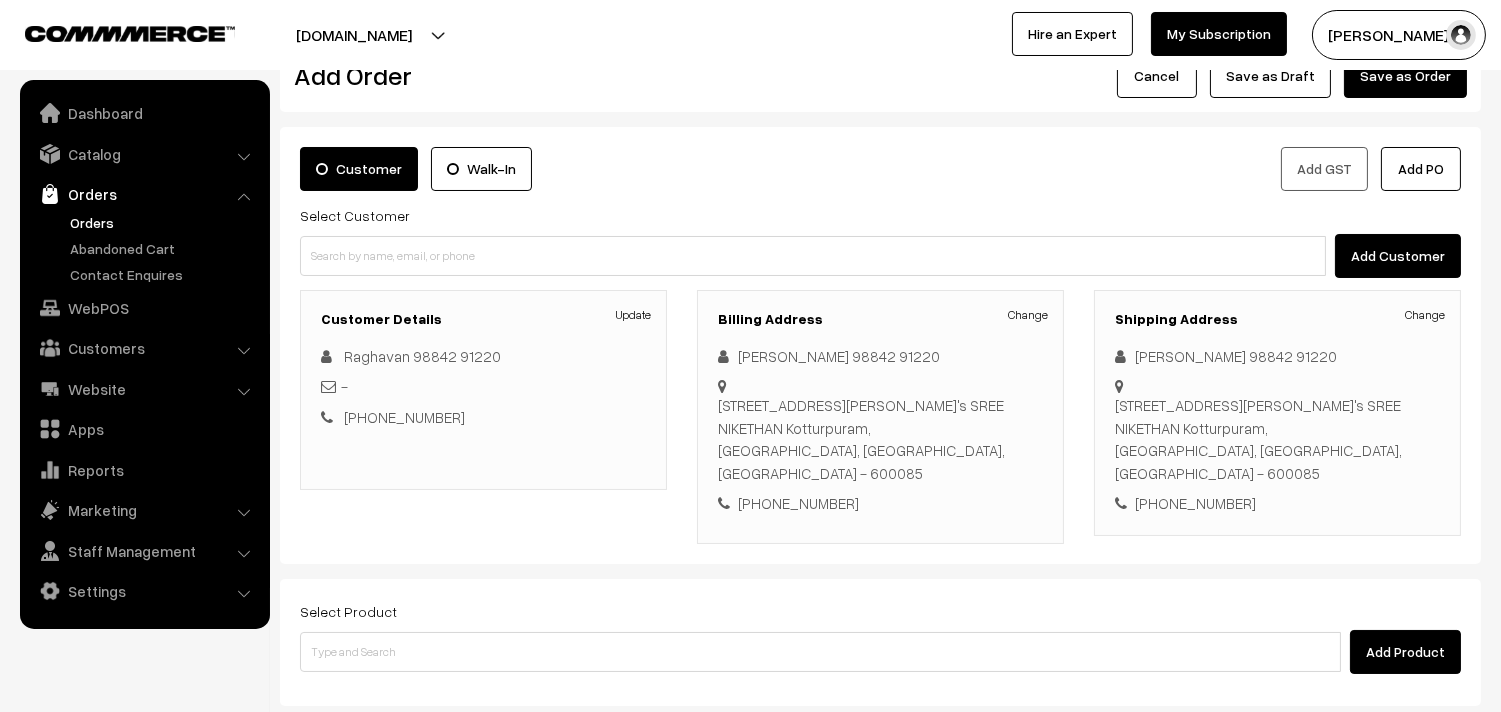 scroll, scrollTop: 222, scrollLeft: 0, axis: vertical 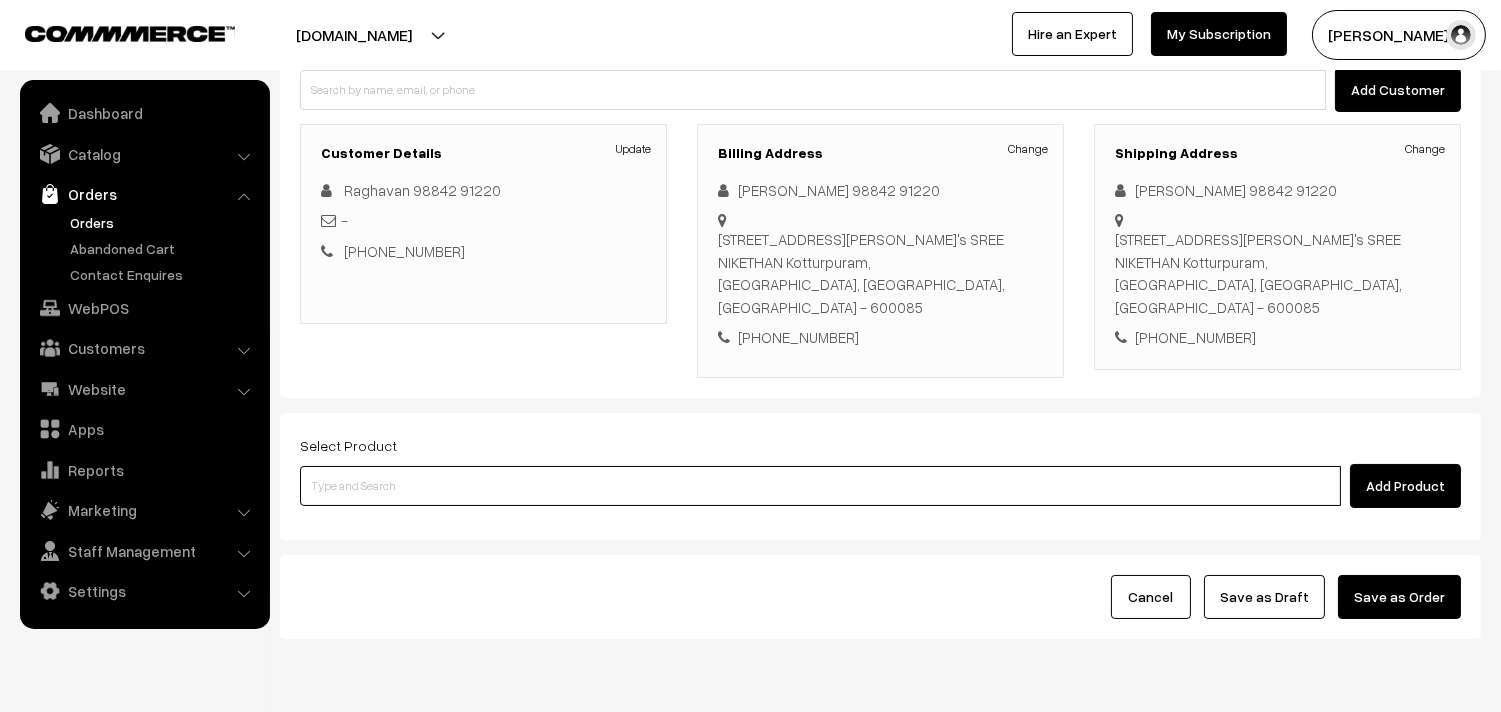 click at bounding box center (820, 486) 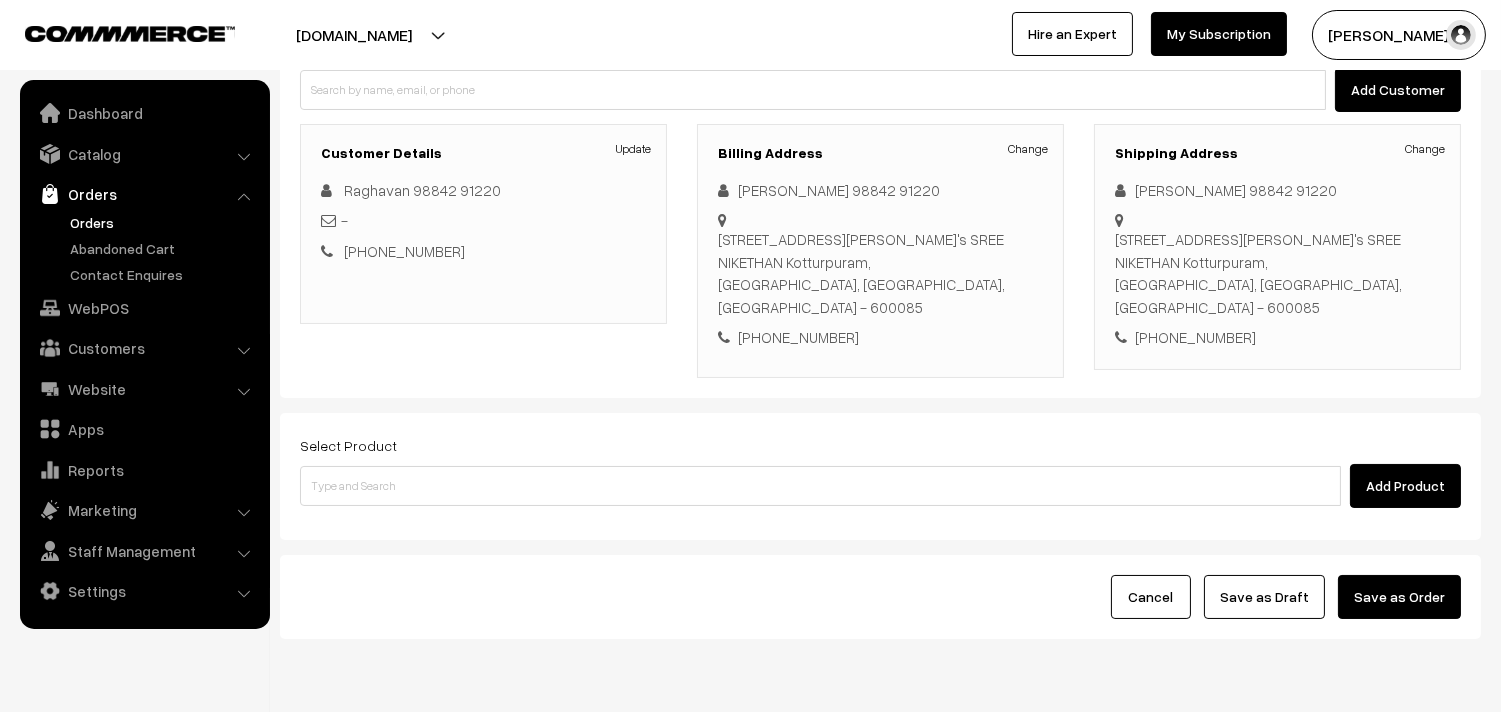 click on "Orders" at bounding box center (164, 222) 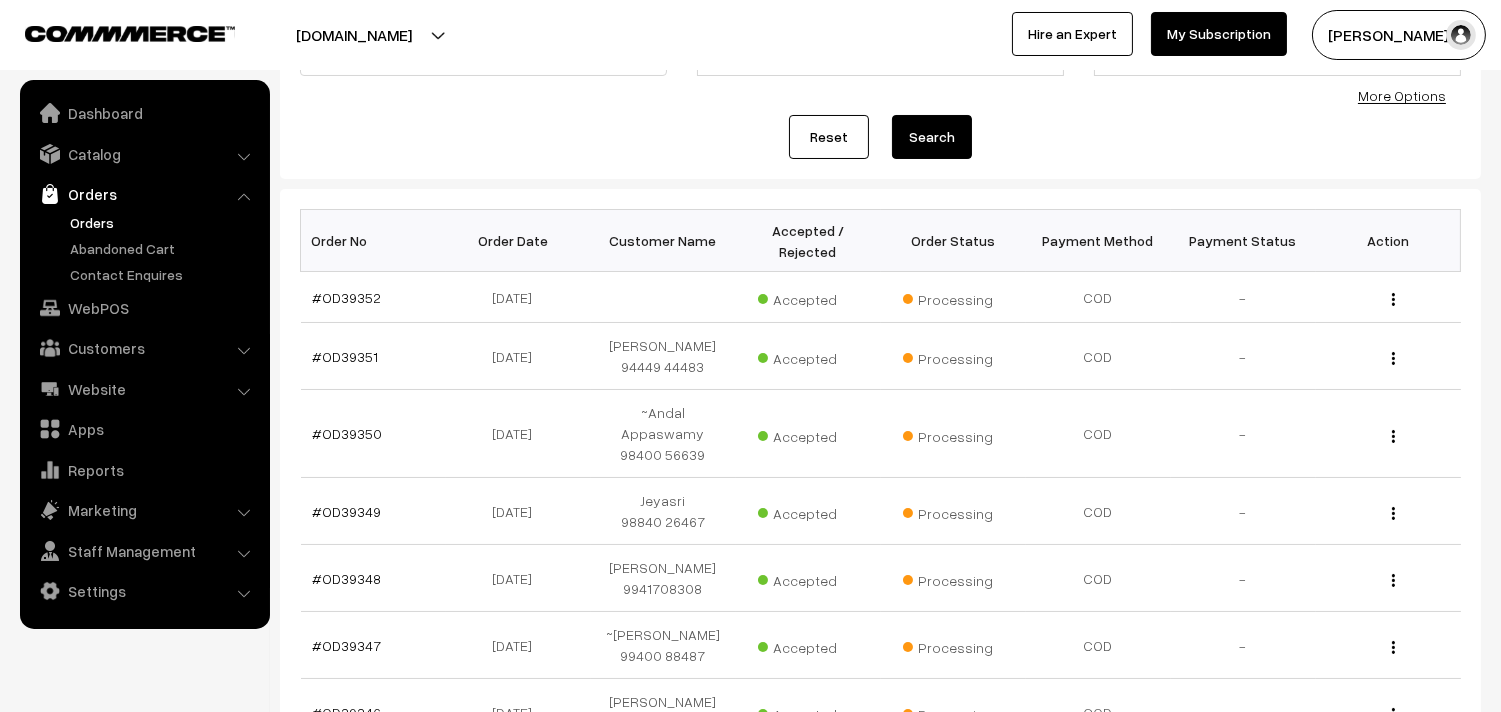 scroll, scrollTop: 444, scrollLeft: 0, axis: vertical 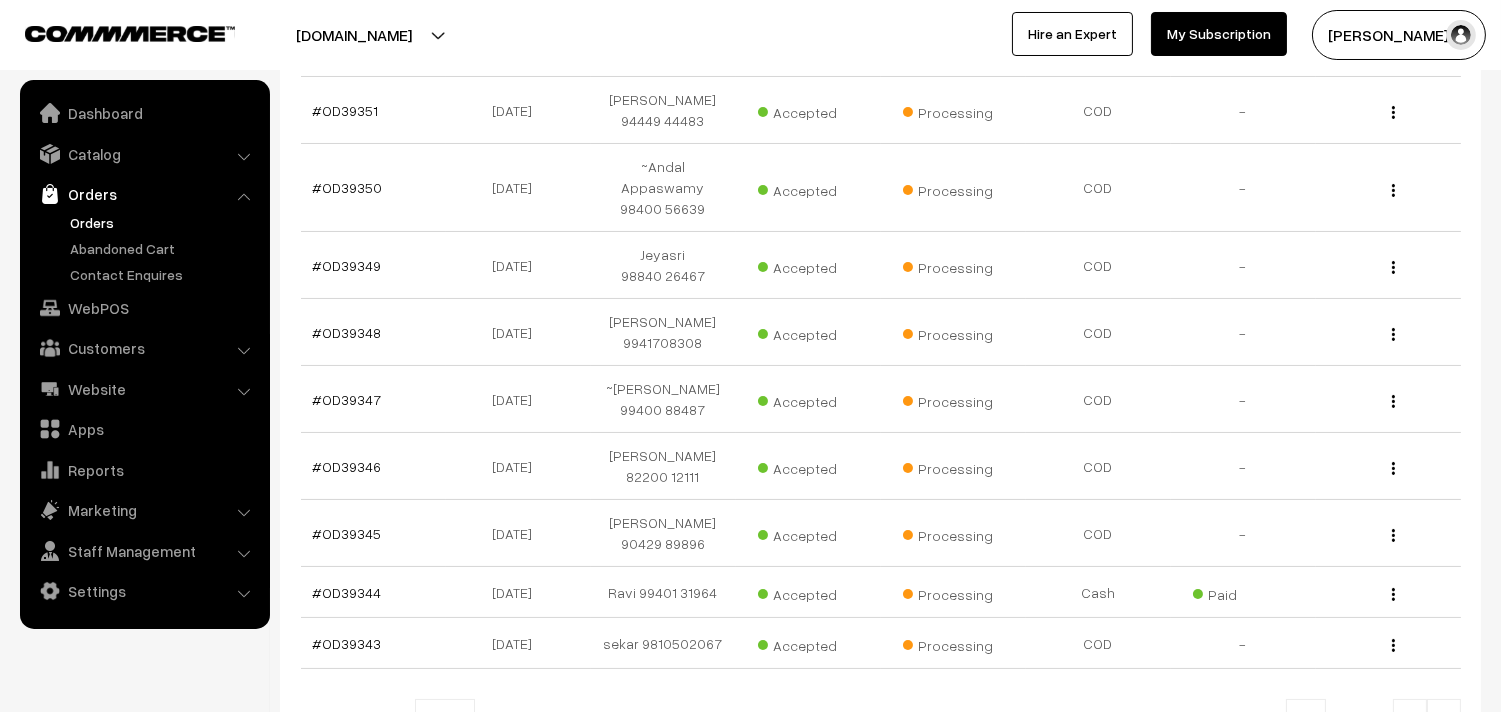drag, startPoint x: 107, startPoint y: 163, endPoint x: 108, endPoint y: 182, distance: 19.026299 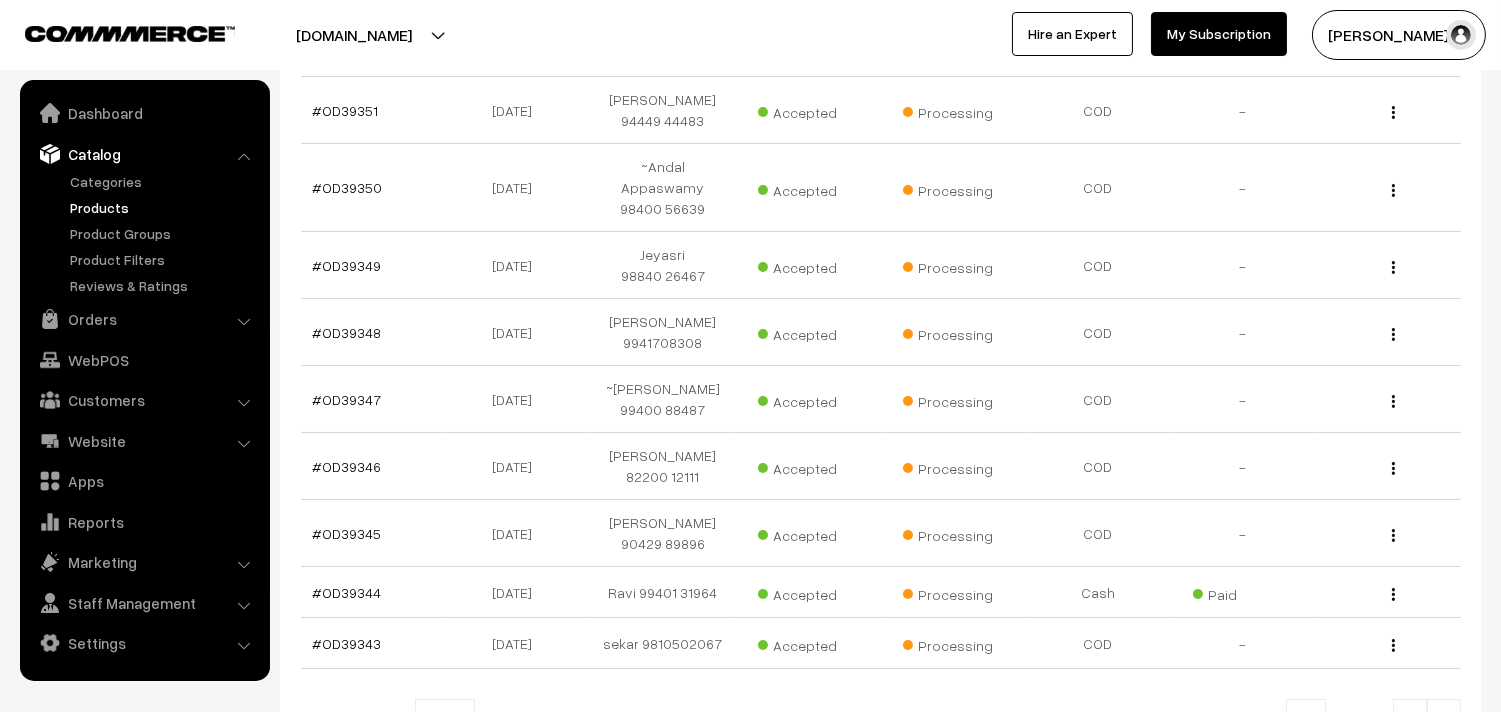 click on "Products" at bounding box center (164, 207) 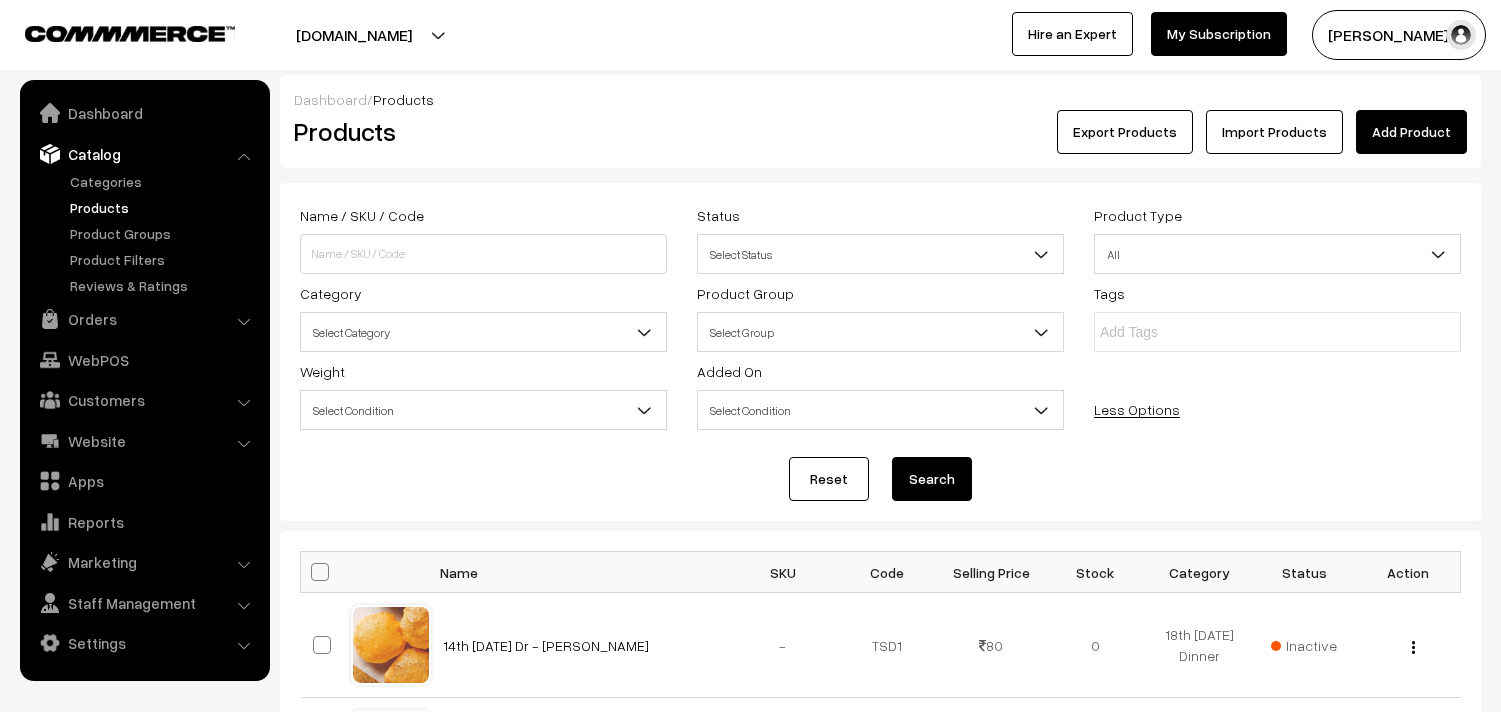 scroll, scrollTop: 0, scrollLeft: 0, axis: both 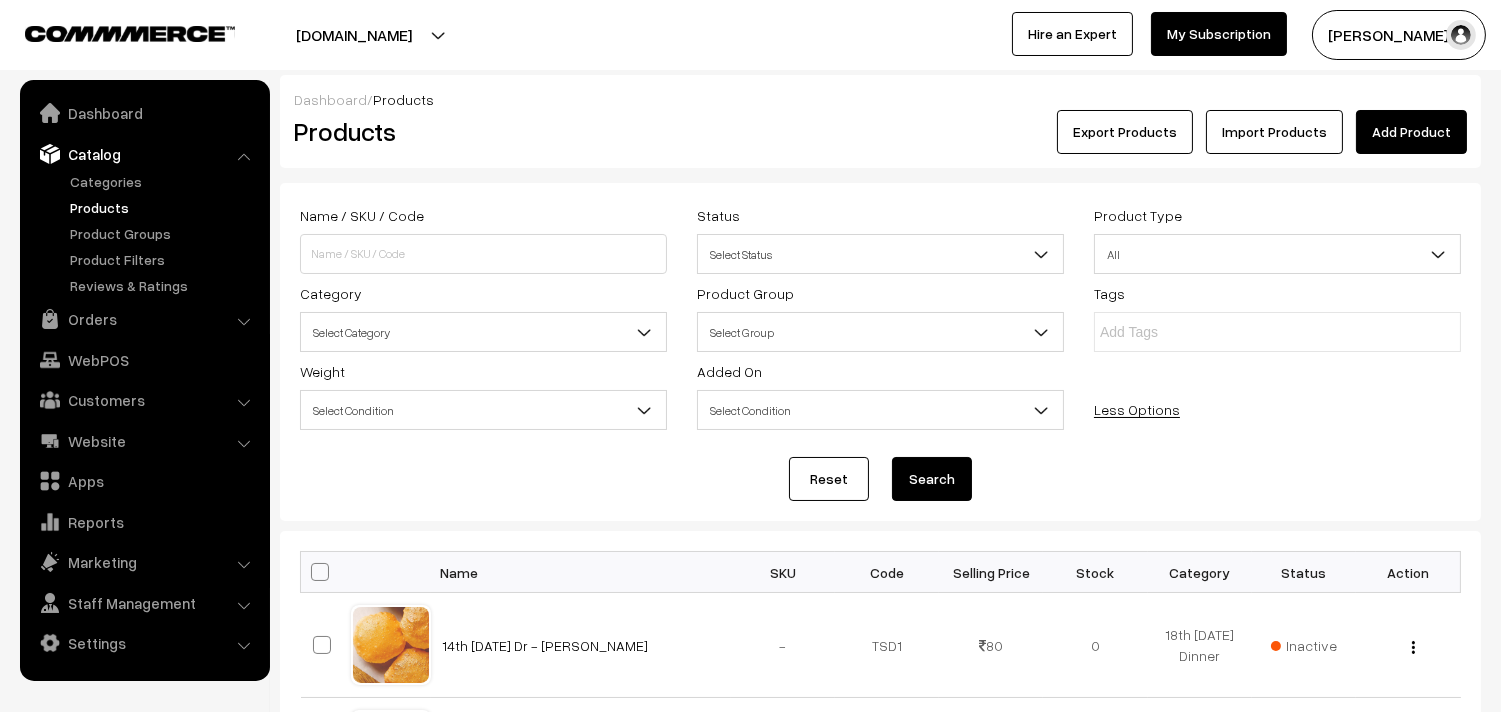 click on "Select Category" at bounding box center (483, 332) 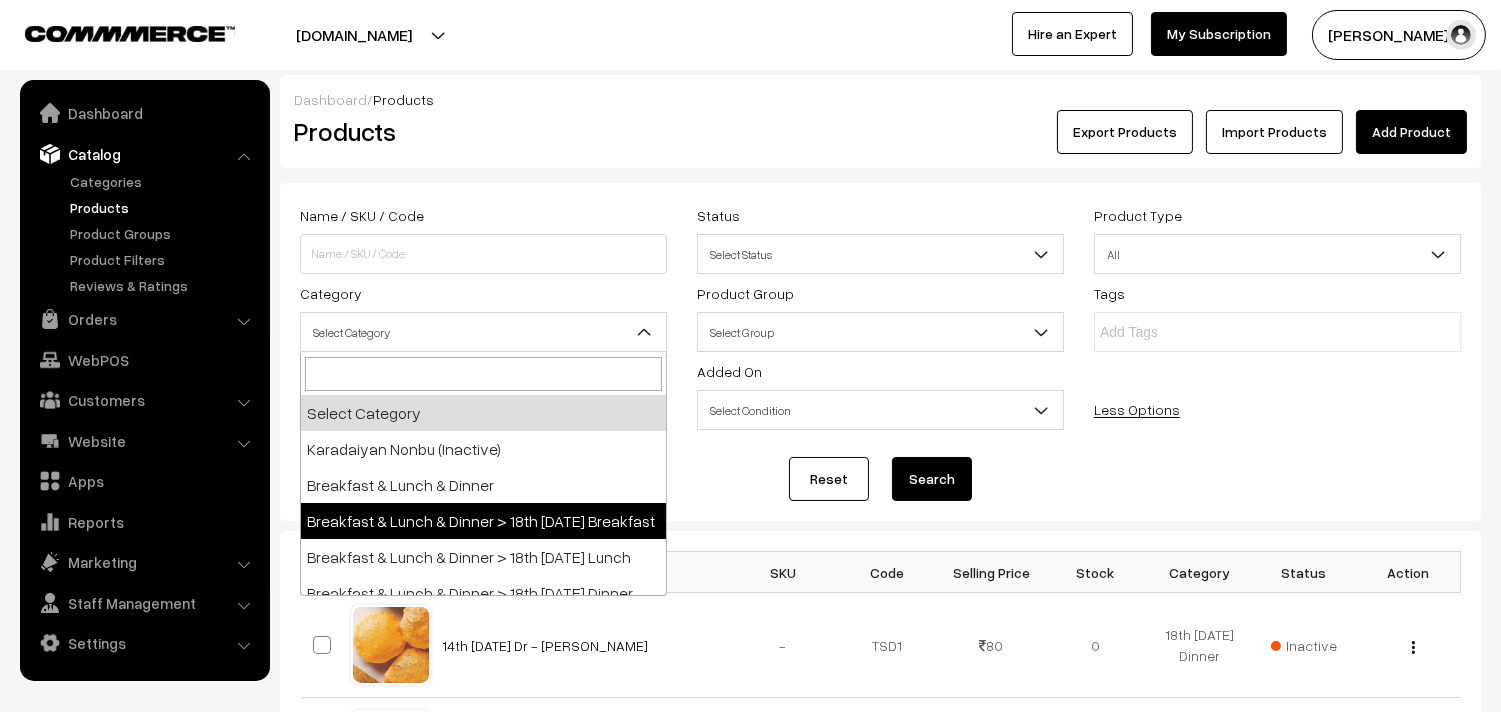 select on "91" 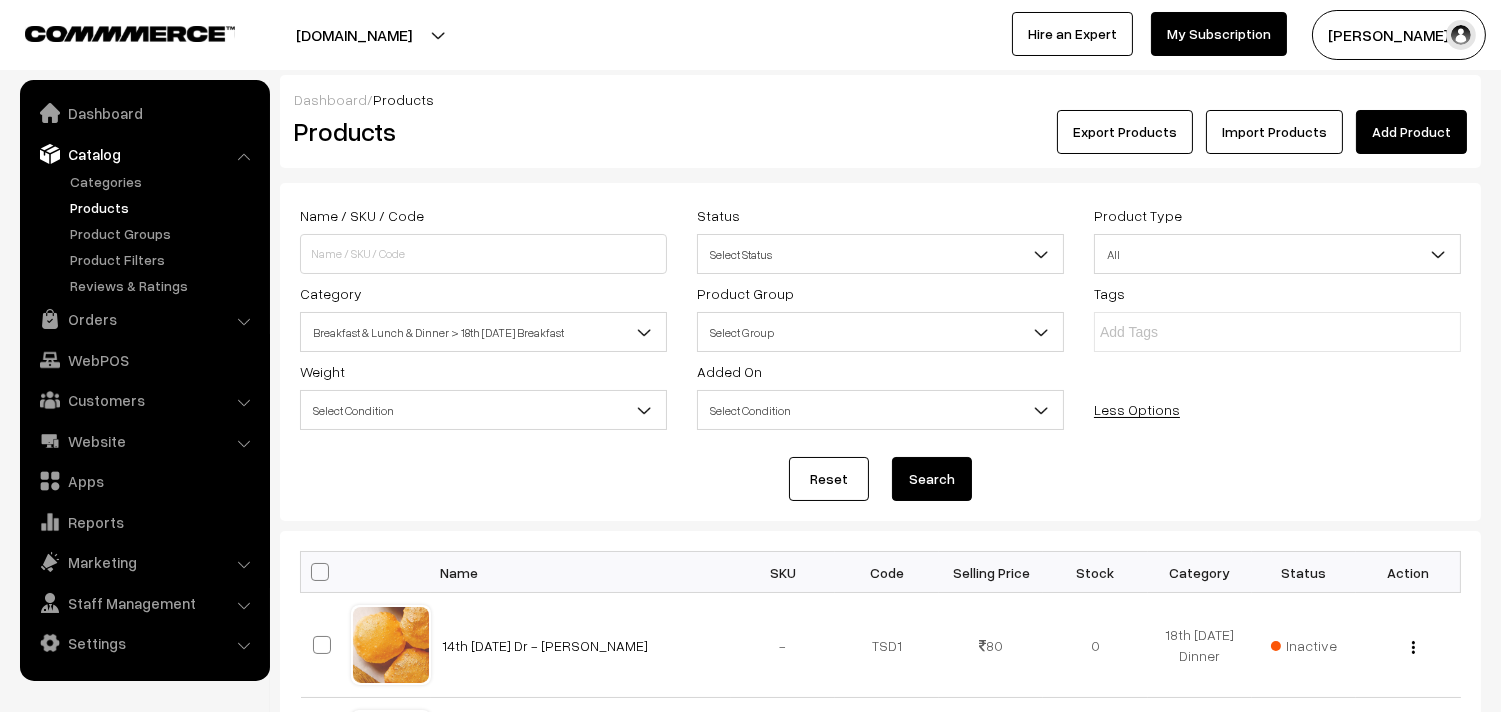 click on "Search" at bounding box center [932, 479] 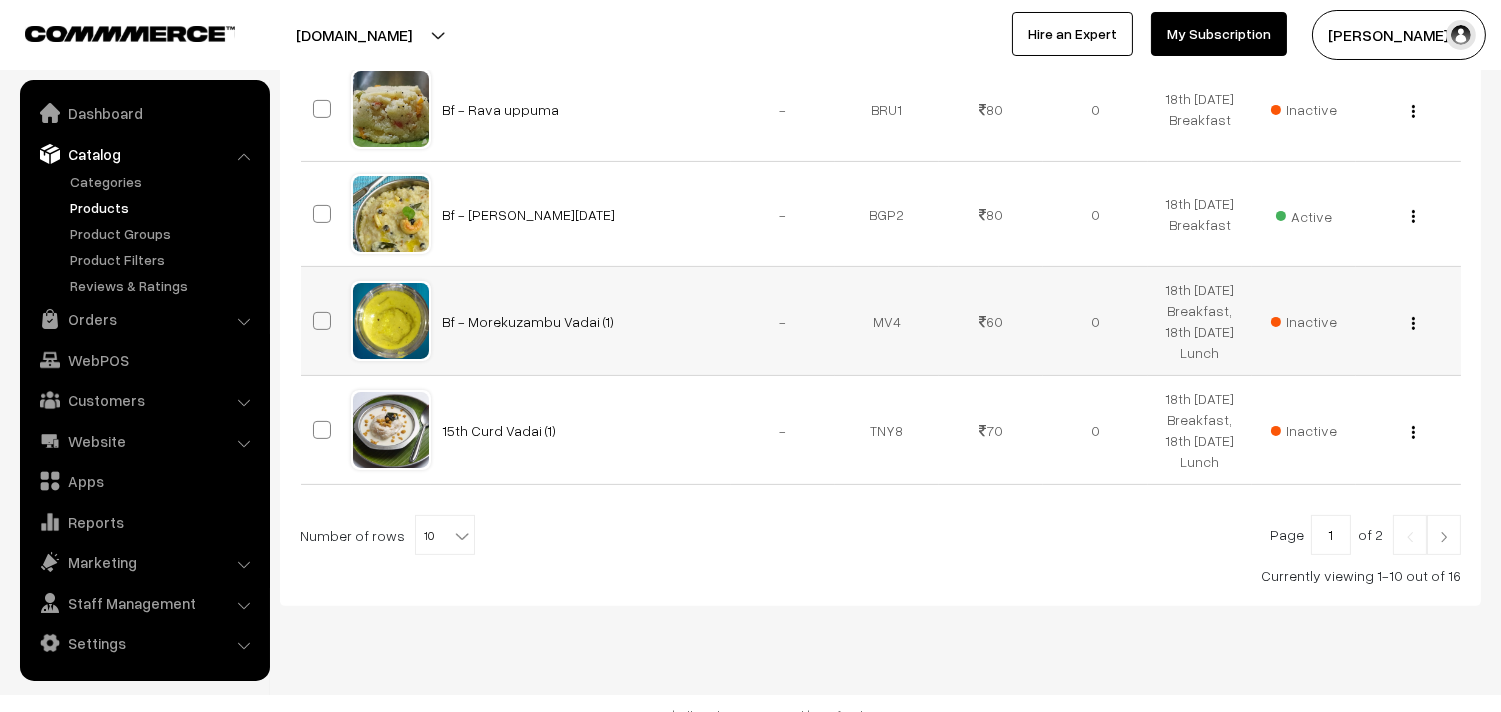 scroll, scrollTop: 1192, scrollLeft: 0, axis: vertical 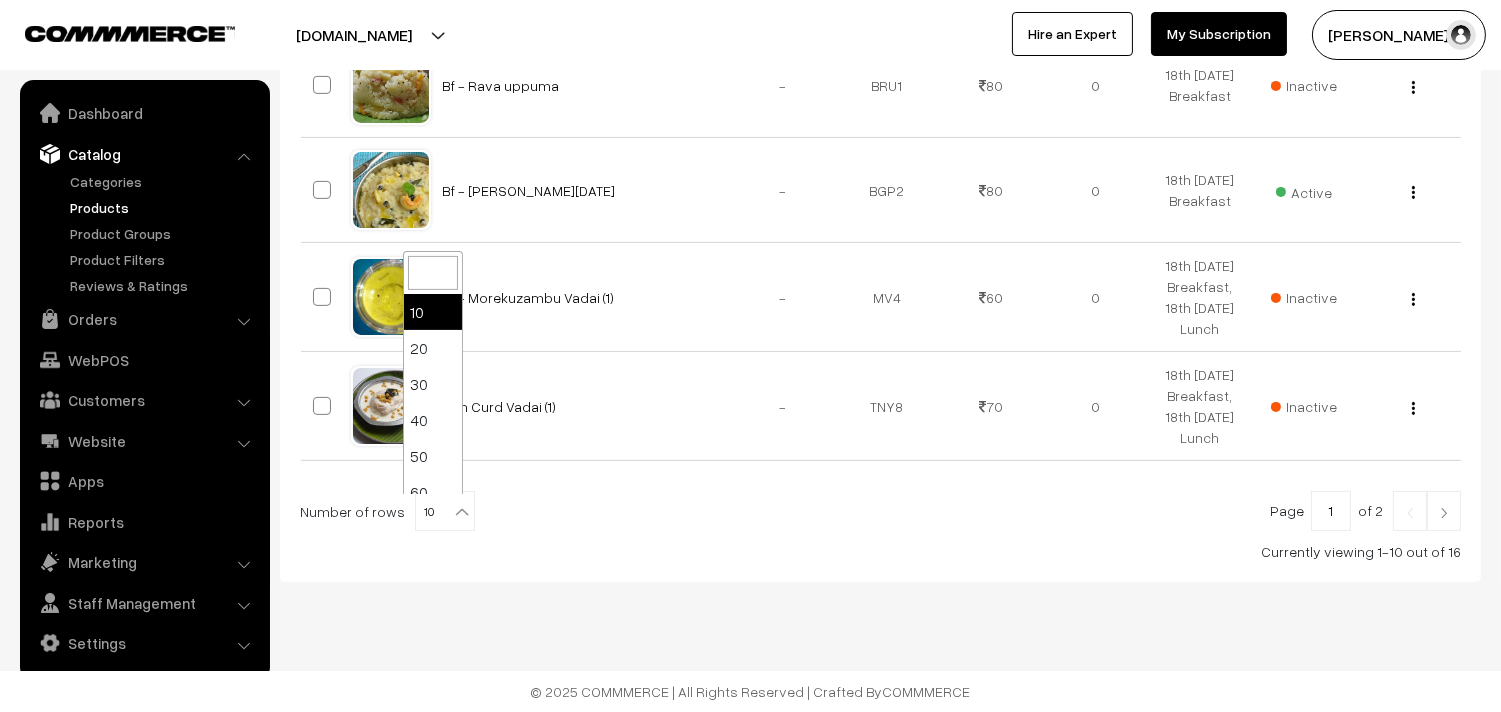 drag, startPoint x: 413, startPoint y: 514, endPoint x: 432, endPoint y: 436, distance: 80.280754 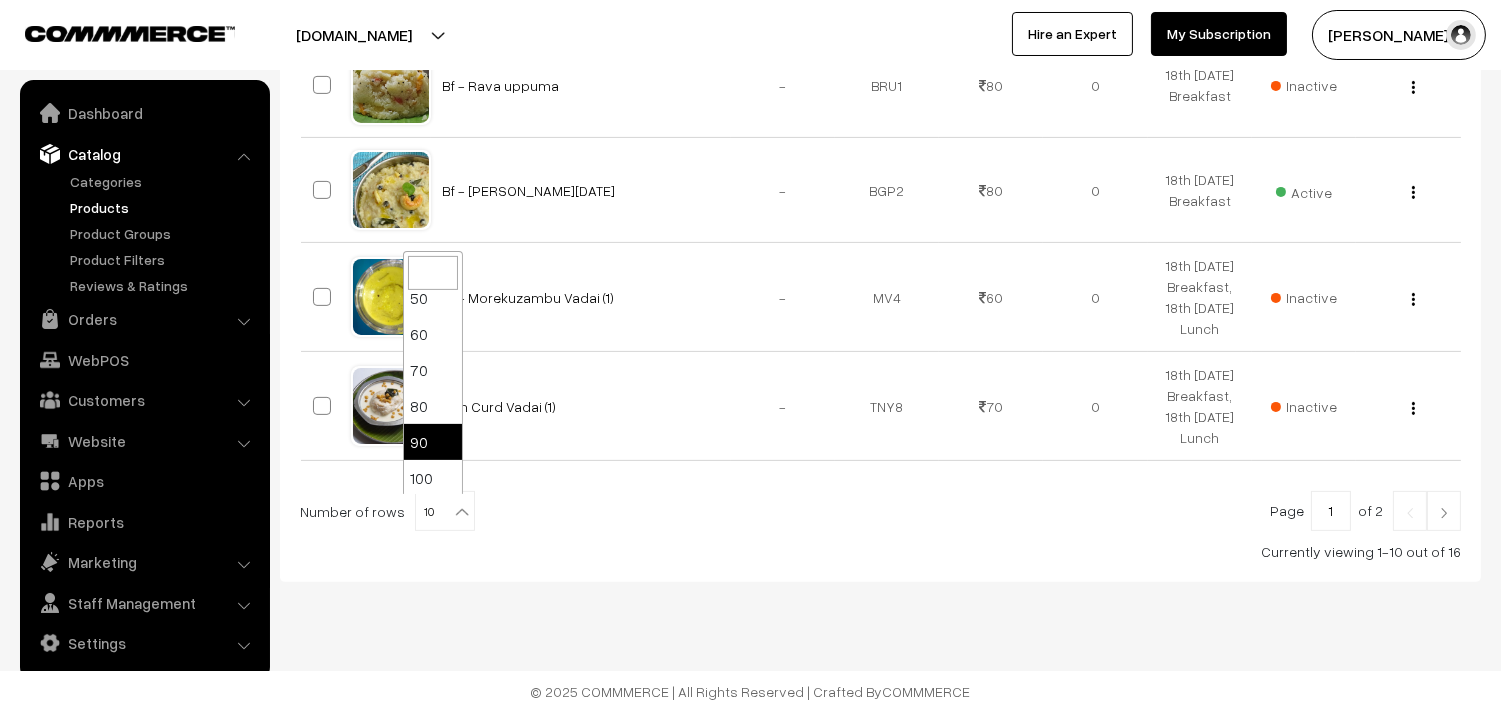 scroll, scrollTop: 160, scrollLeft: 0, axis: vertical 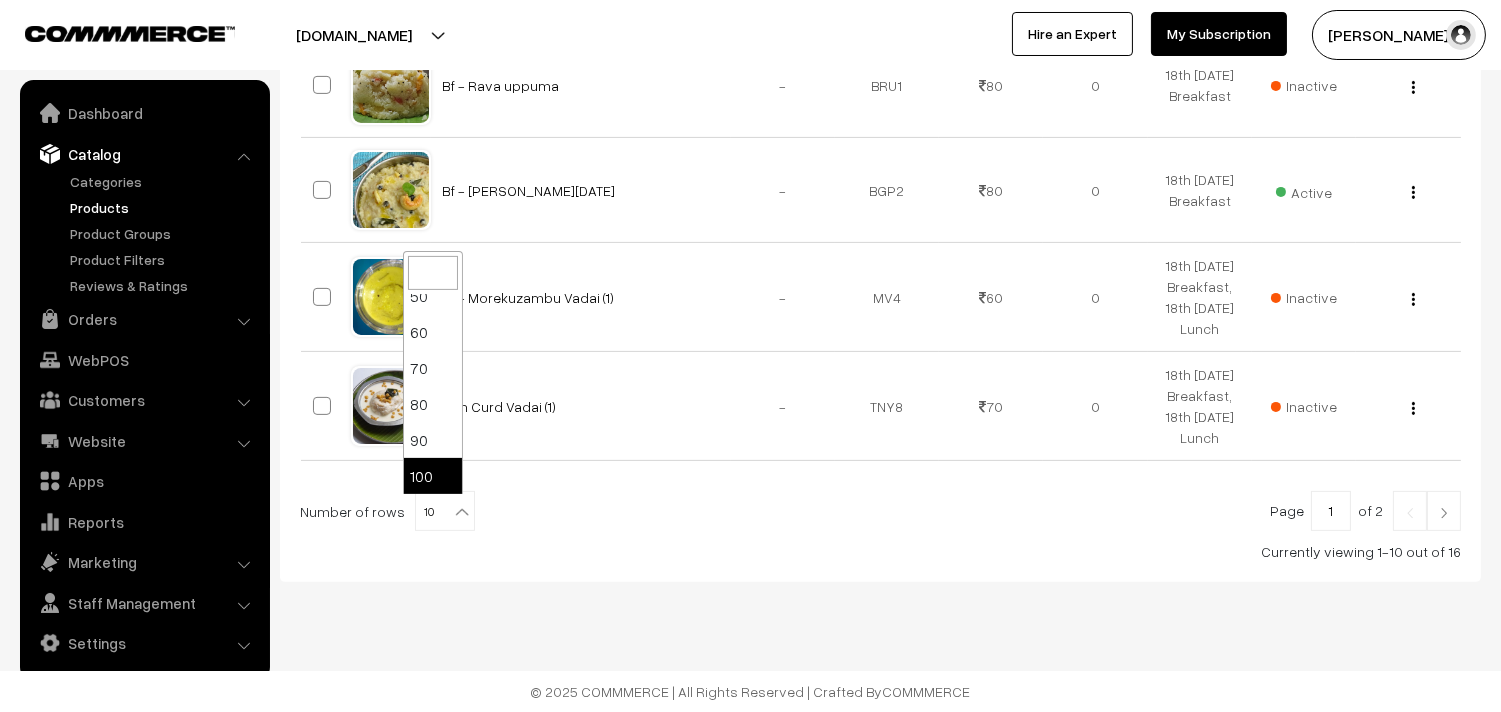 select on "100" 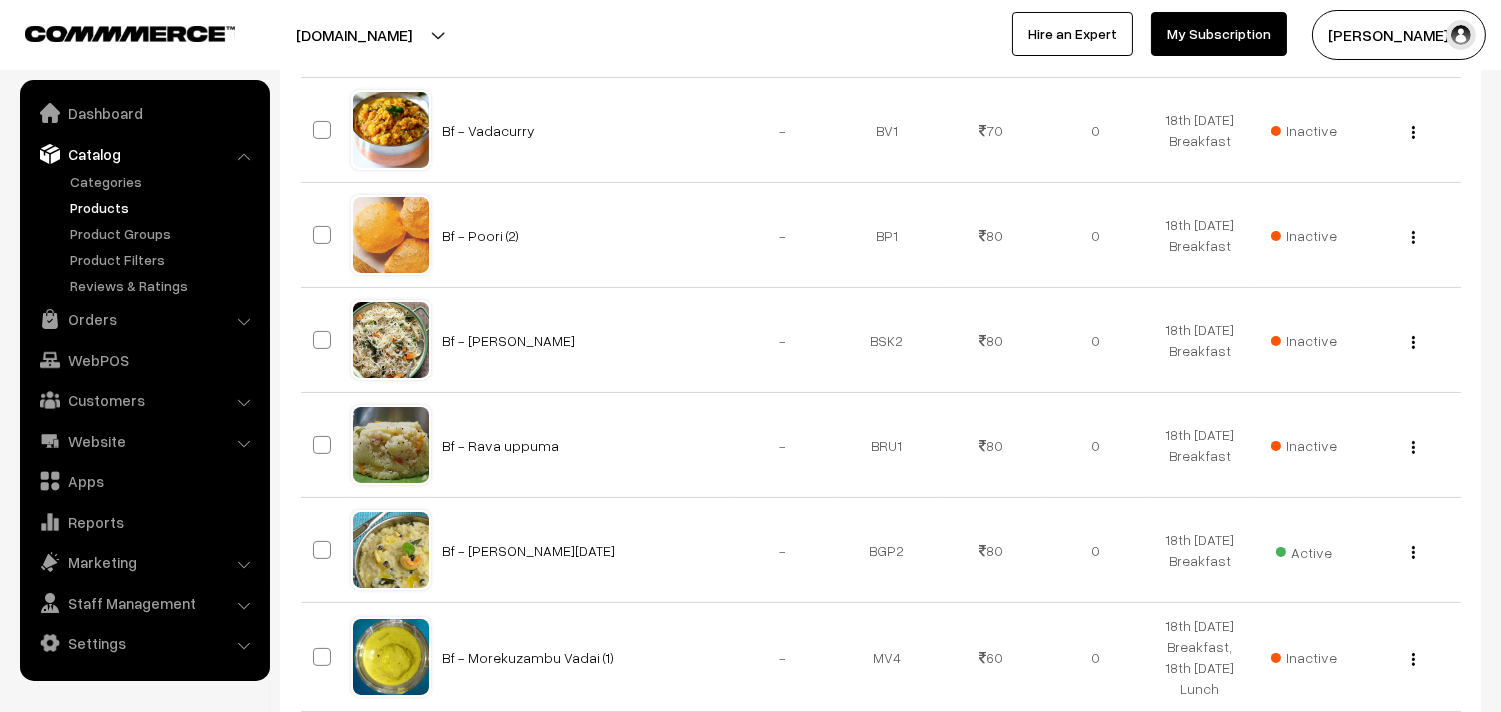 scroll, scrollTop: 777, scrollLeft: 0, axis: vertical 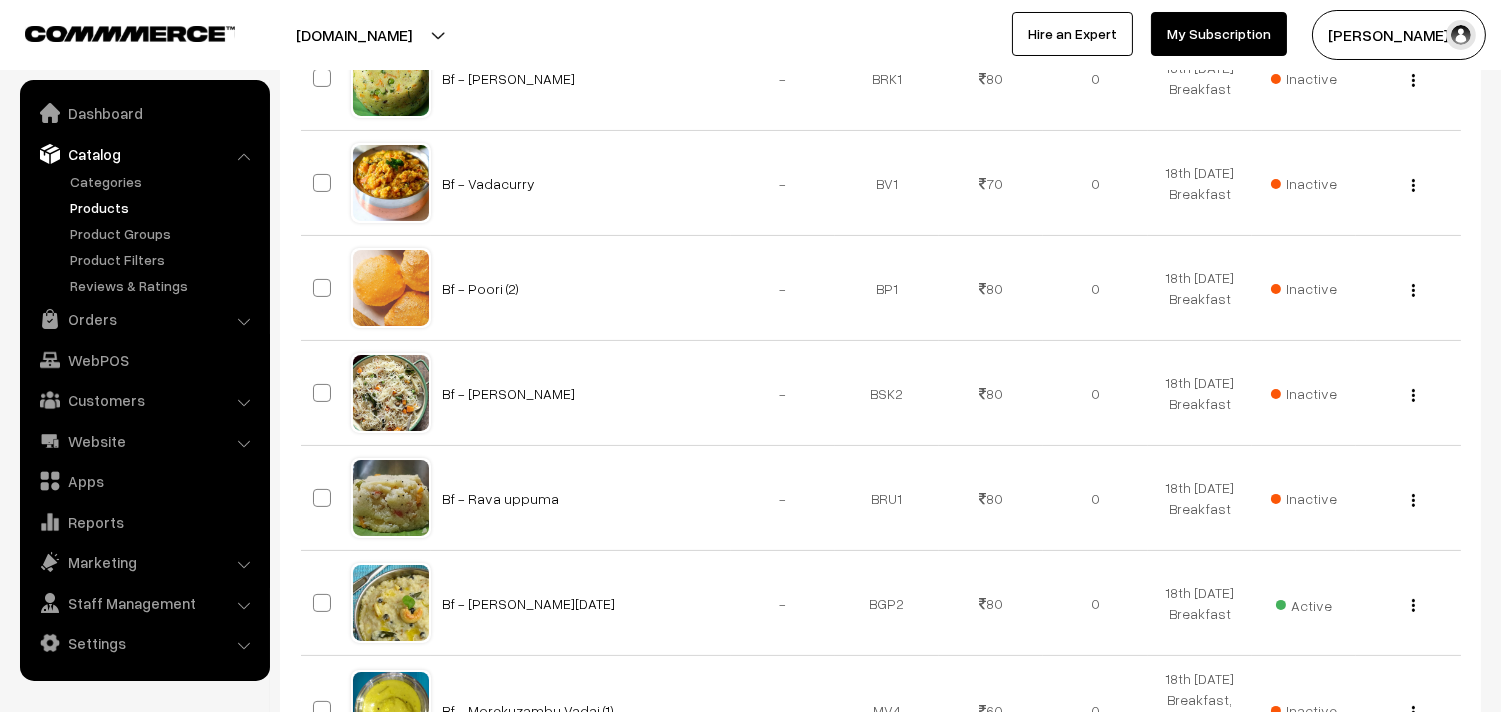 click on "Catalog" at bounding box center [144, 154] 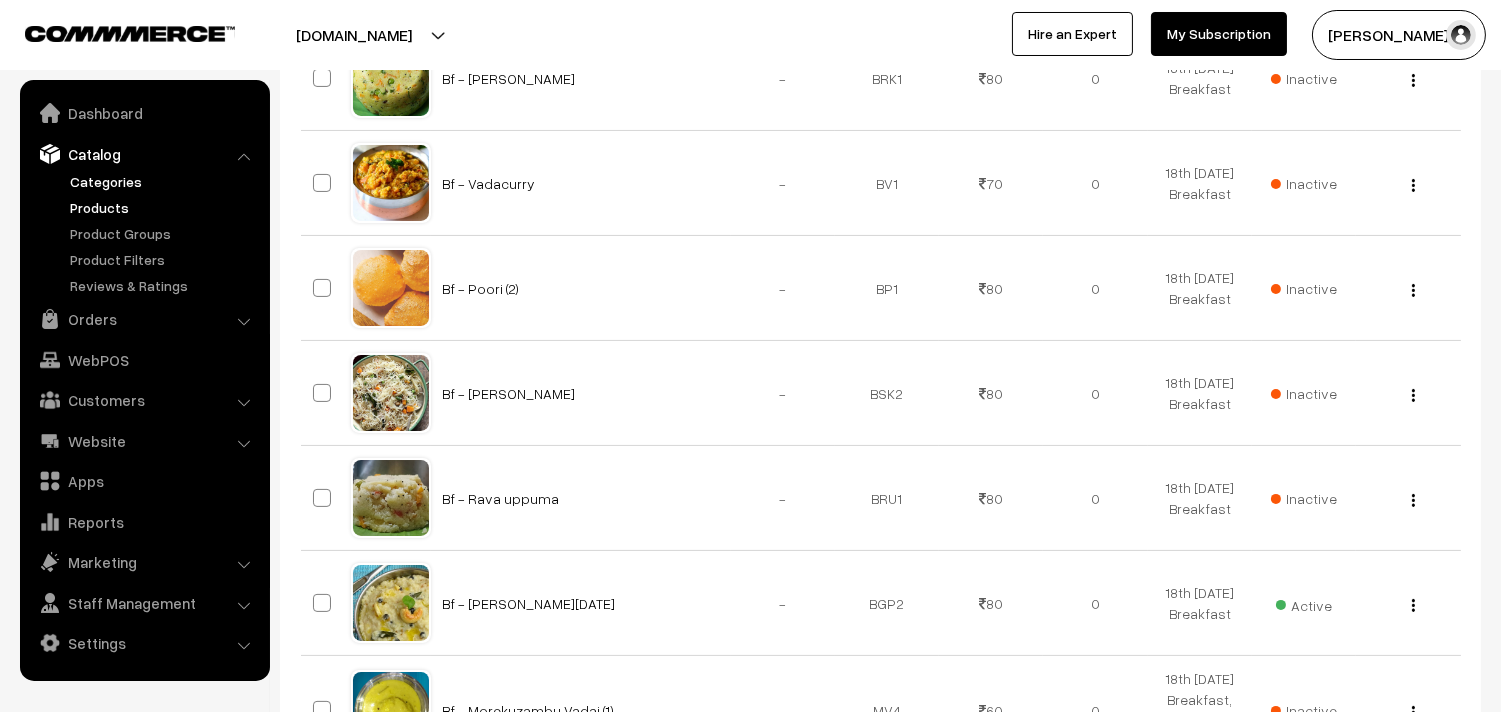 click on "Categories" at bounding box center (164, 181) 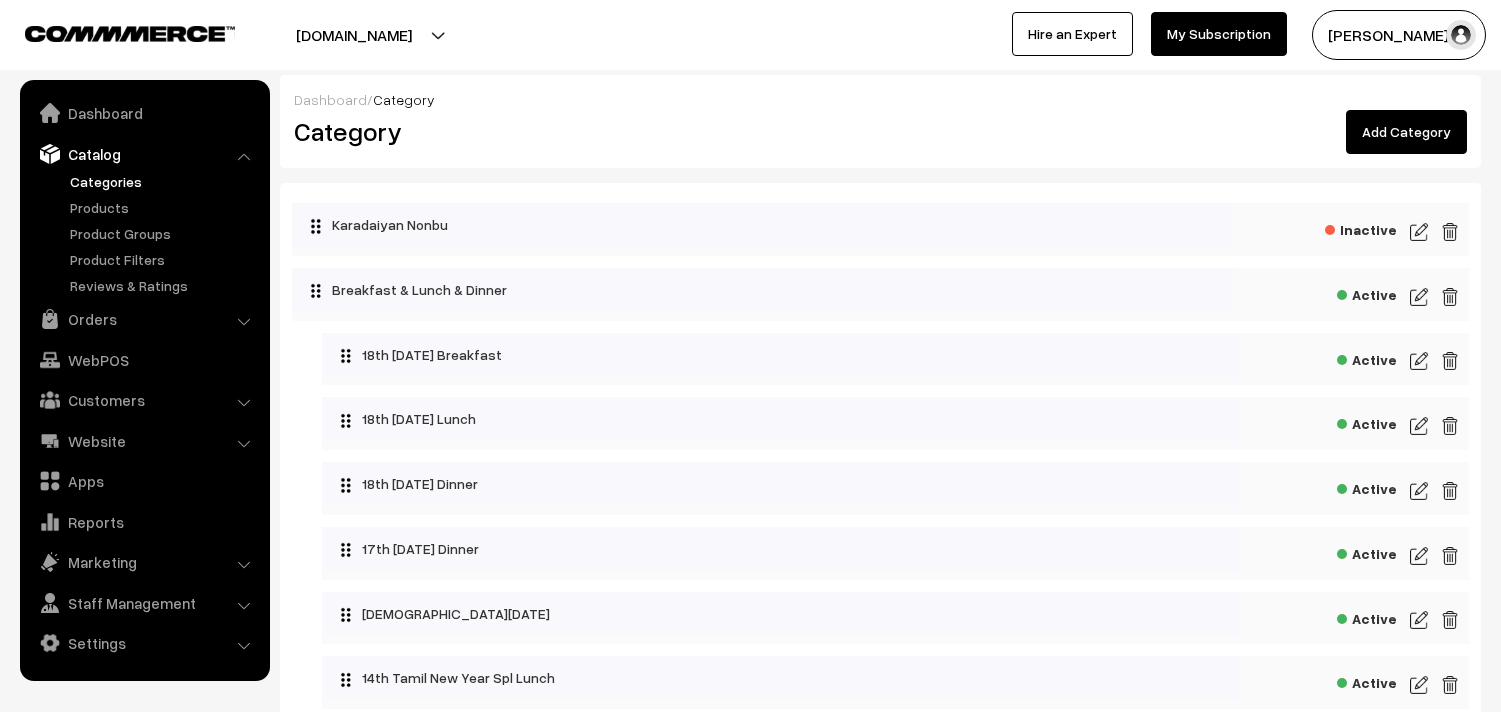 scroll, scrollTop: 0, scrollLeft: 0, axis: both 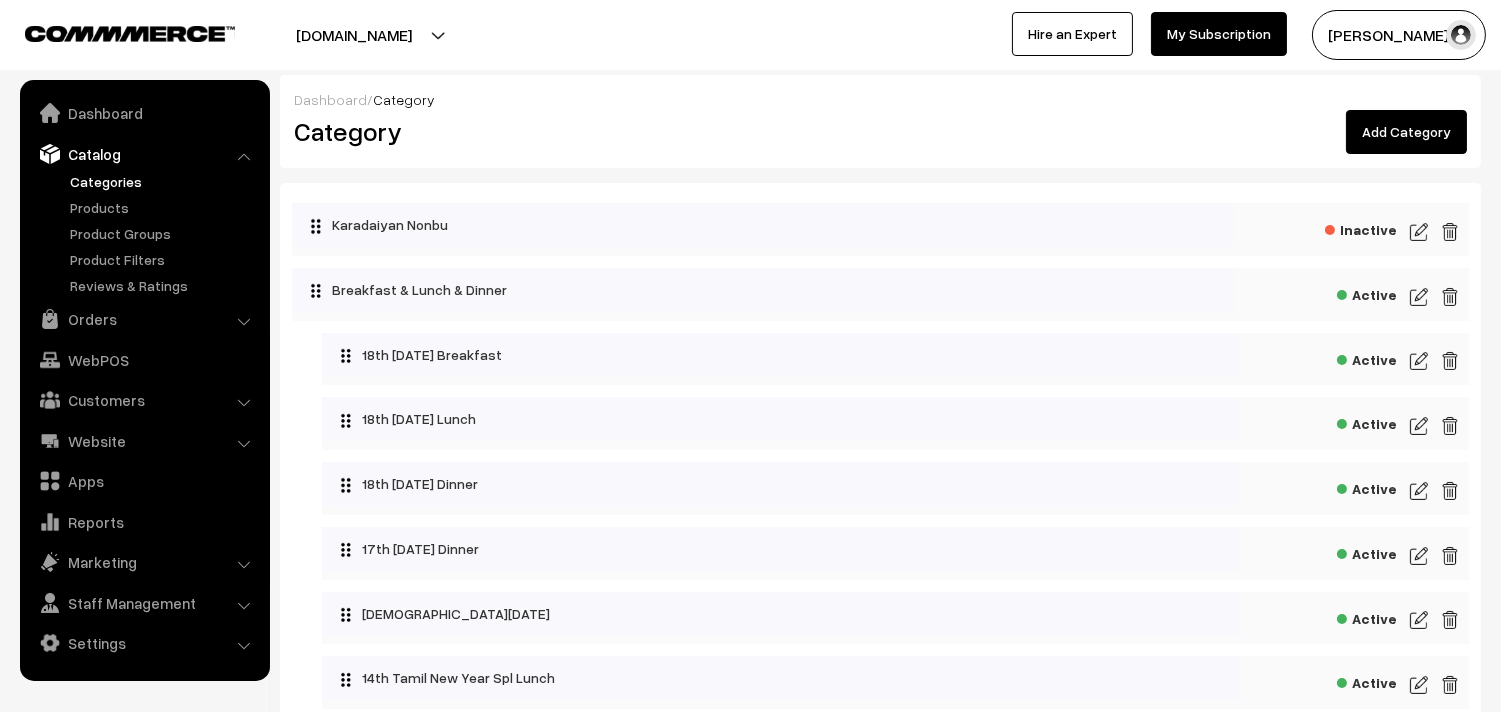 click at bounding box center [1419, 361] 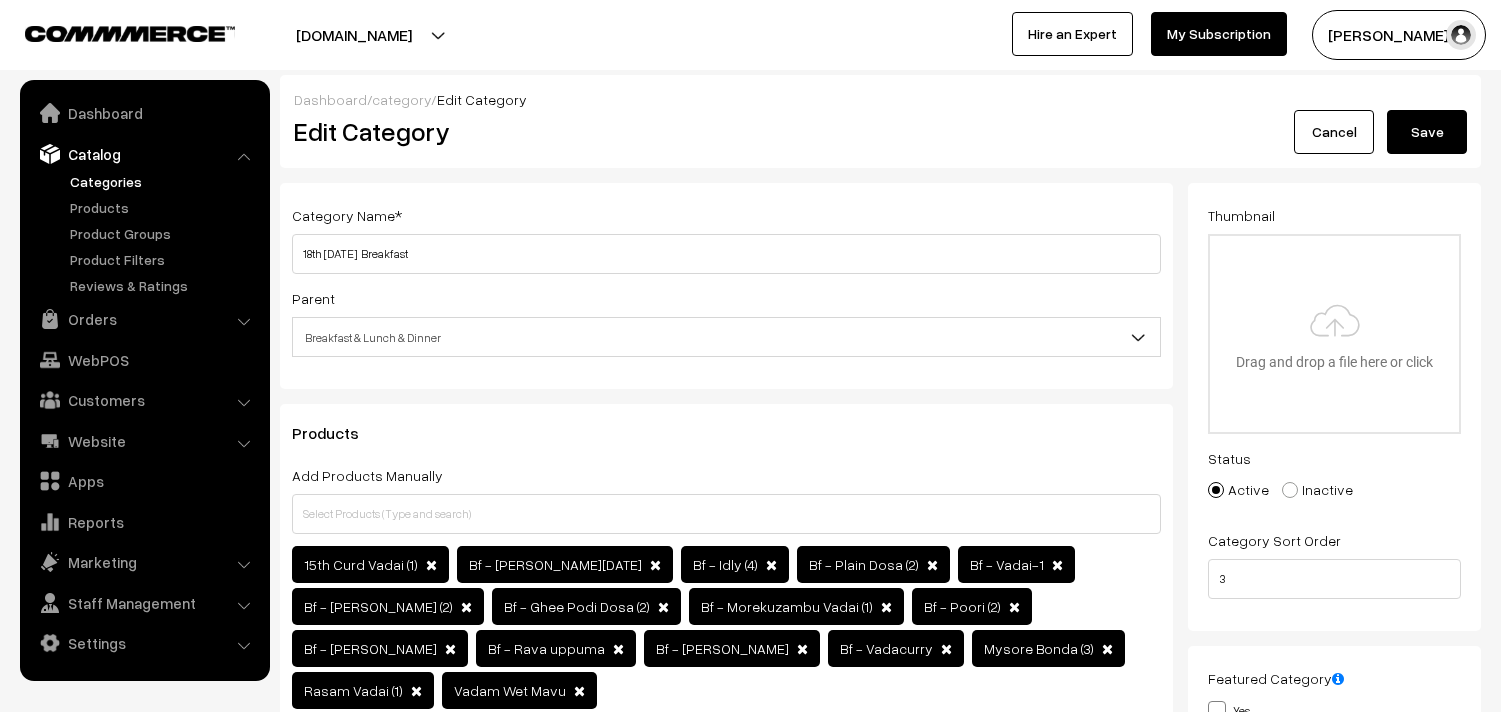 scroll, scrollTop: 0, scrollLeft: 0, axis: both 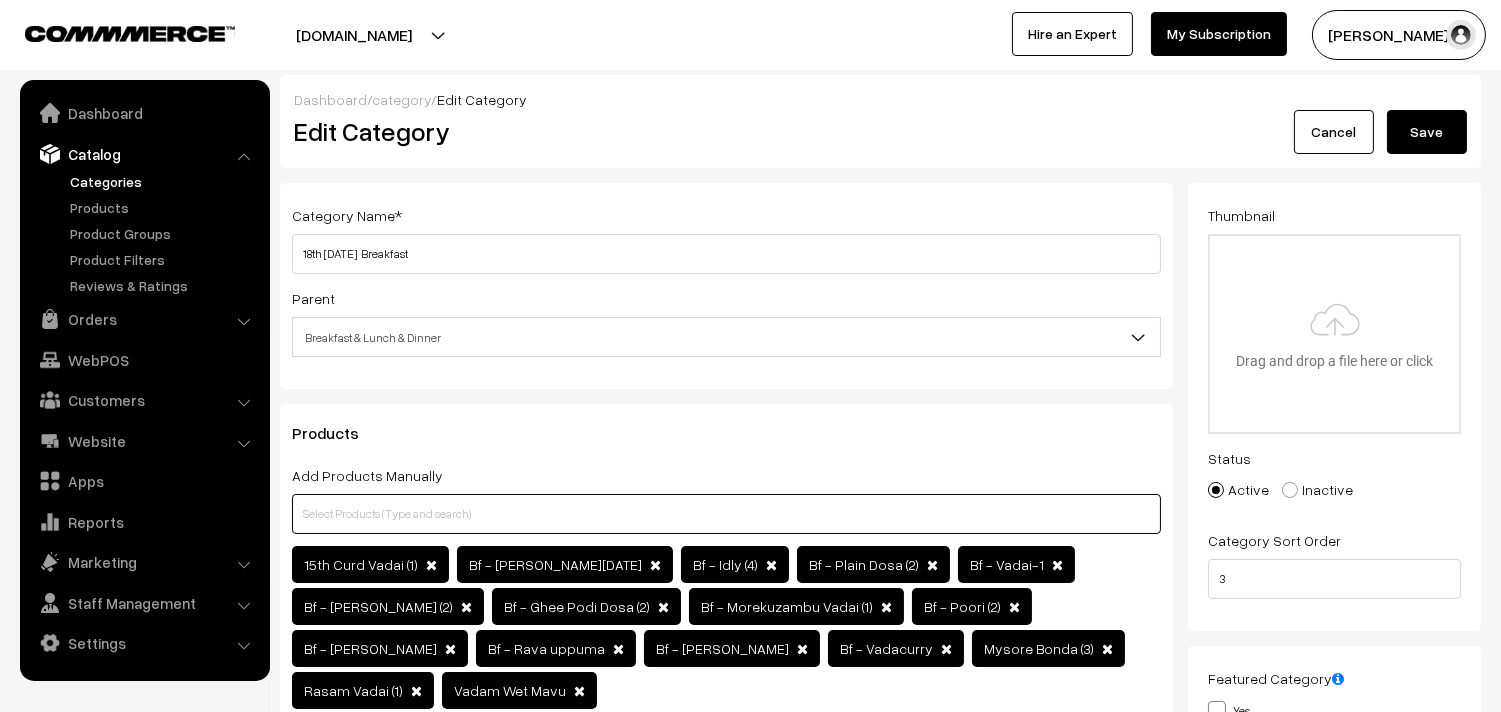 click at bounding box center (726, 514) 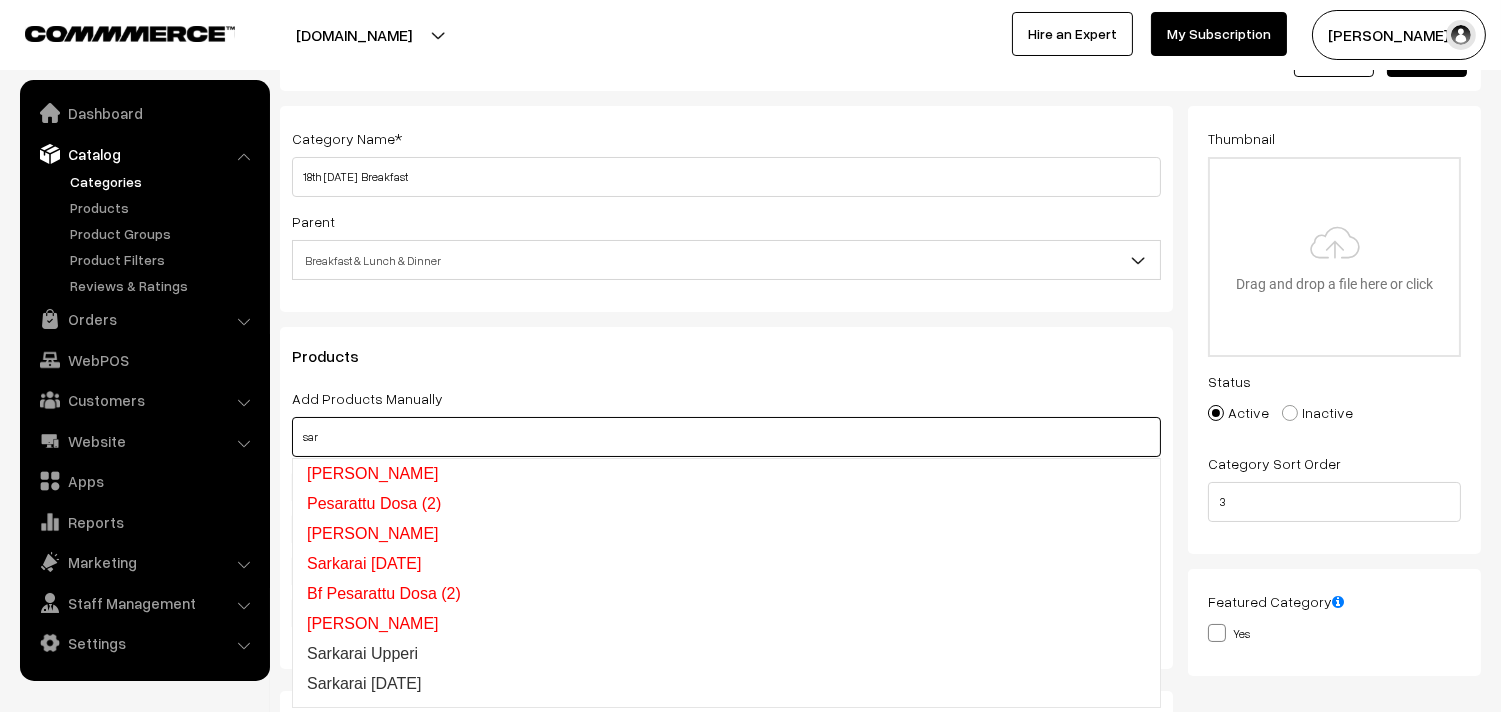 scroll, scrollTop: 111, scrollLeft: 0, axis: vertical 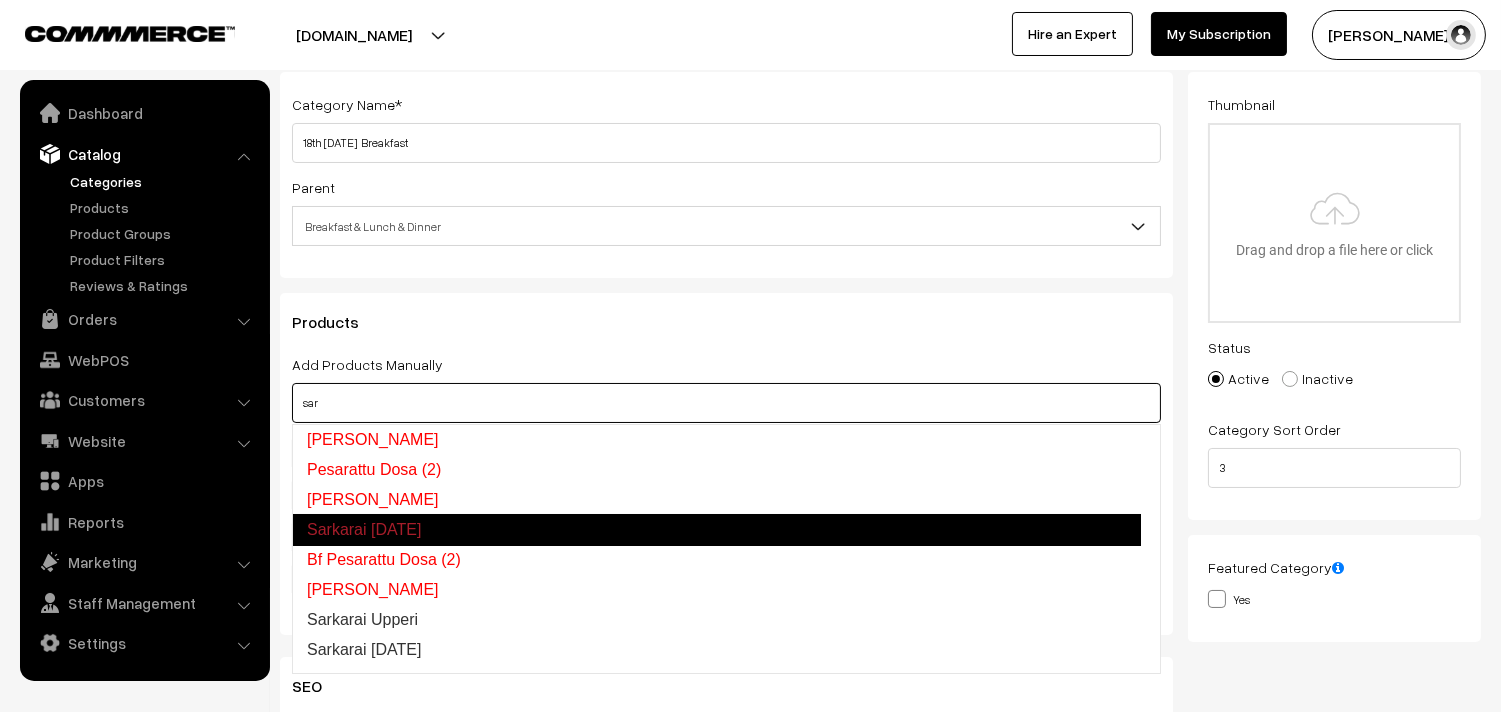 click on "Sarkarai Pongal" at bounding box center (716, 530) 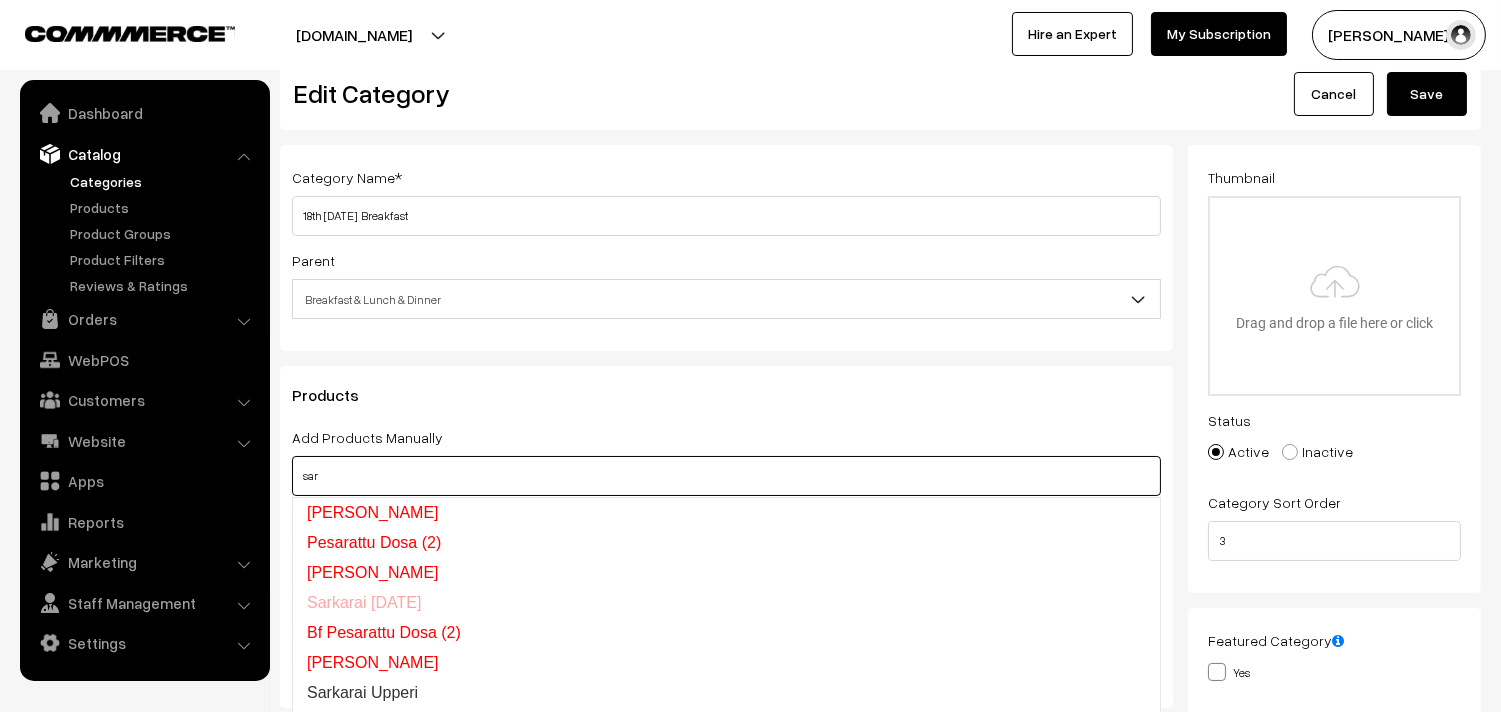 scroll, scrollTop: 0, scrollLeft: 0, axis: both 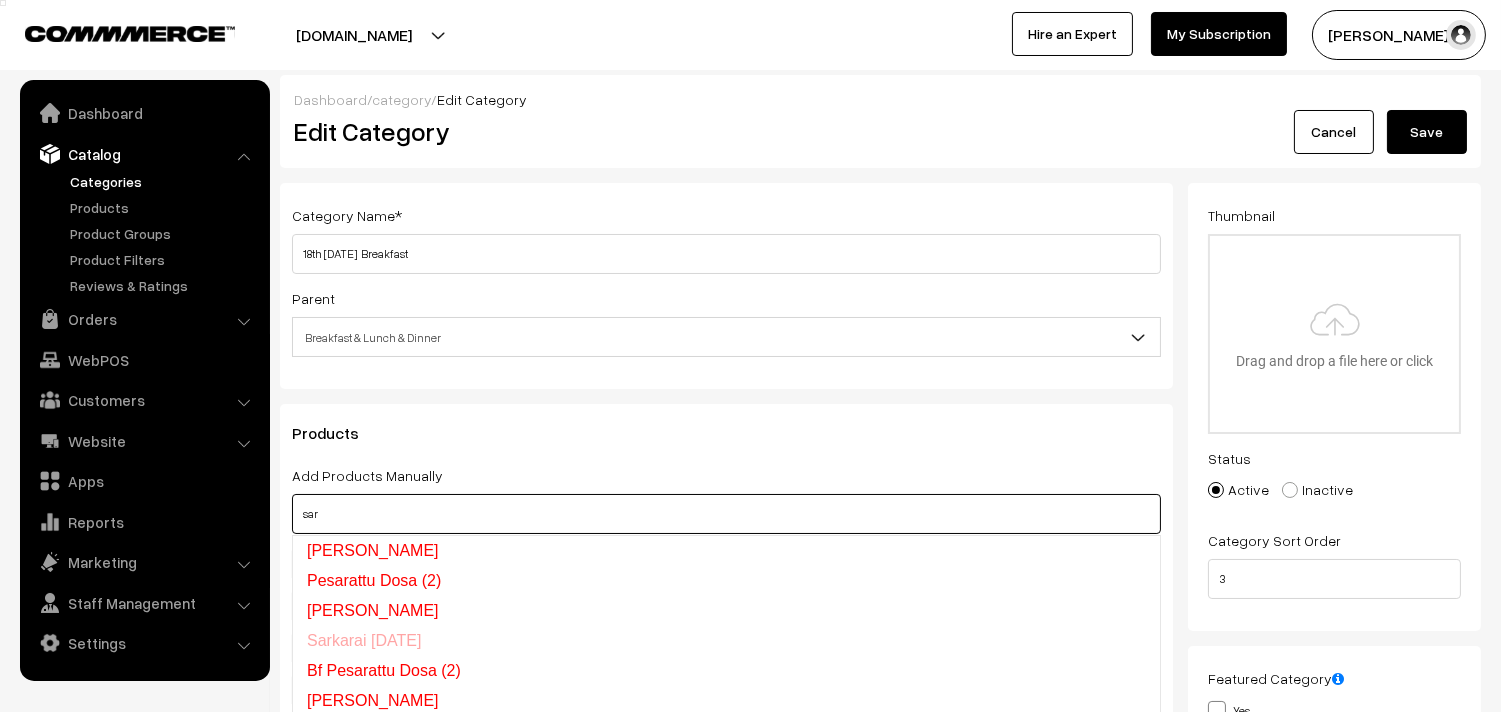 type on "sar" 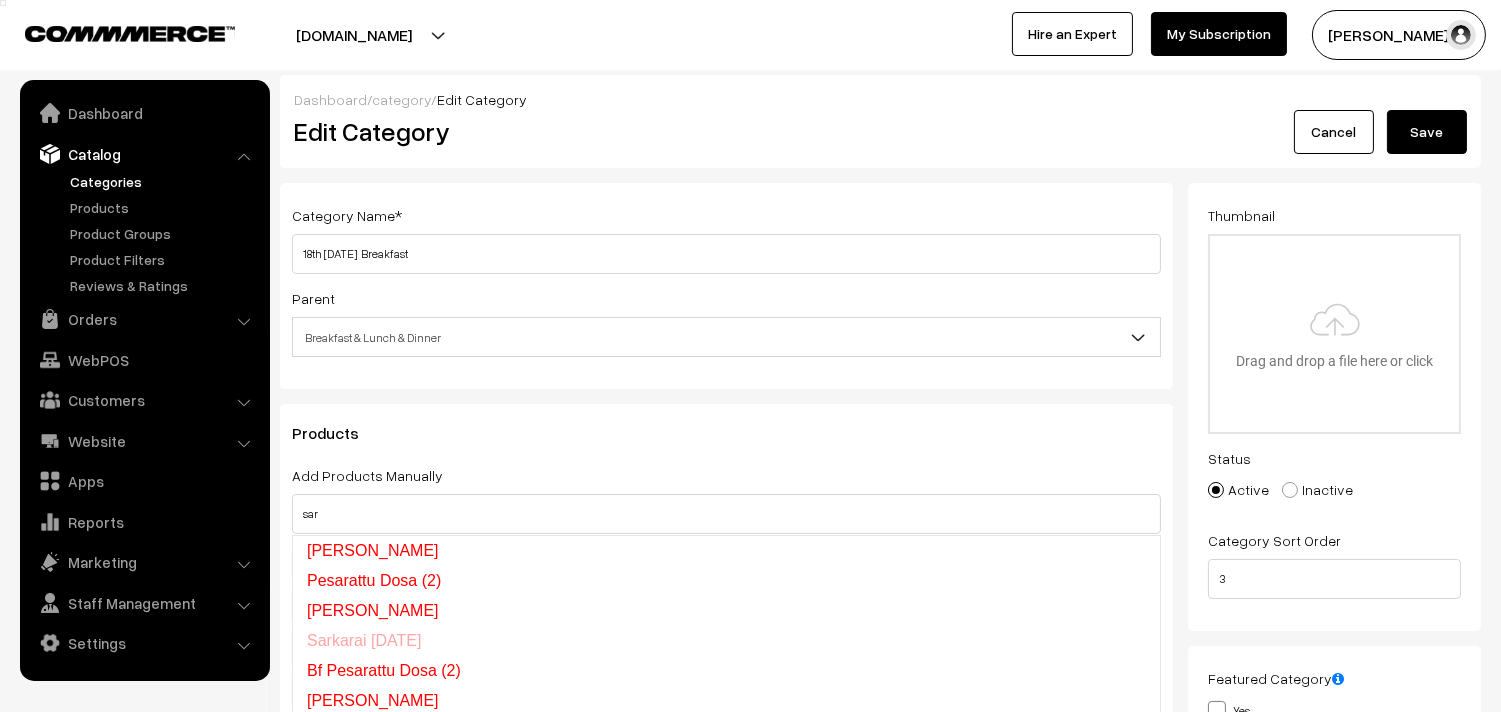 click on "Save" at bounding box center [1427, 132] 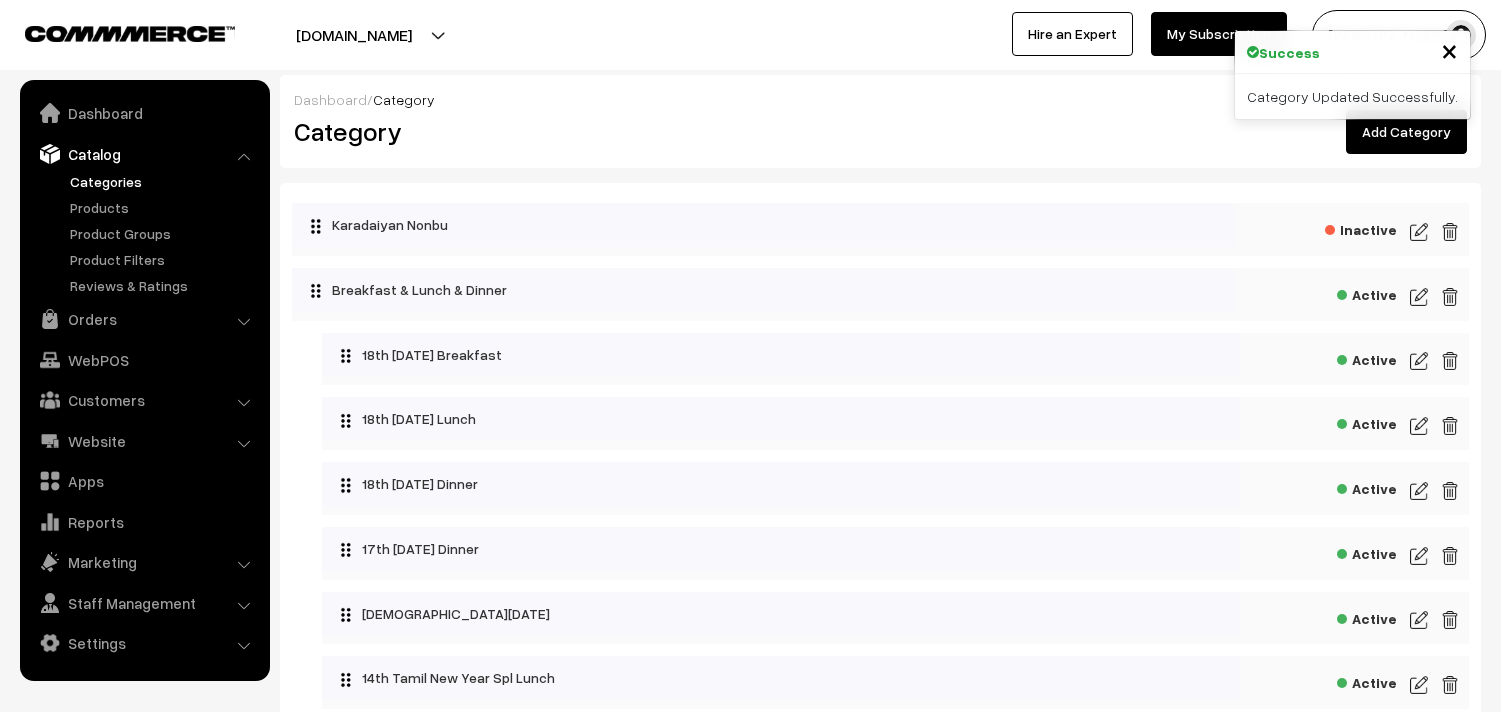 scroll, scrollTop: 0, scrollLeft: 0, axis: both 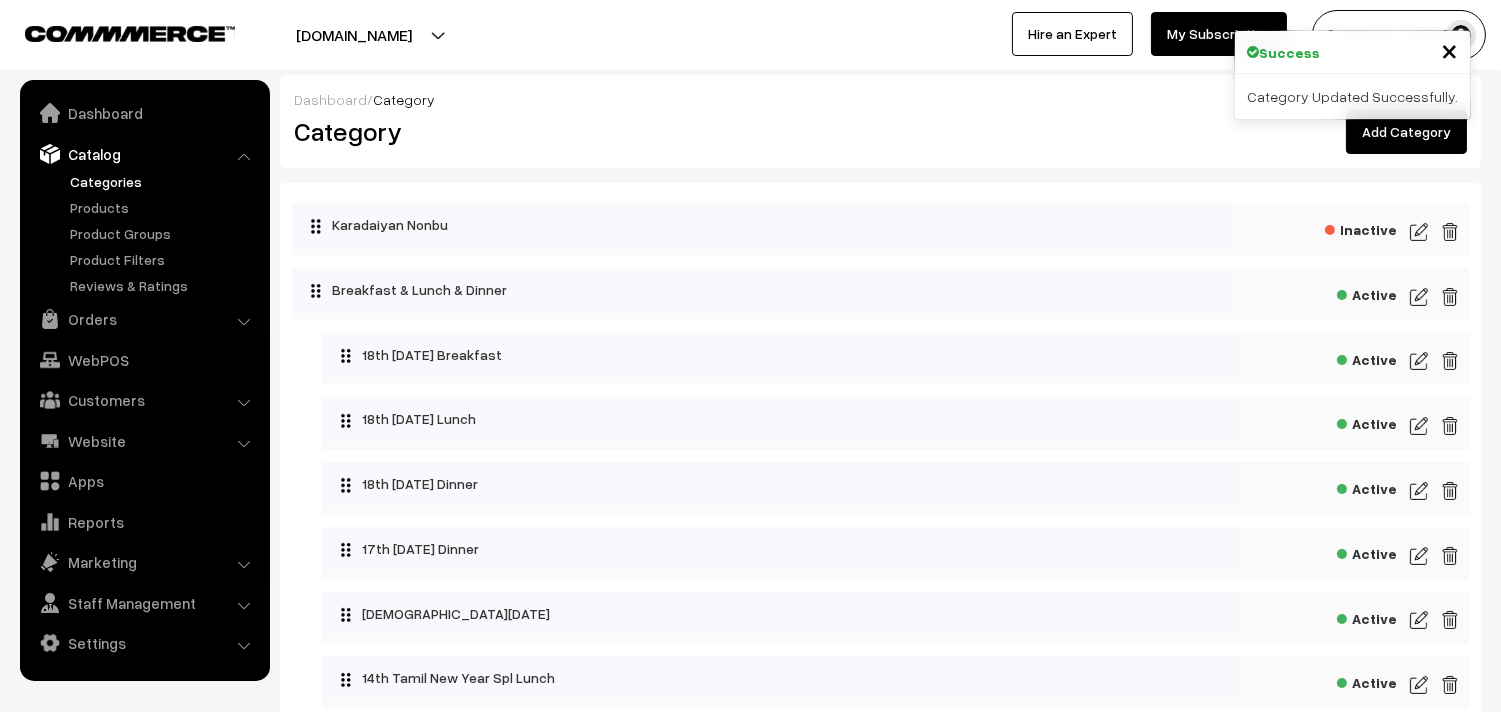 click at bounding box center (1419, 426) 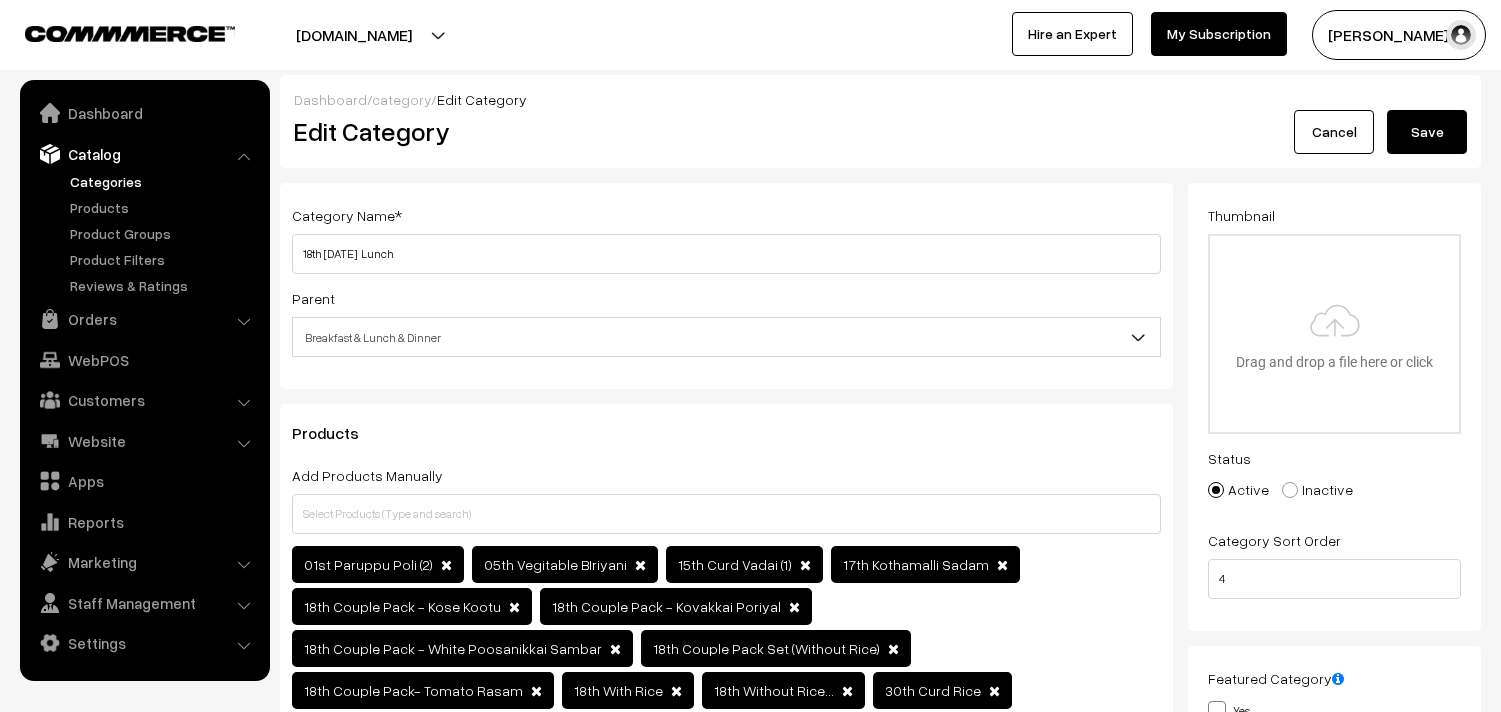 scroll, scrollTop: 0, scrollLeft: 0, axis: both 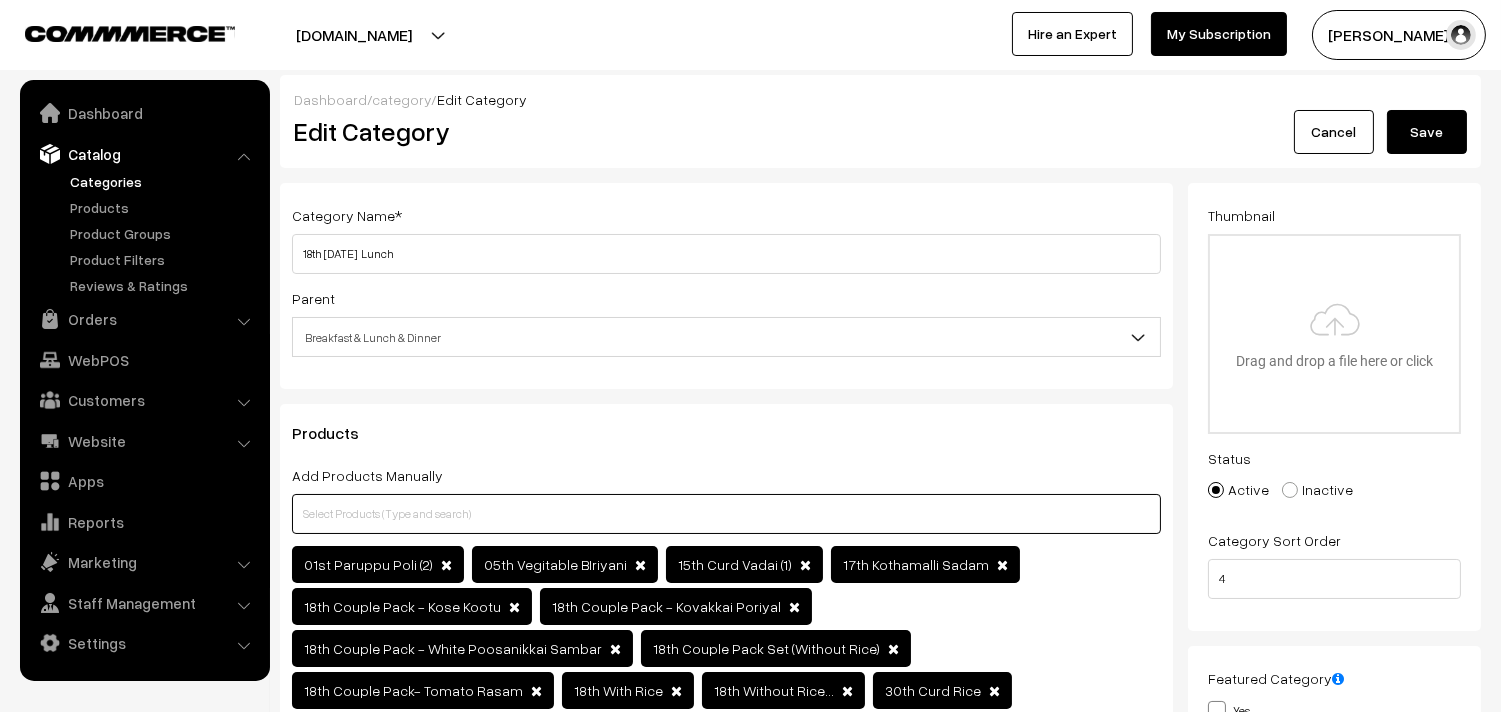 click at bounding box center (726, 514) 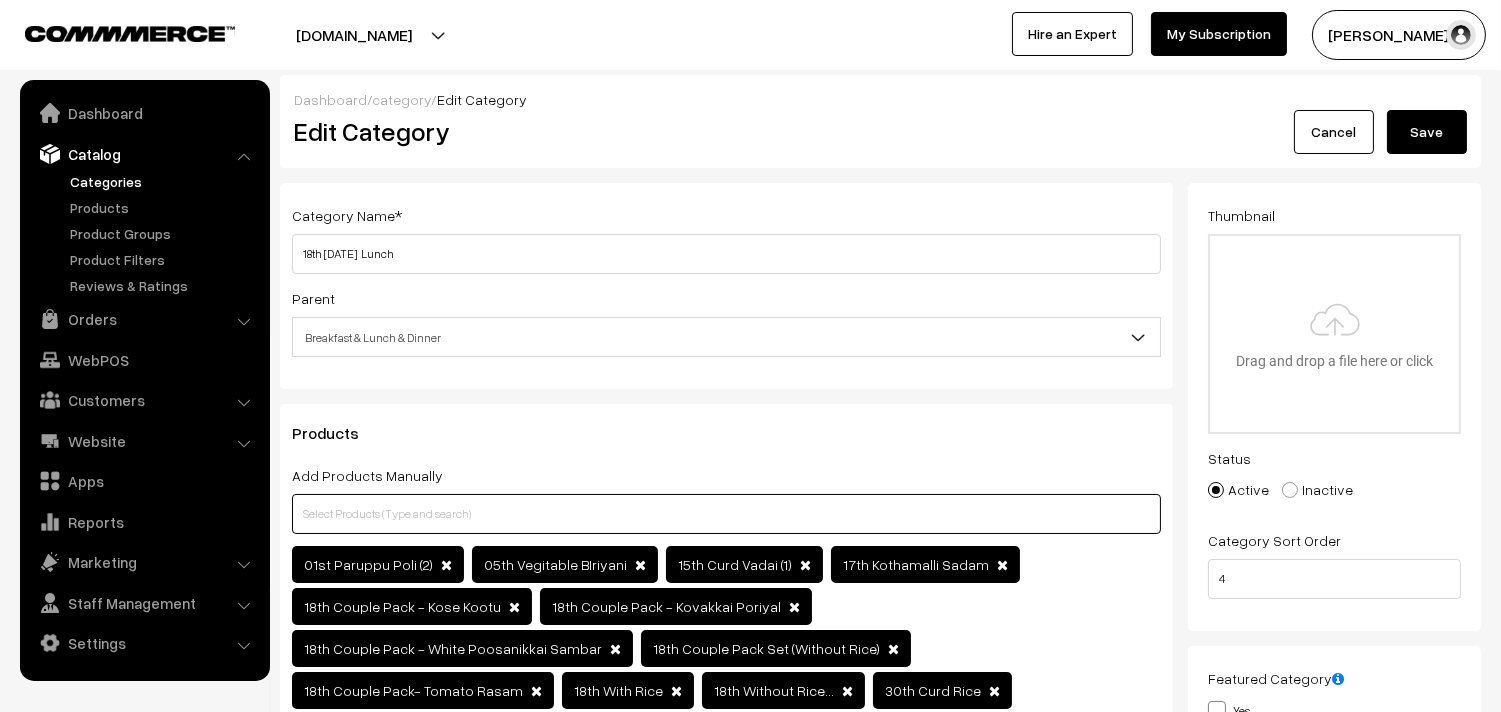 click at bounding box center [726, 514] 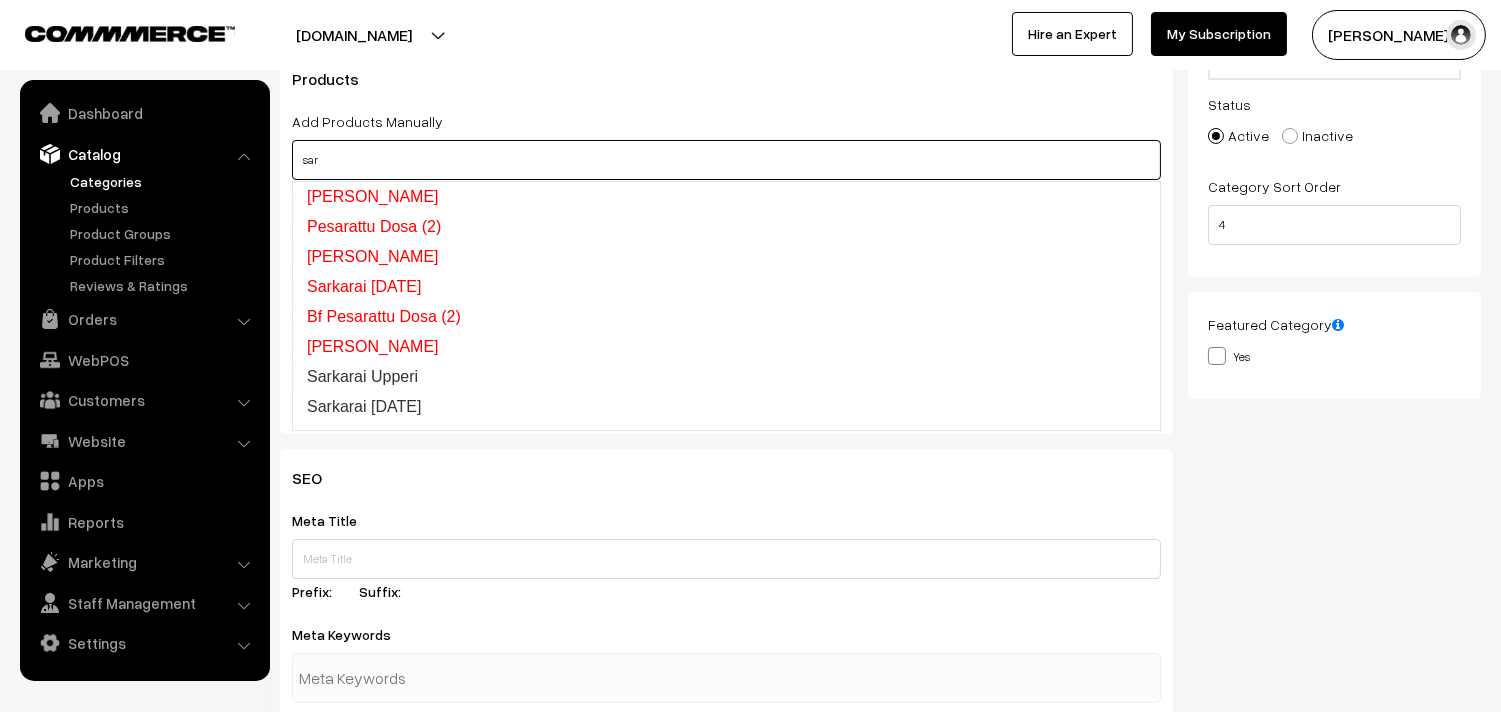 scroll, scrollTop: 444, scrollLeft: 0, axis: vertical 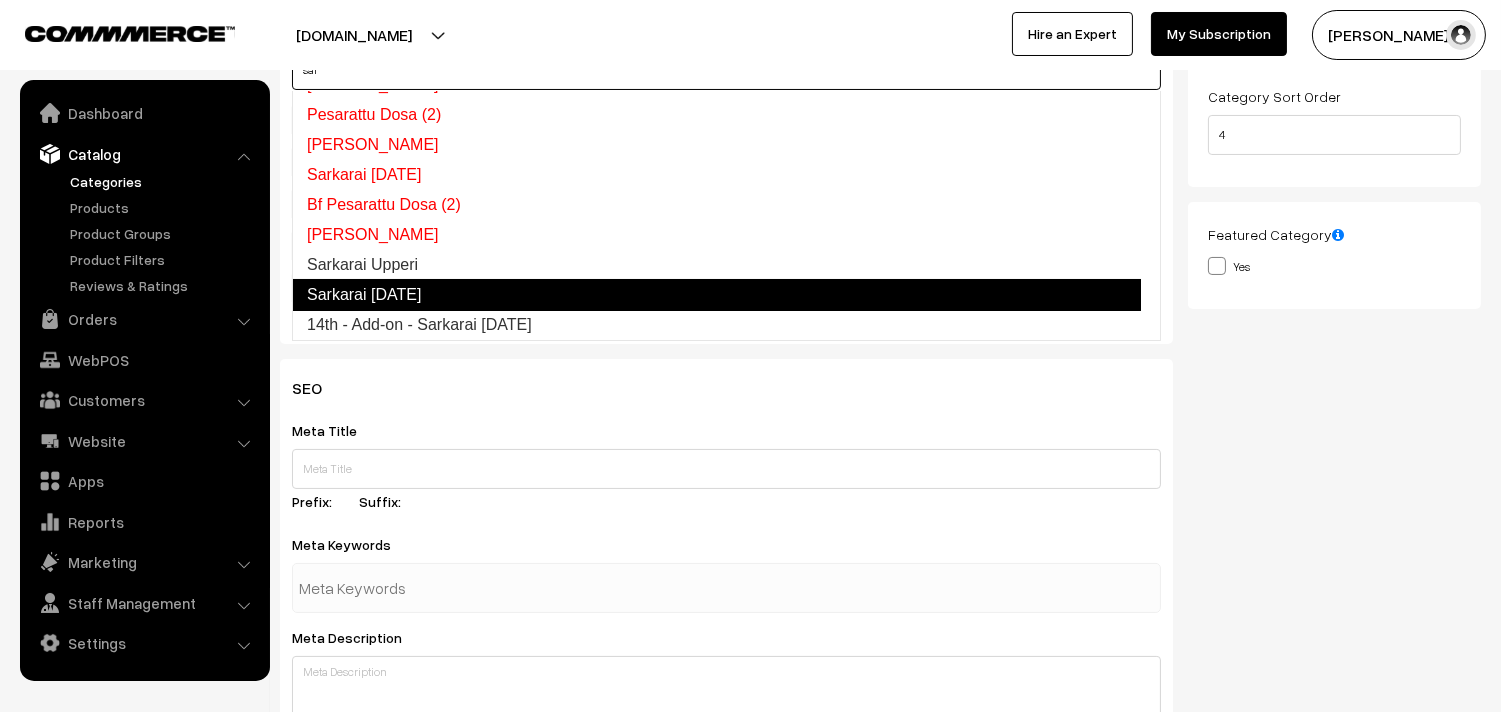 click on "Sarkarai Pongal" at bounding box center [716, 295] 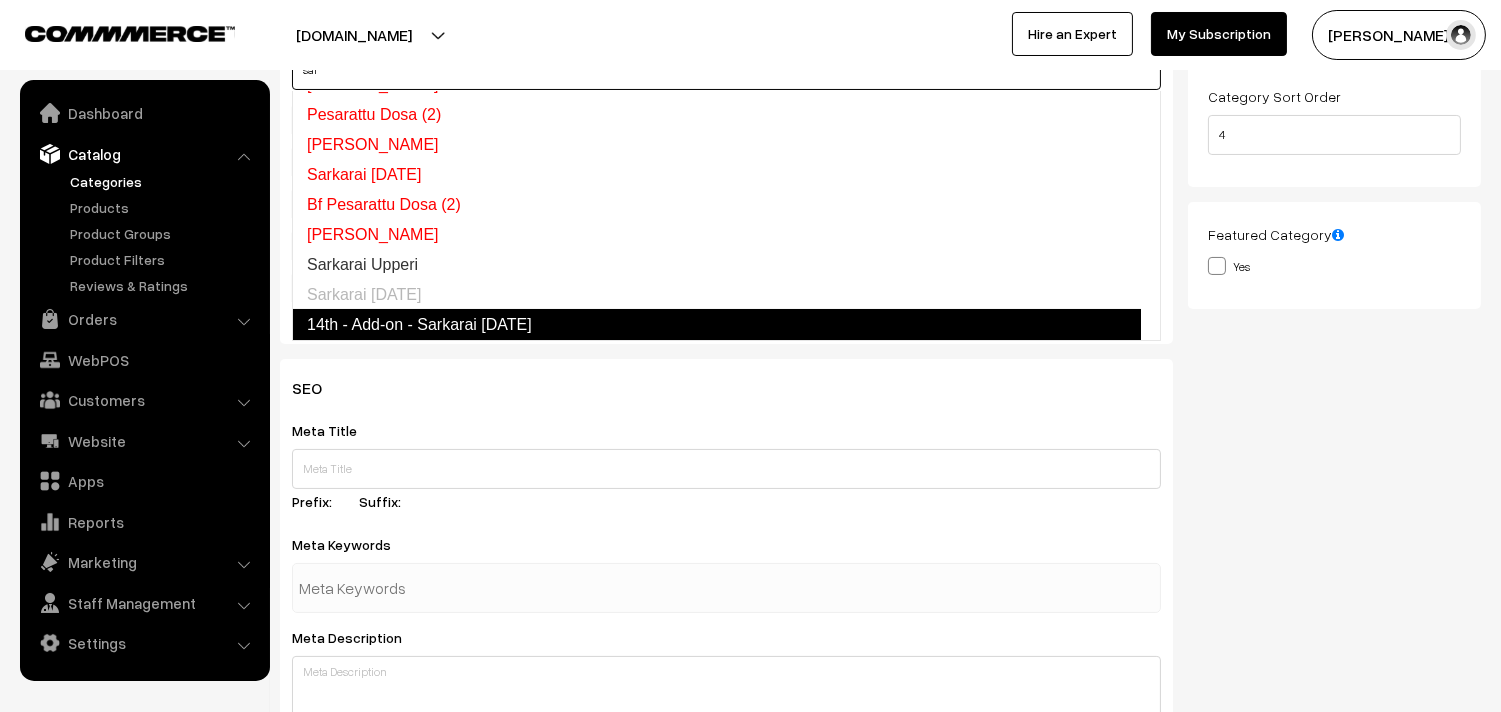 type on "sar" 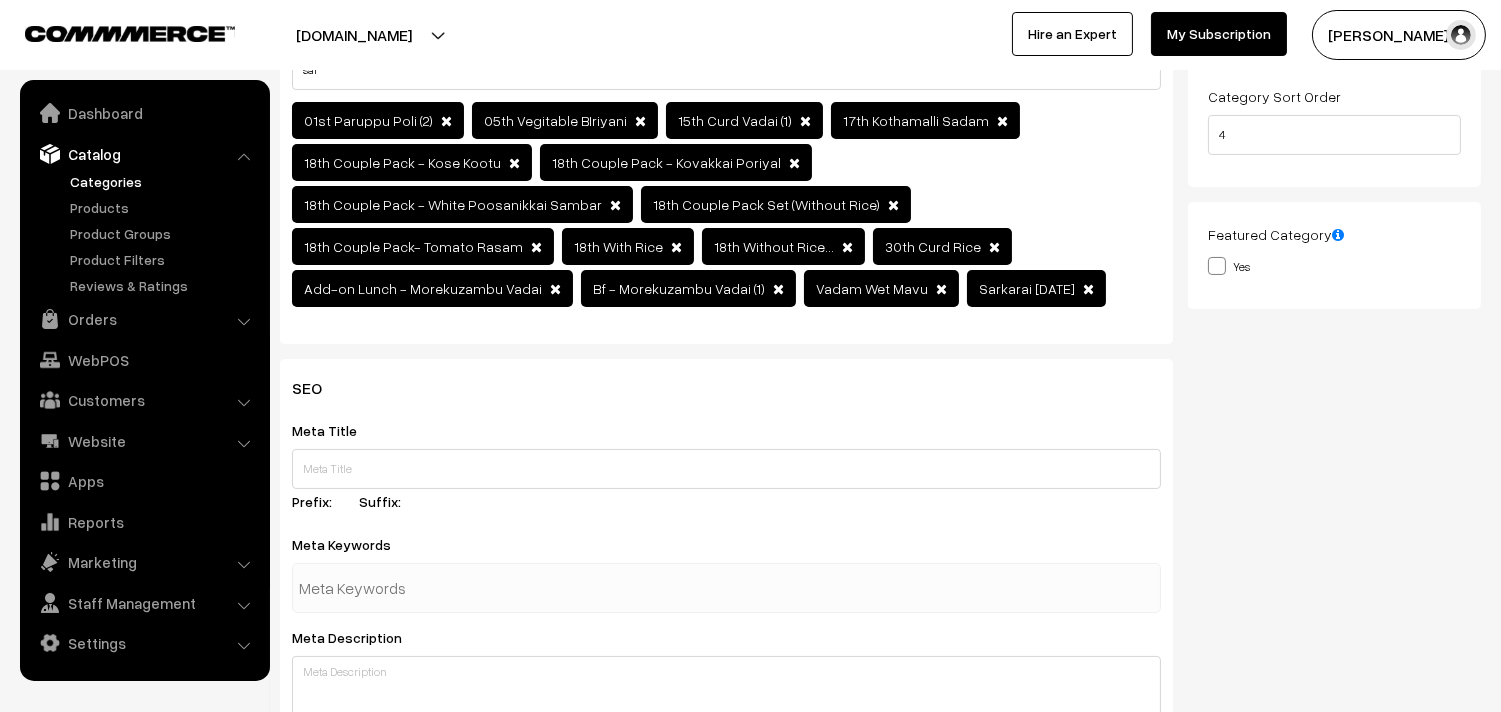 click on "SEO
Meta Title
Prefix:
Suffix:
Meta Keywords
Meta Description
Meta Image
Drag and drop a file here or click Ooops, something wrong appended.   Drag and drop or click to replace
URL
https://annamfood.in/categories/
08th-tuesday-lunch
PREVIEW
Google" at bounding box center (880, 746) 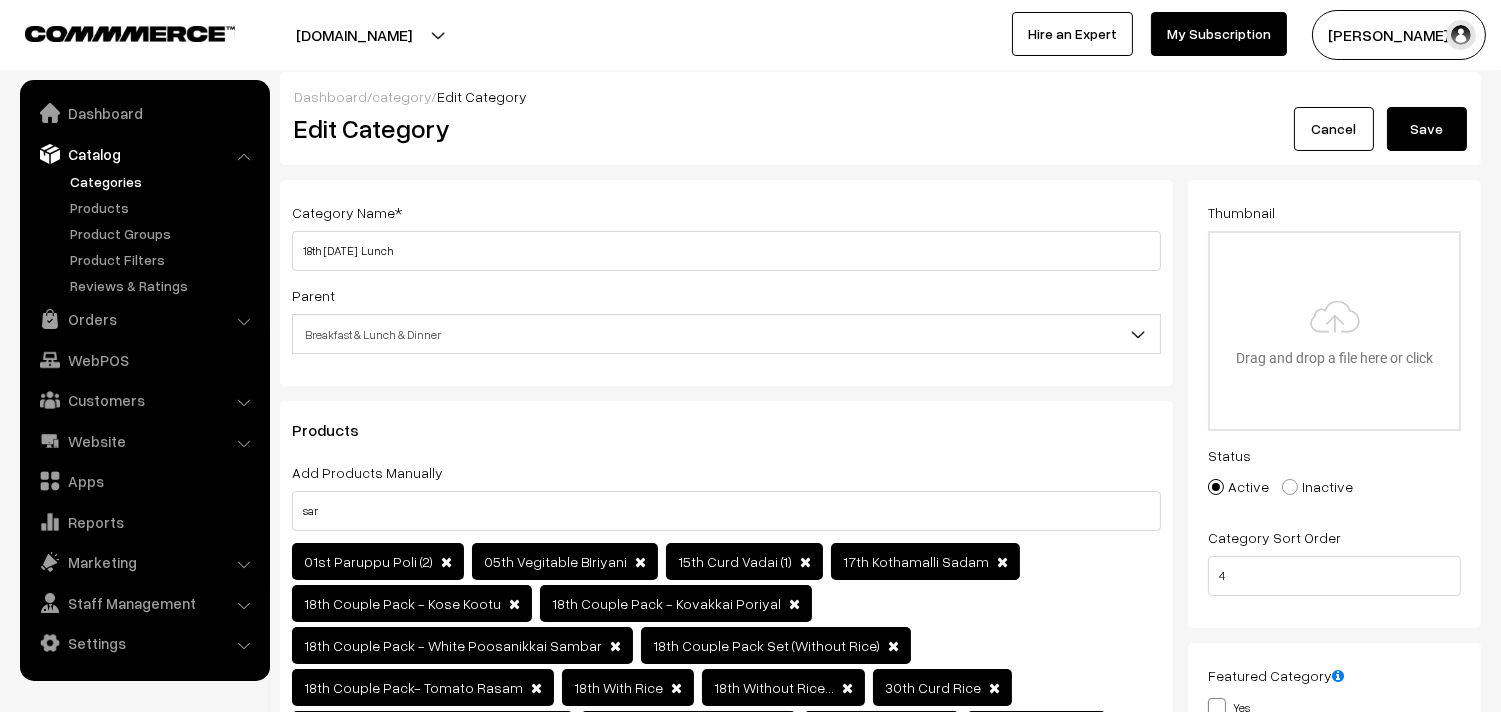 scroll, scrollTop: 0, scrollLeft: 0, axis: both 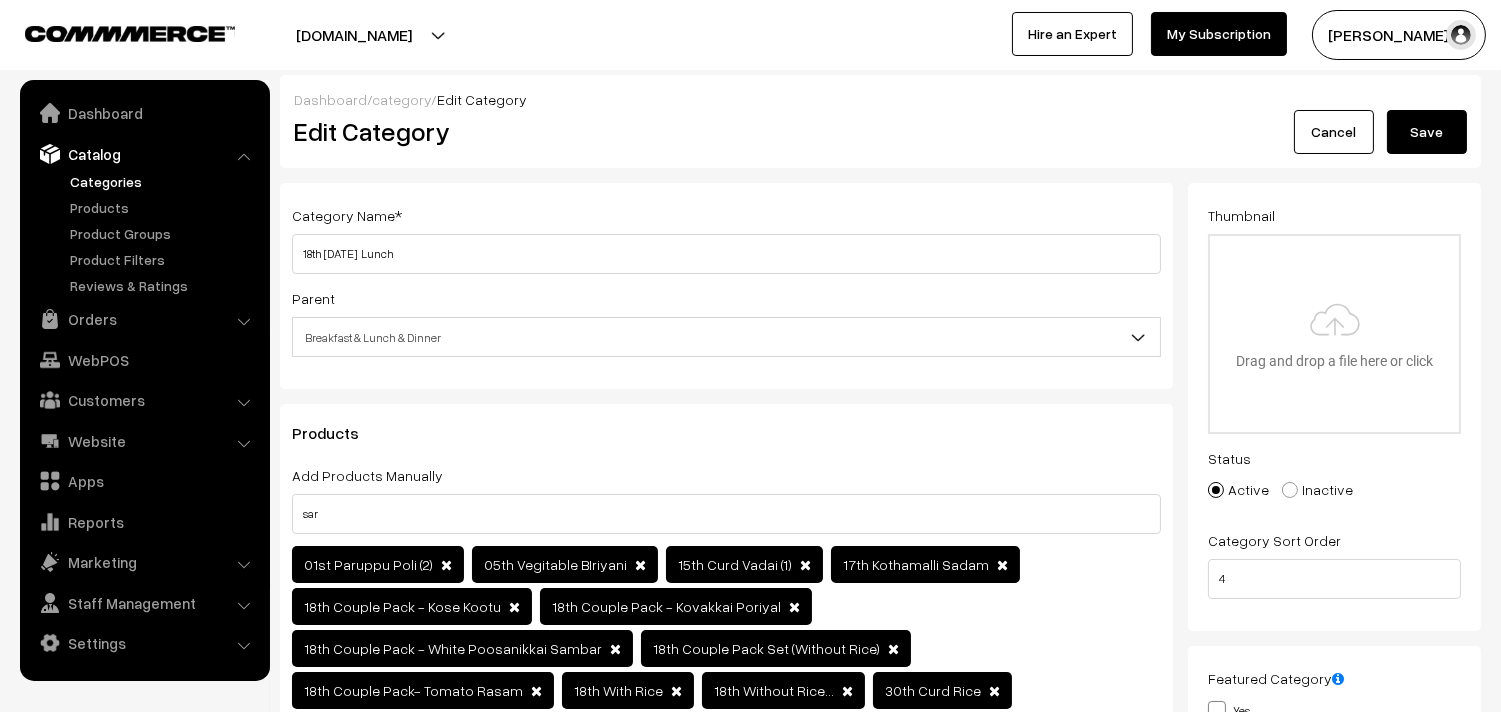 click on "Save" at bounding box center (1427, 132) 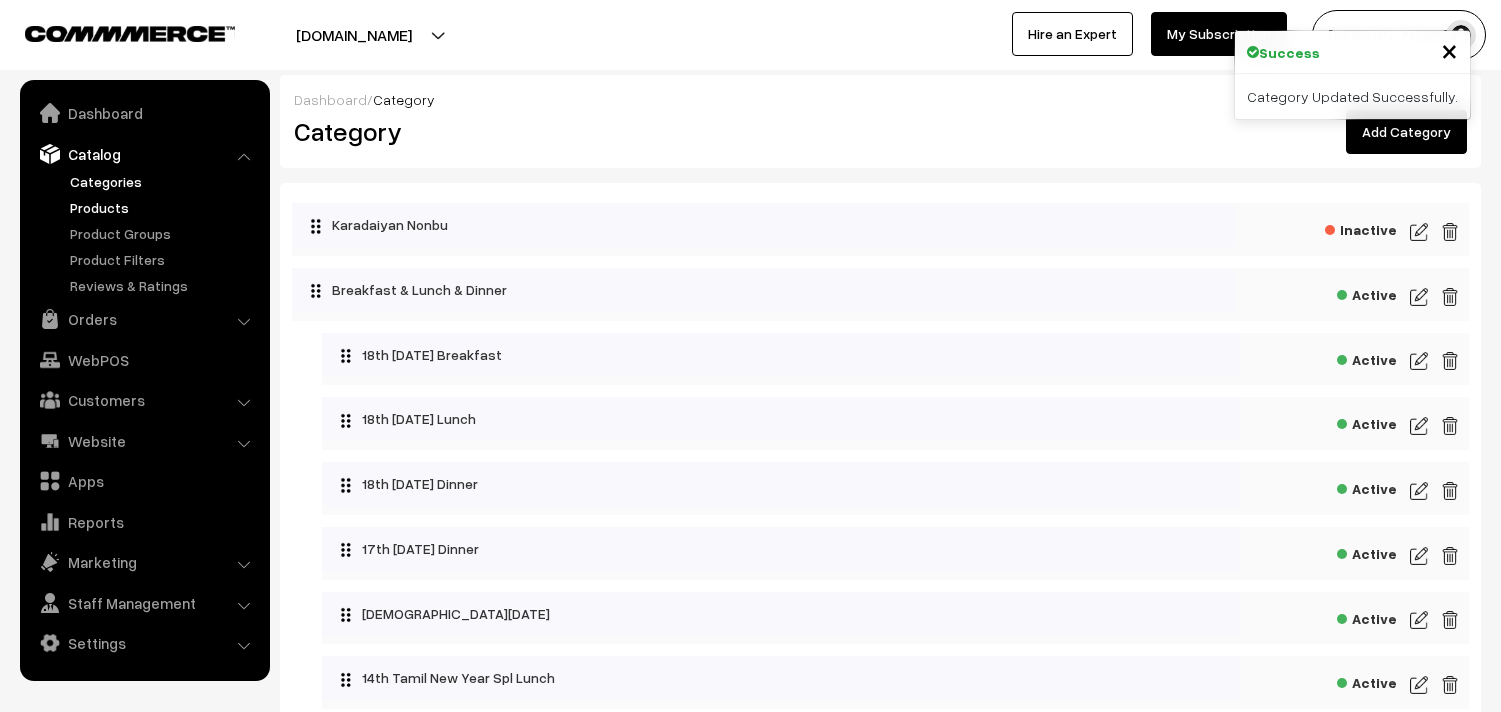 scroll, scrollTop: 0, scrollLeft: 0, axis: both 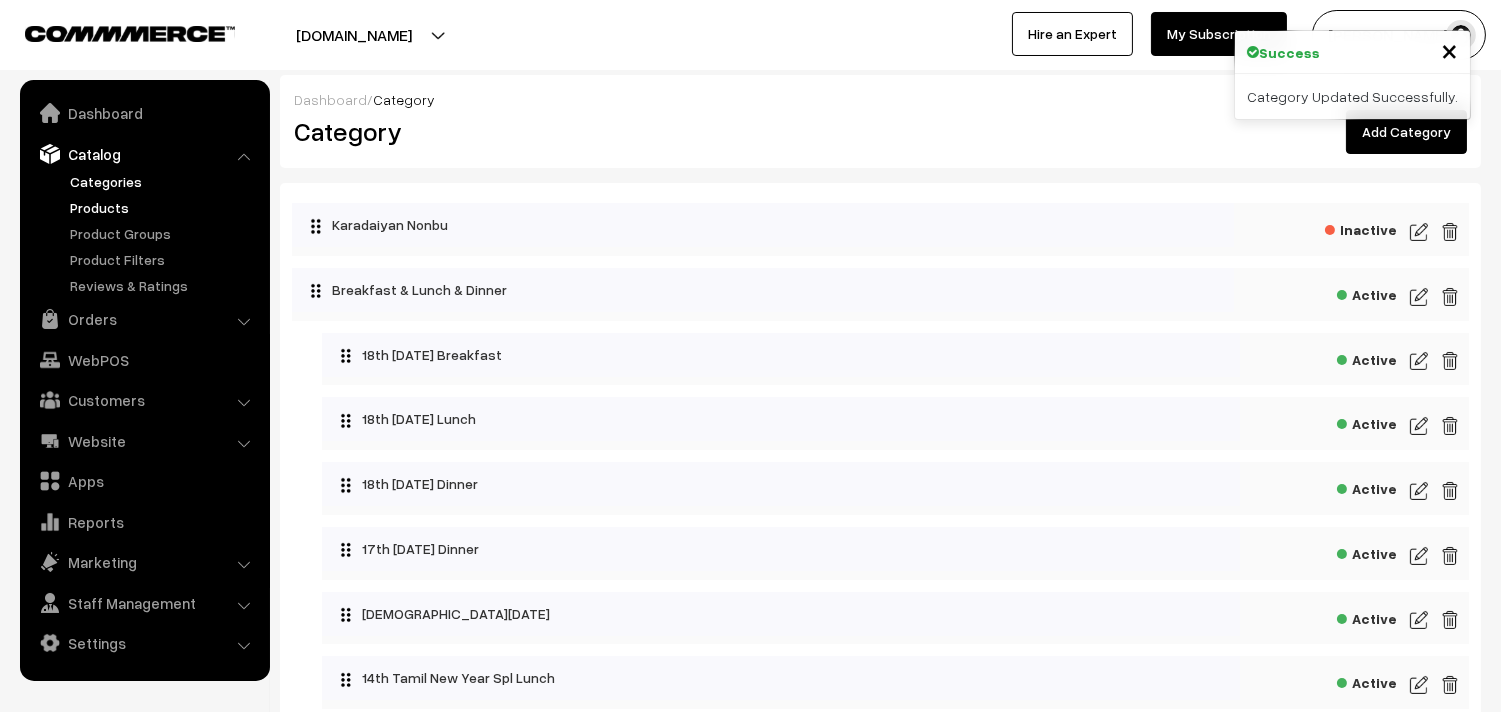 click on "Products" at bounding box center (164, 207) 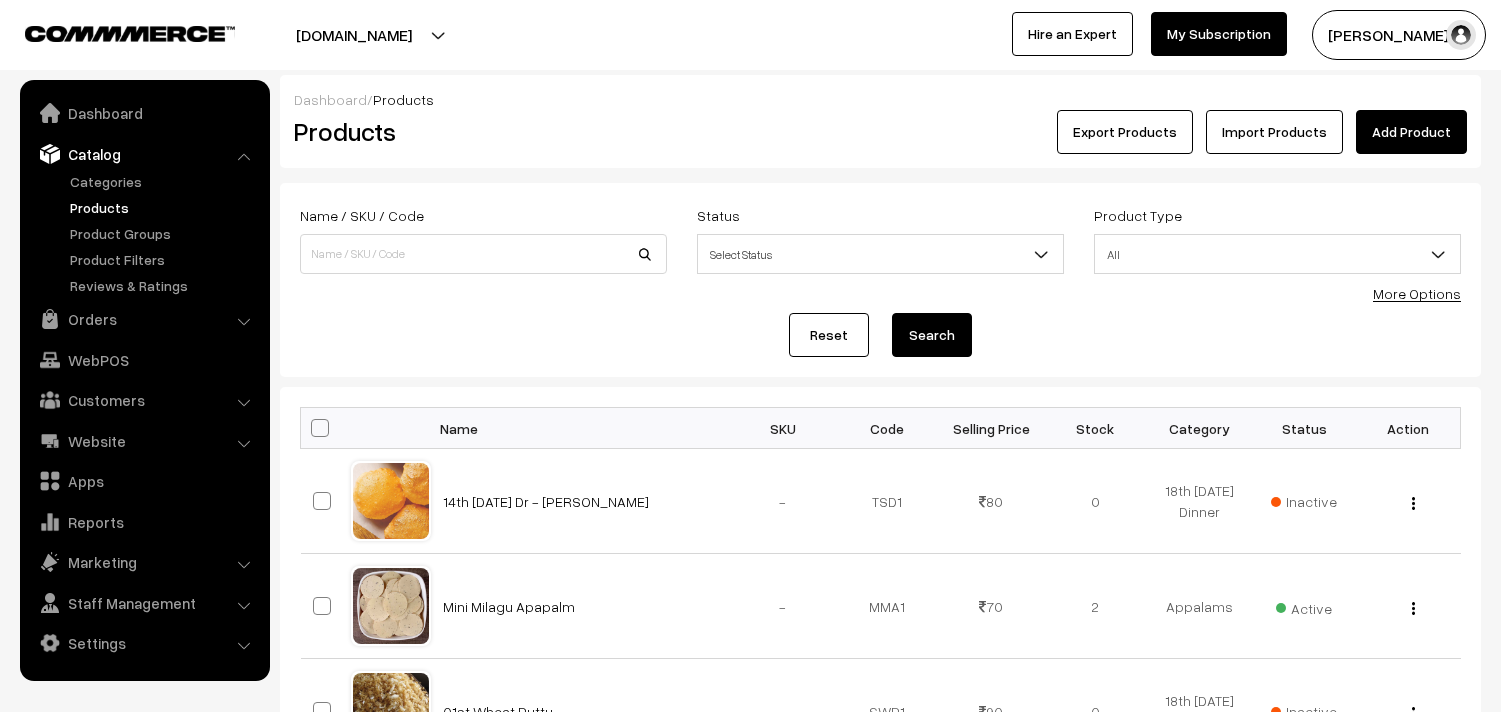 scroll, scrollTop: 0, scrollLeft: 0, axis: both 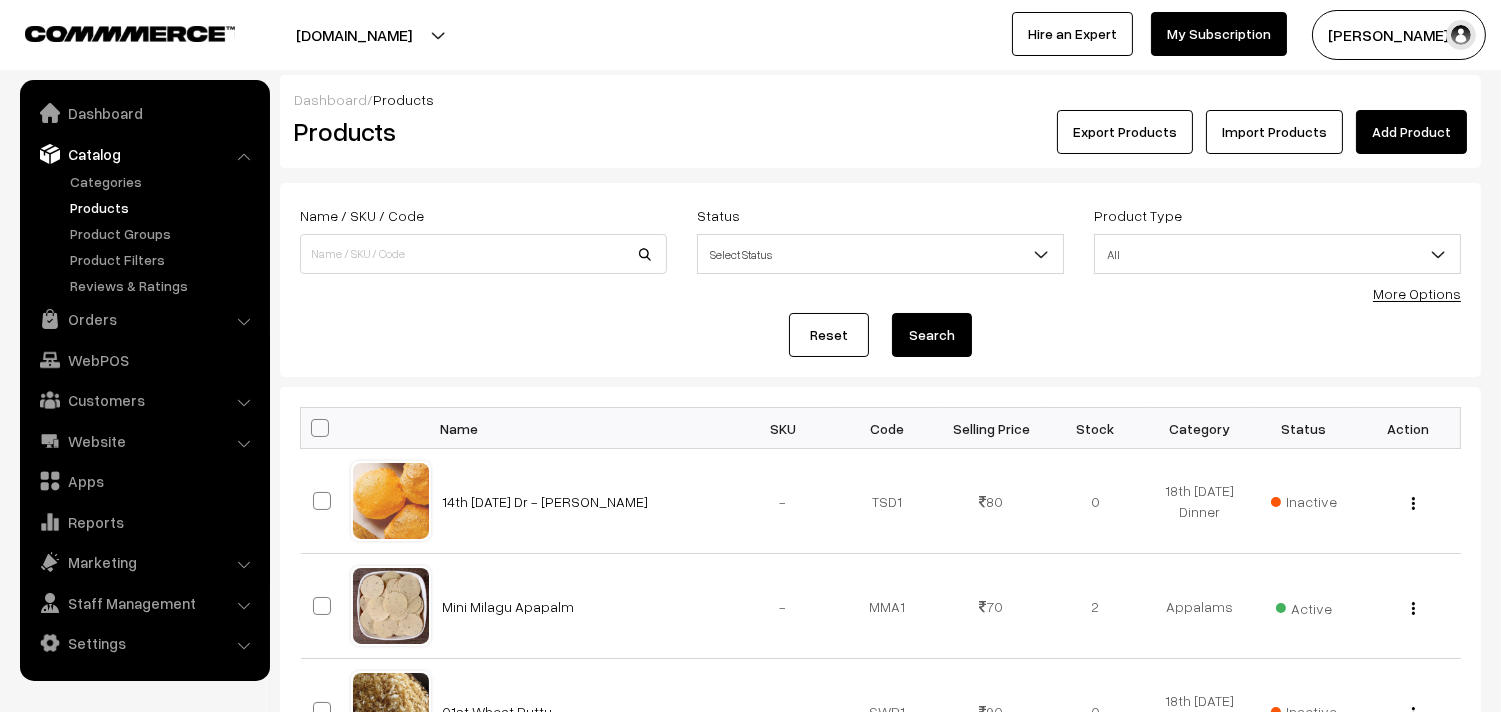 click on "More Options" at bounding box center (1417, 293) 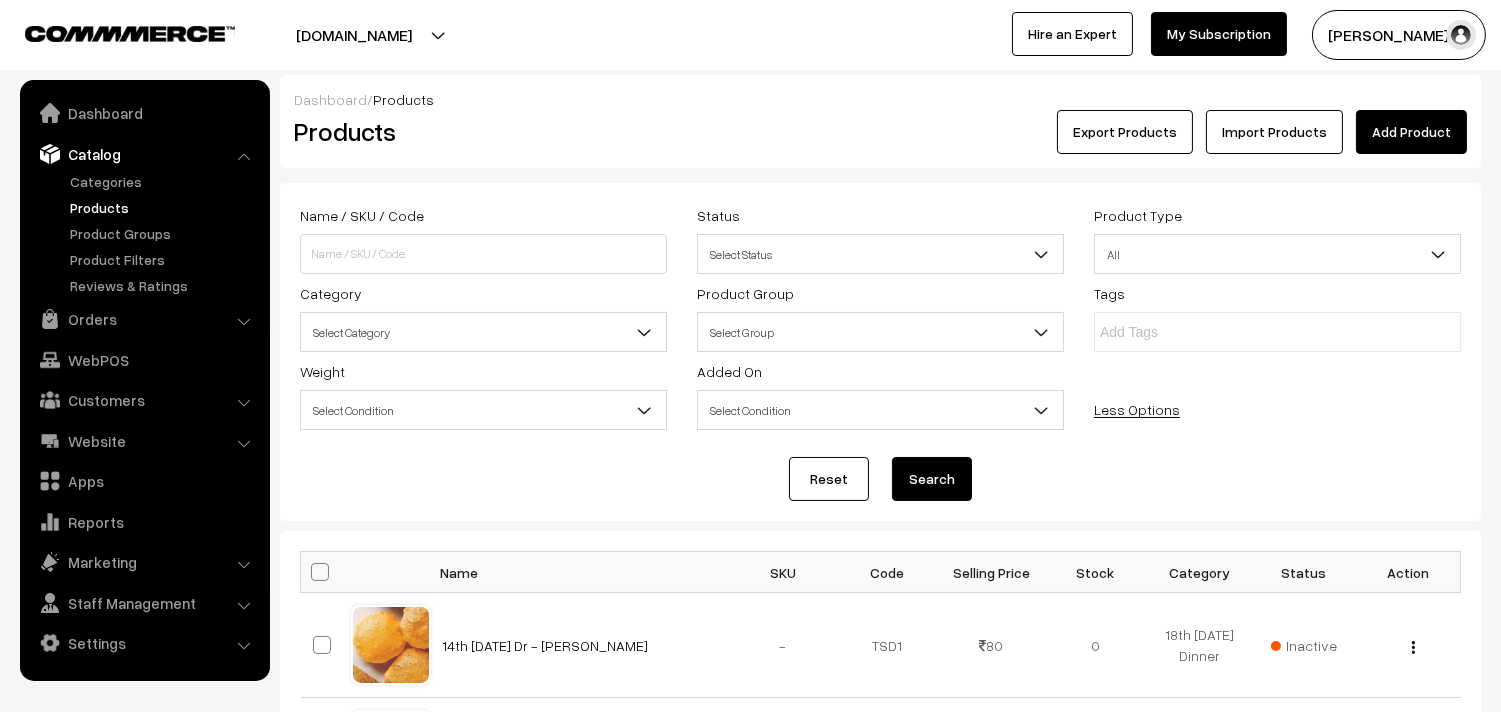 click on "Select Category" at bounding box center [483, 332] 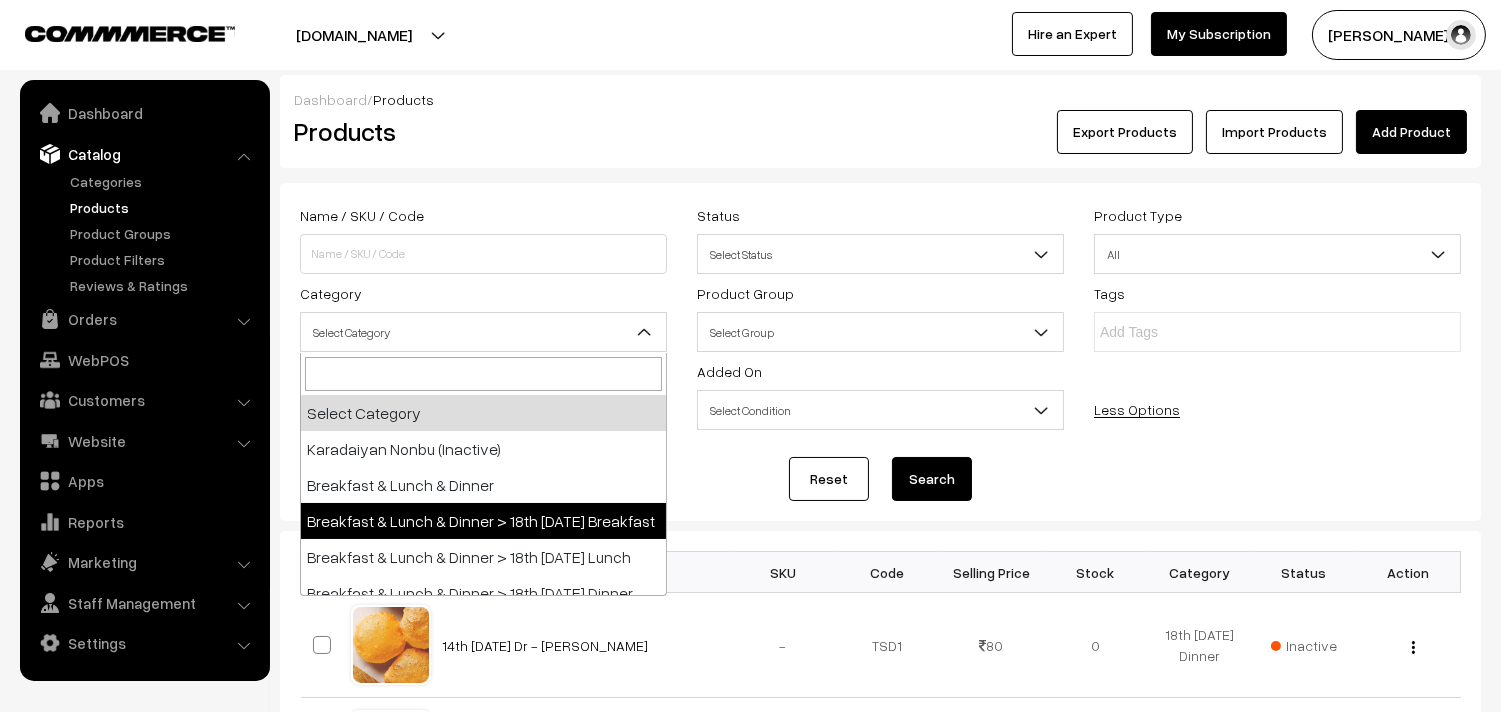 select on "91" 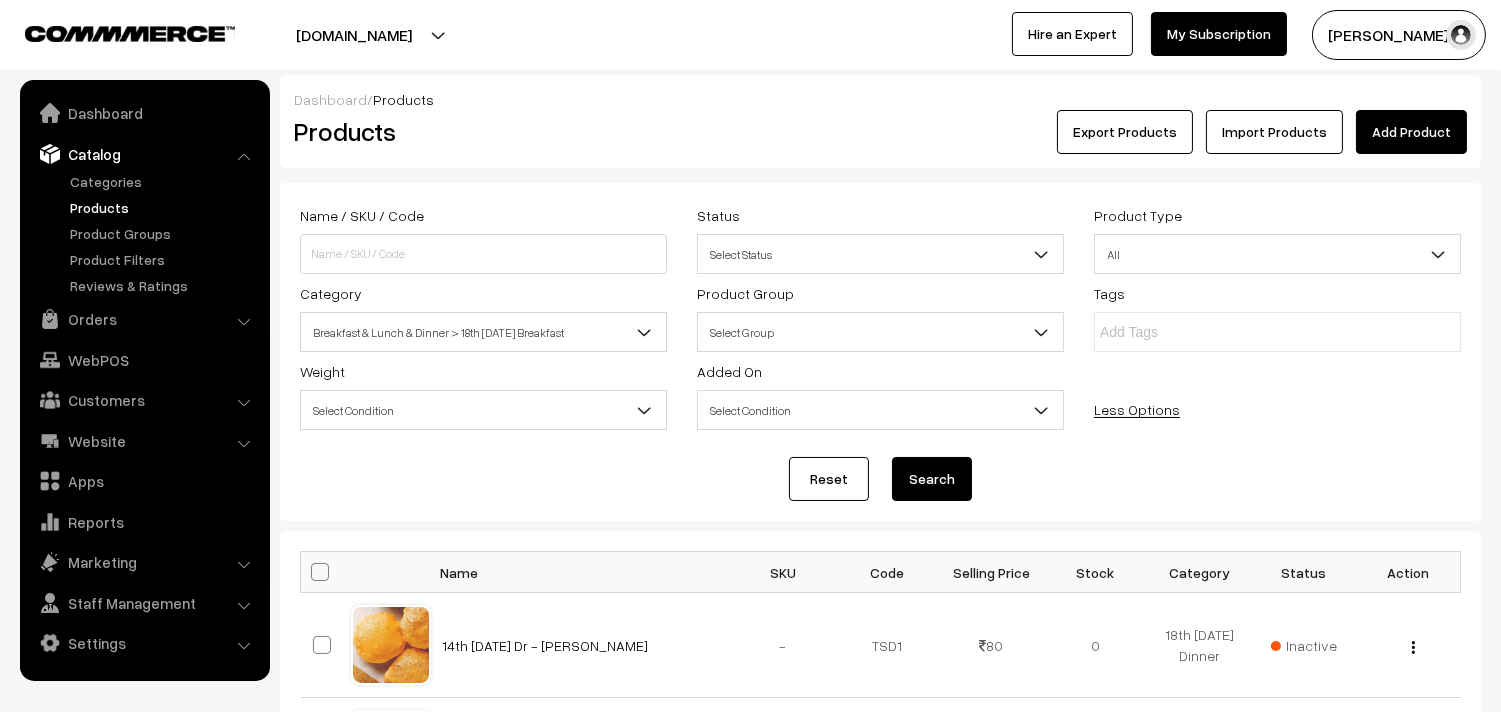 click on "Search" at bounding box center [932, 479] 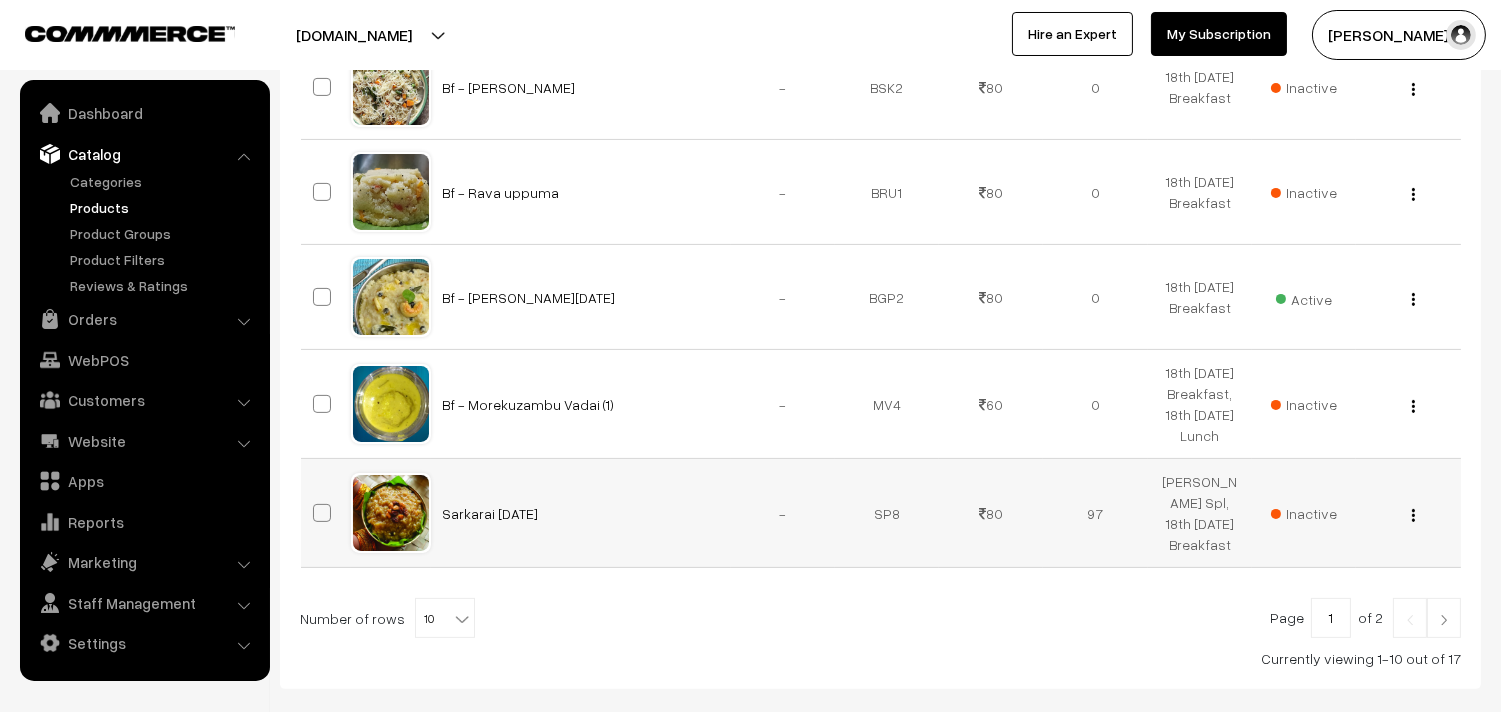 scroll, scrollTop: 1192, scrollLeft: 0, axis: vertical 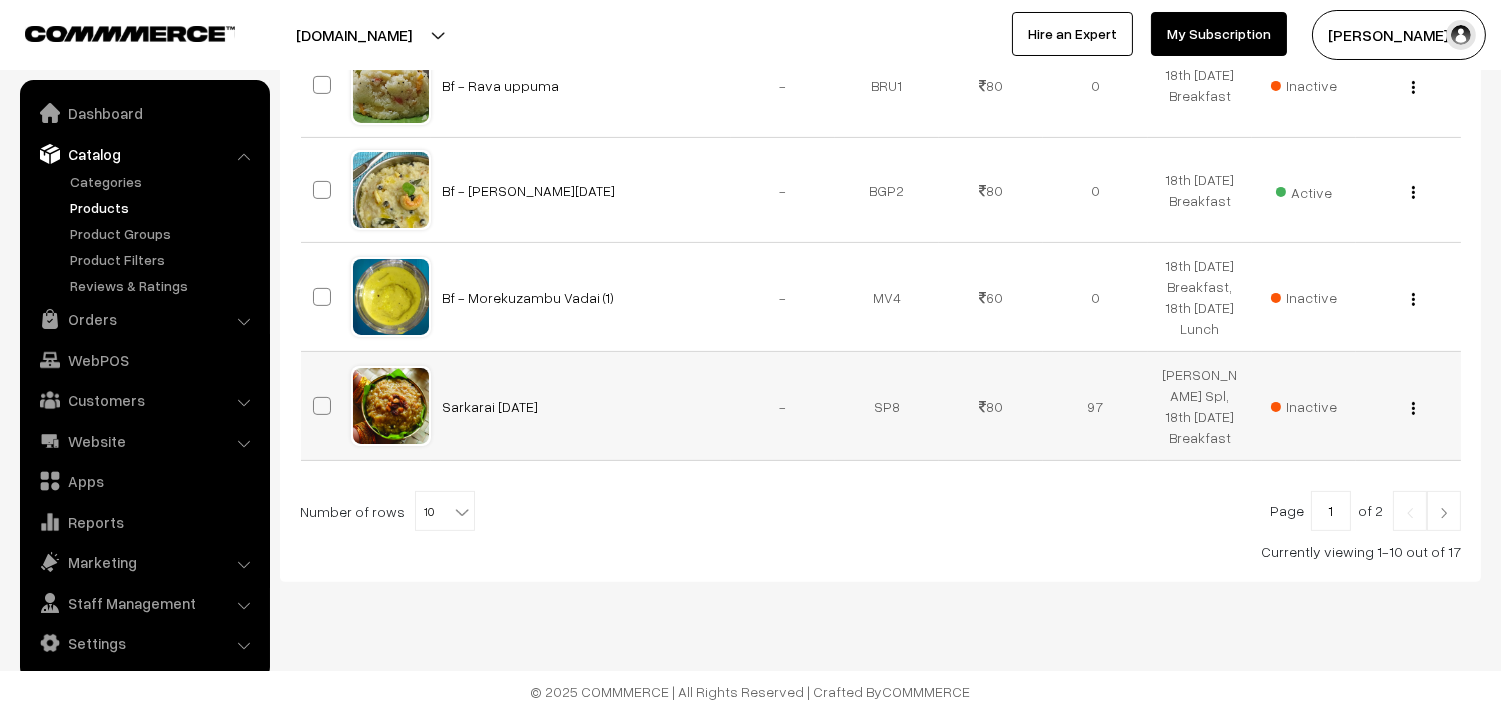 click at bounding box center (1413, 408) 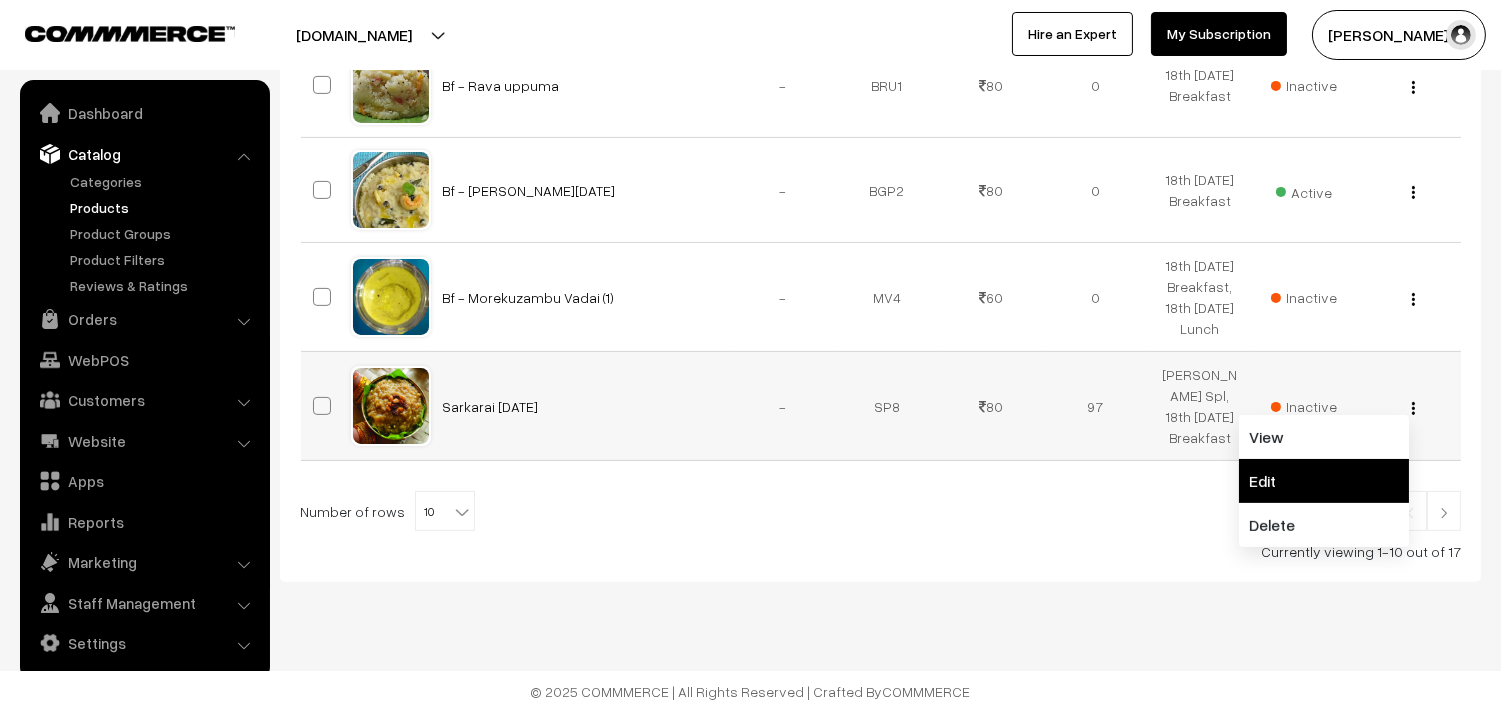 click on "Edit" at bounding box center [1324, 481] 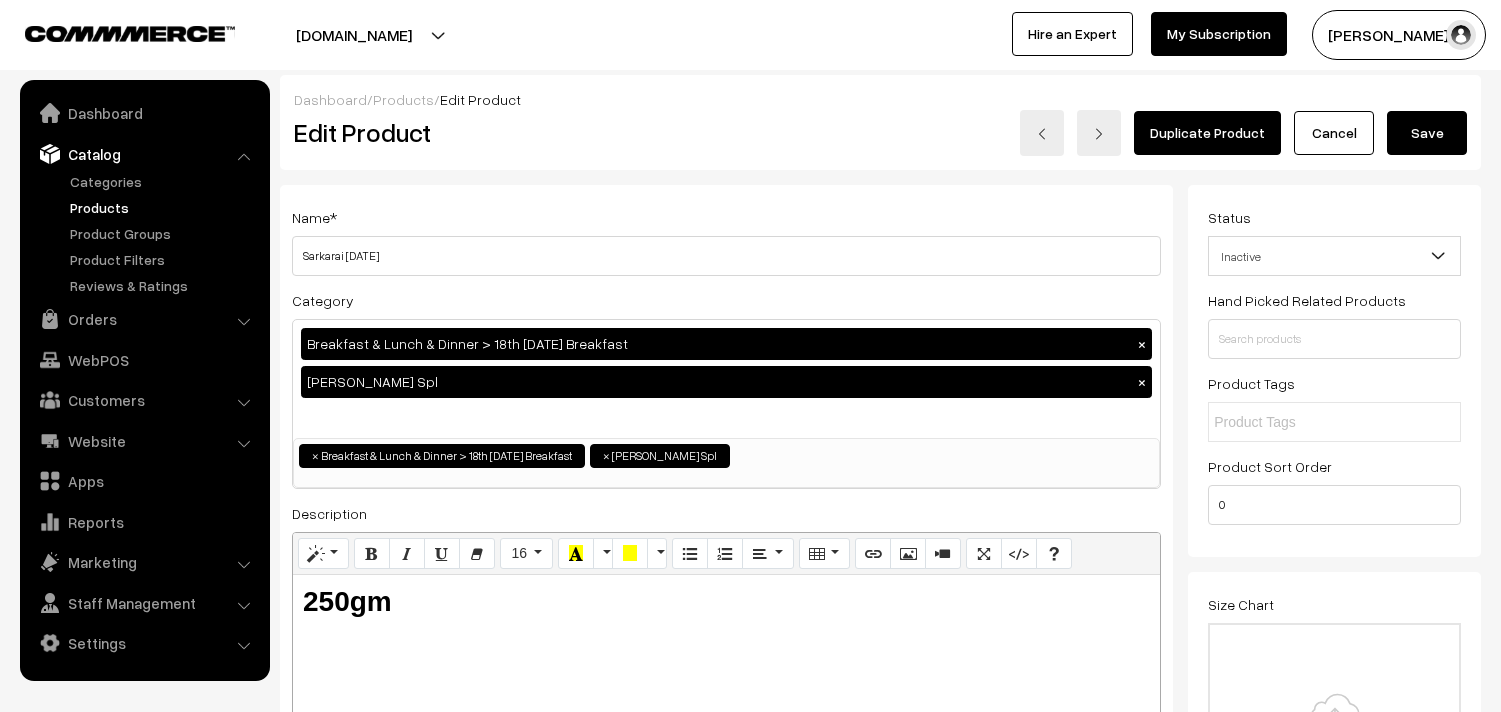 scroll, scrollTop: 0, scrollLeft: 0, axis: both 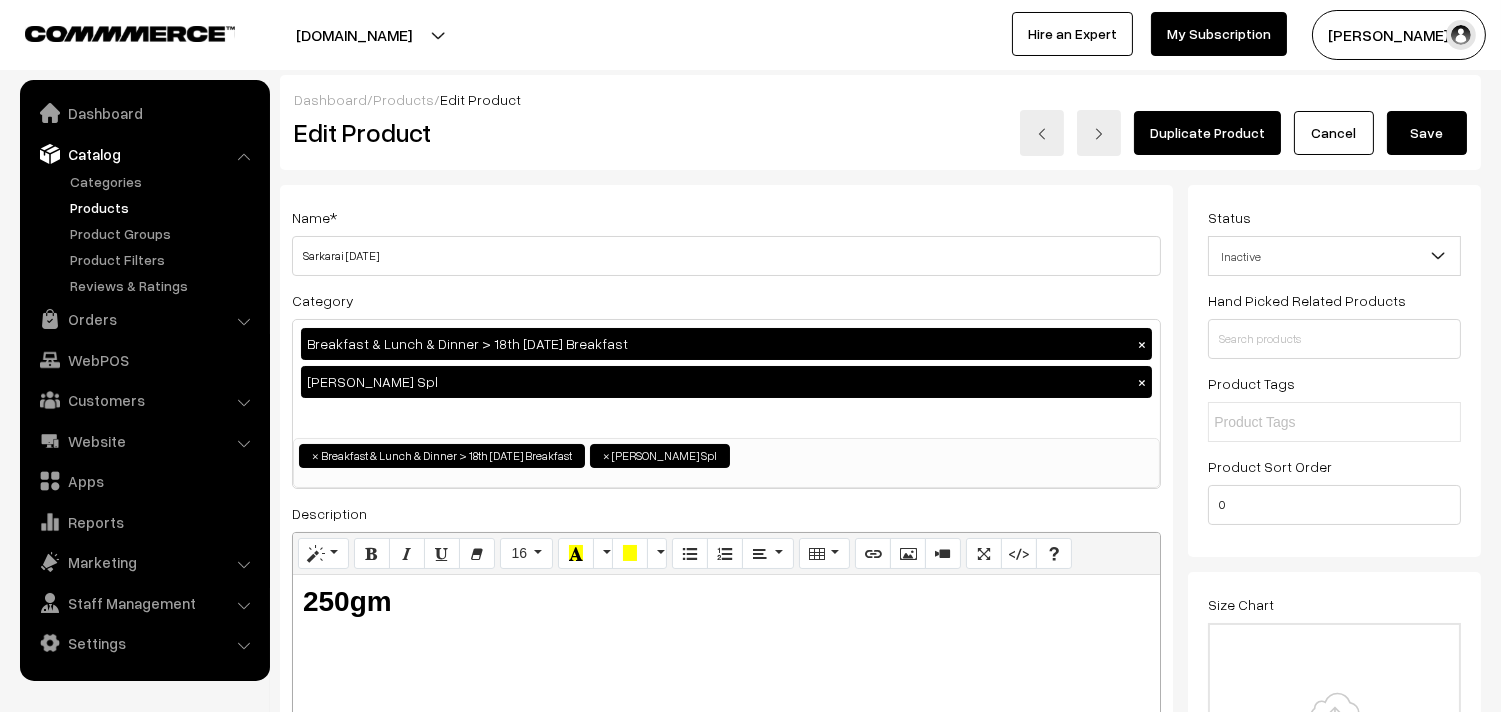 click on "× Breakfast & Lunch & Dinner > 18th Friday  Breakfast × Hanuman Jeyanthii Spl" at bounding box center [726, 453] 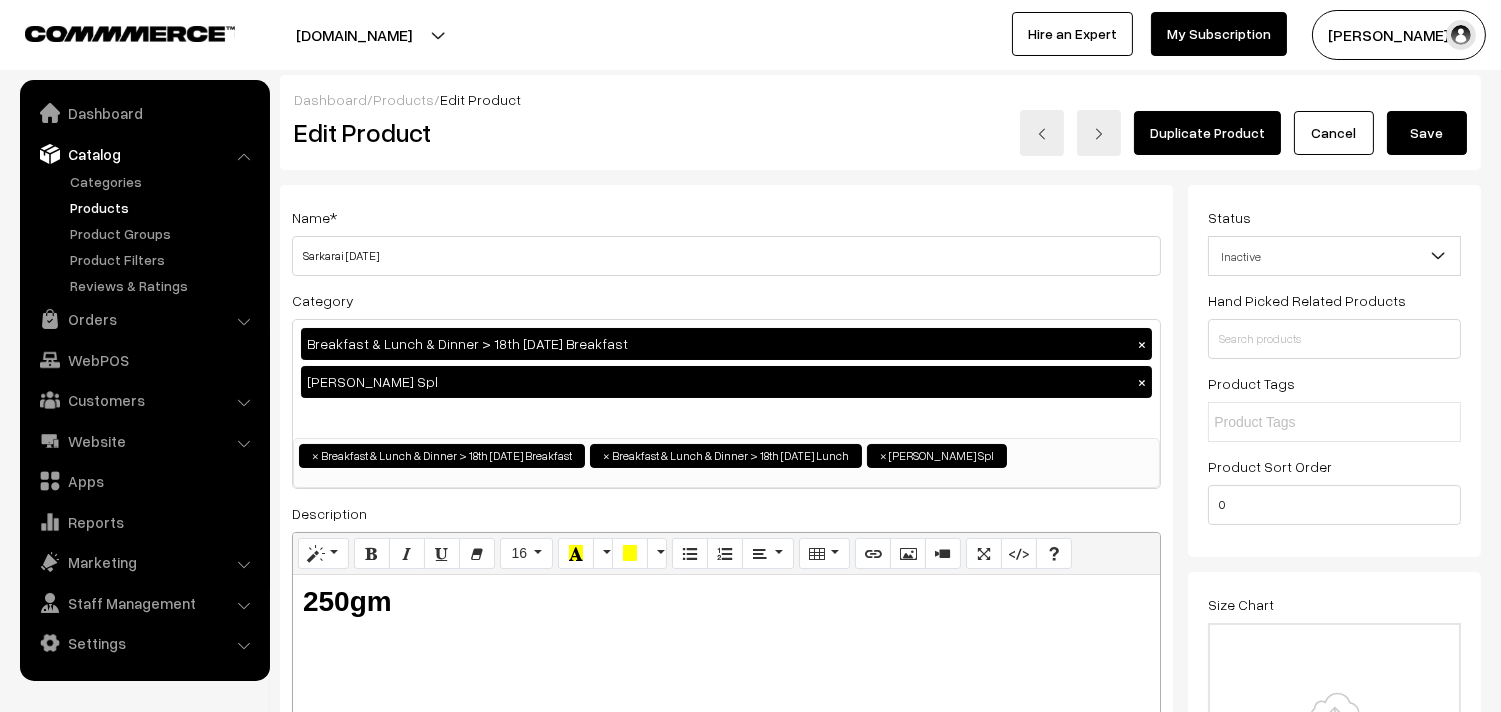 click on "Save" at bounding box center [1427, 133] 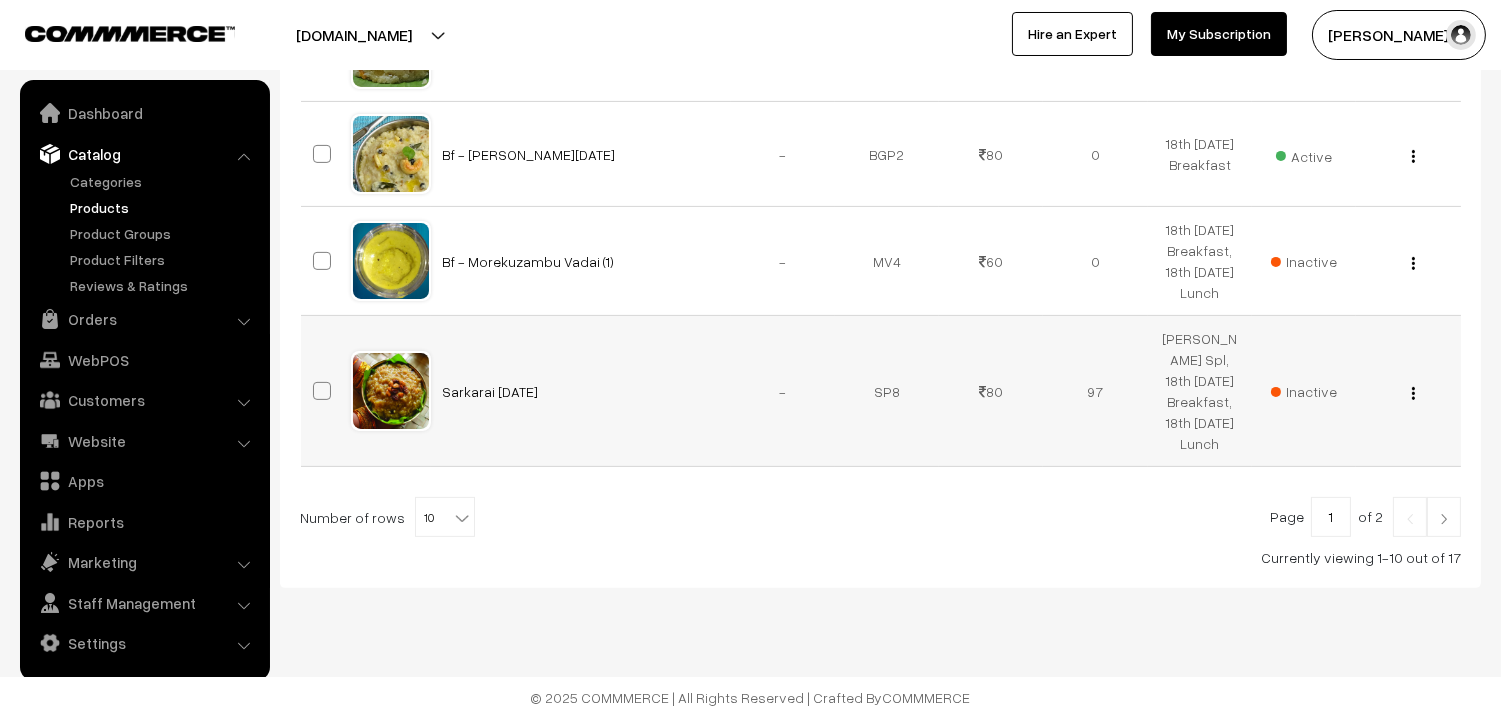 scroll, scrollTop: 1234, scrollLeft: 0, axis: vertical 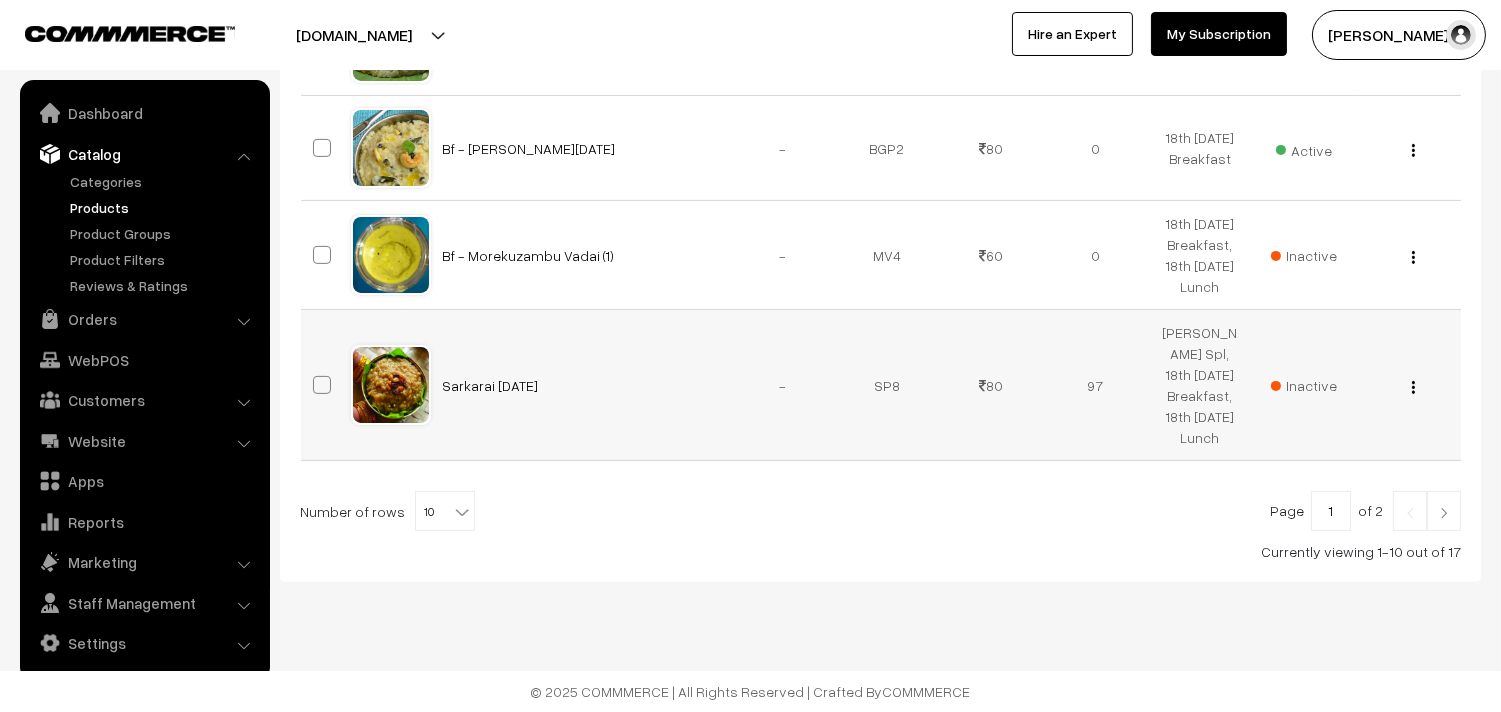 click on "View
Edit
Delete" at bounding box center (1408, 385) 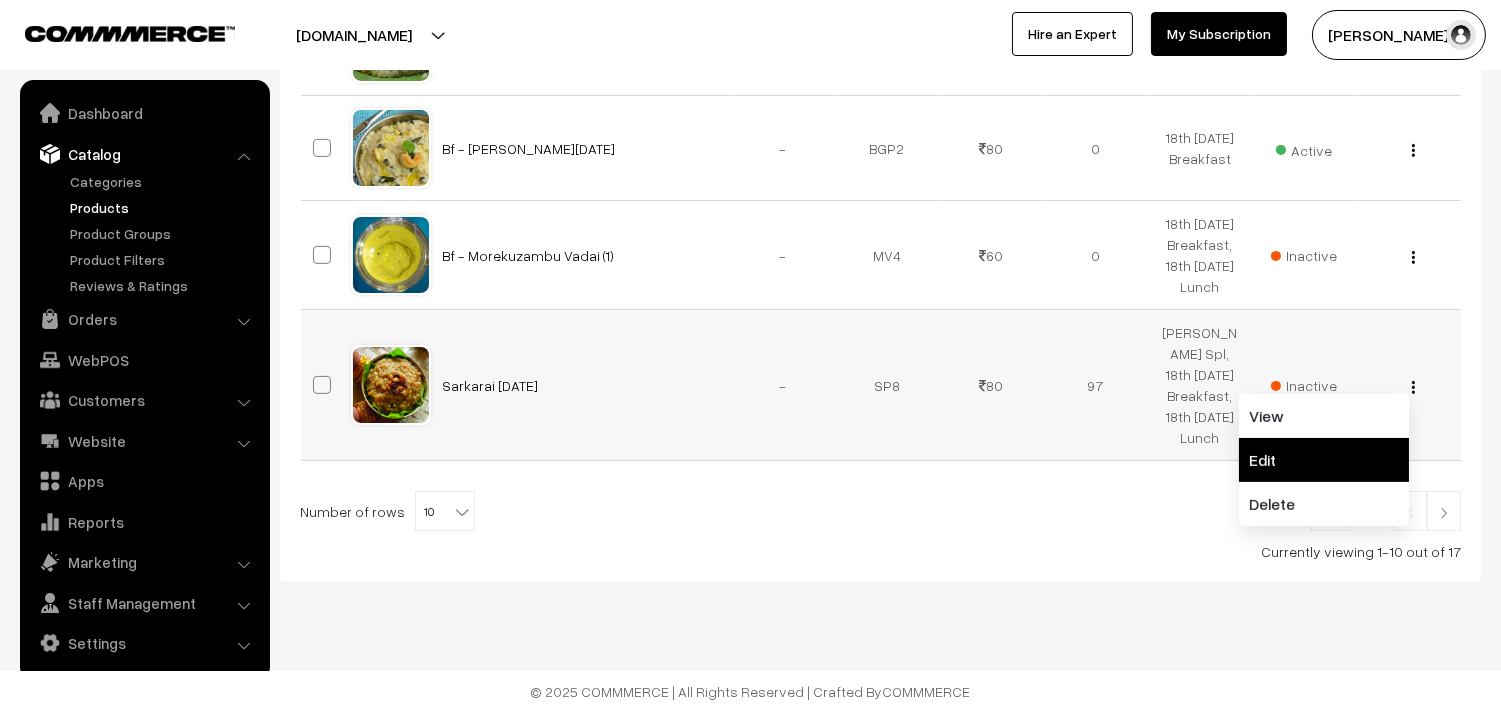 click on "Edit" at bounding box center [1324, 460] 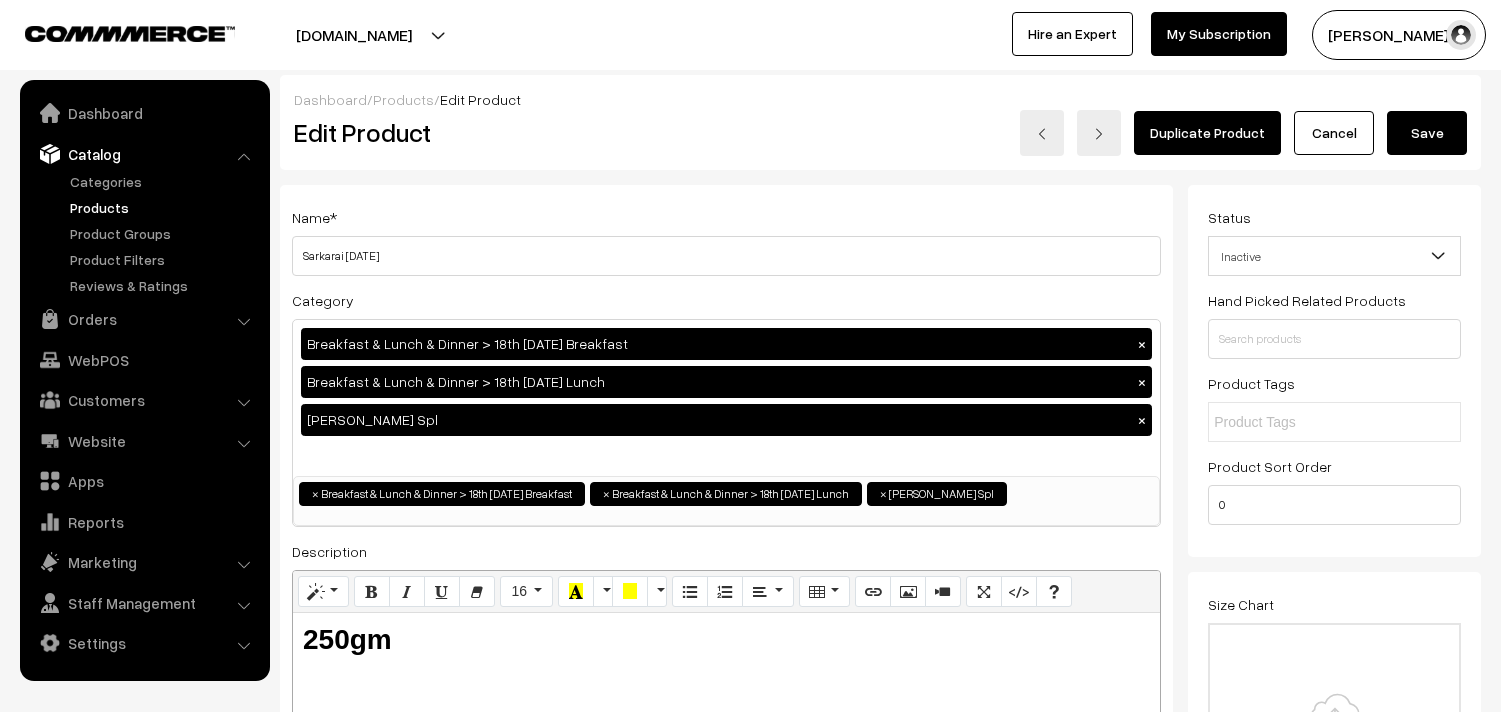 scroll, scrollTop: 0, scrollLeft: 0, axis: both 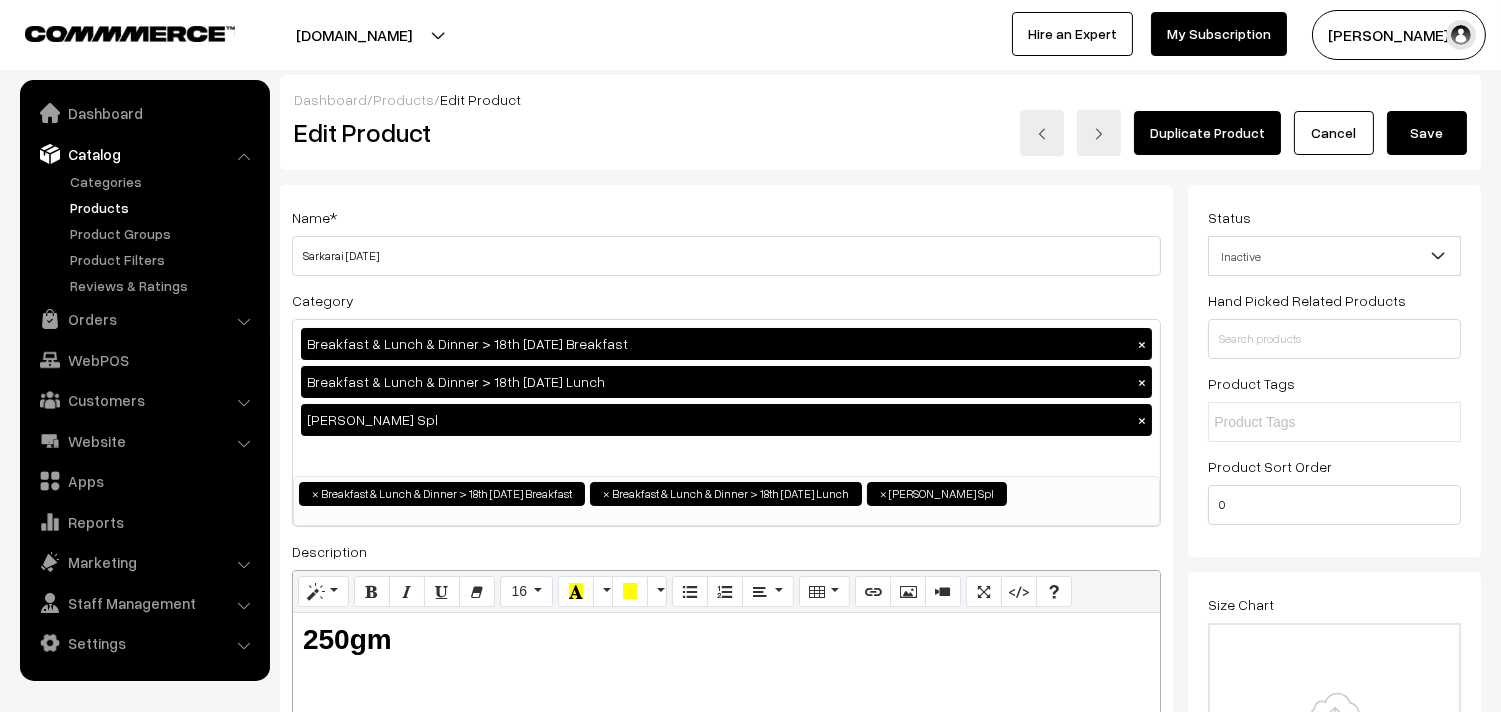 click on "Inactive" at bounding box center (1334, 256) 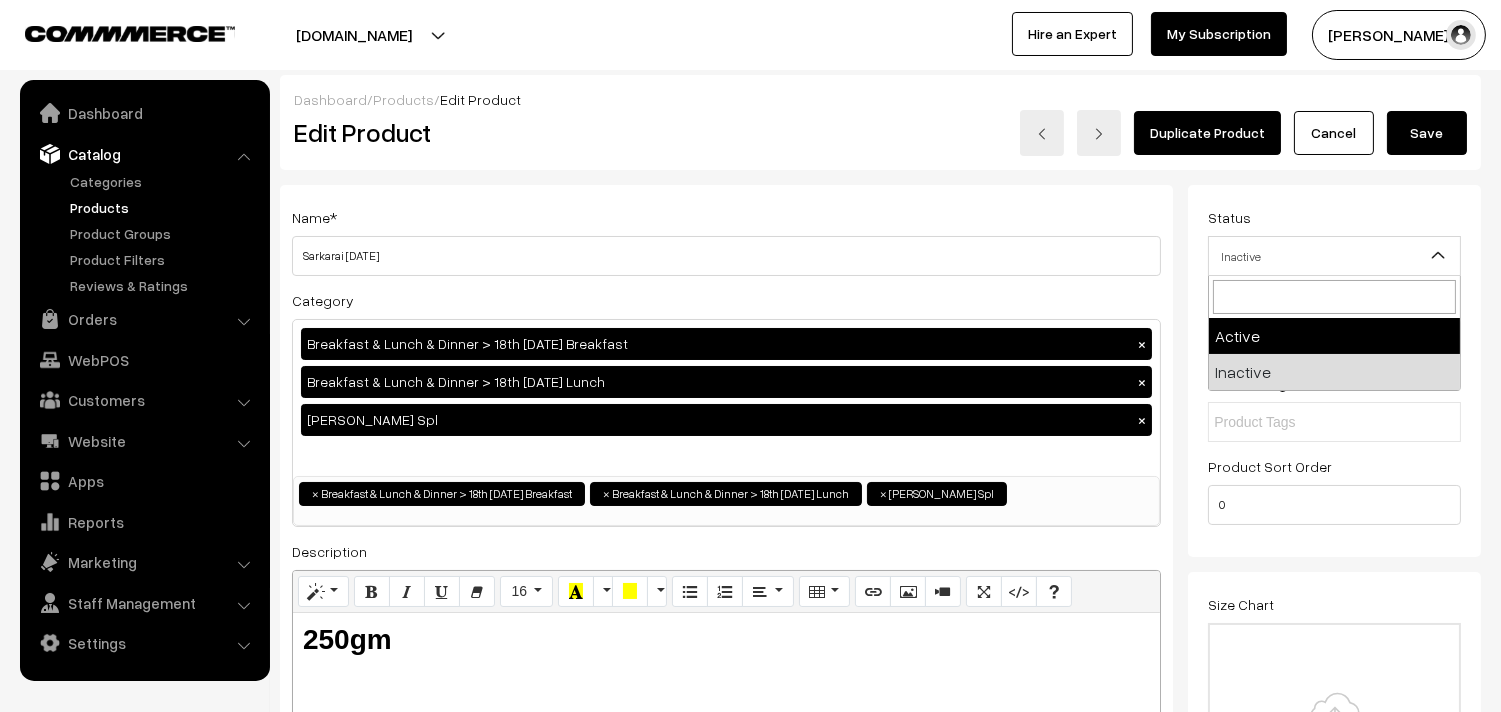 select on "1" 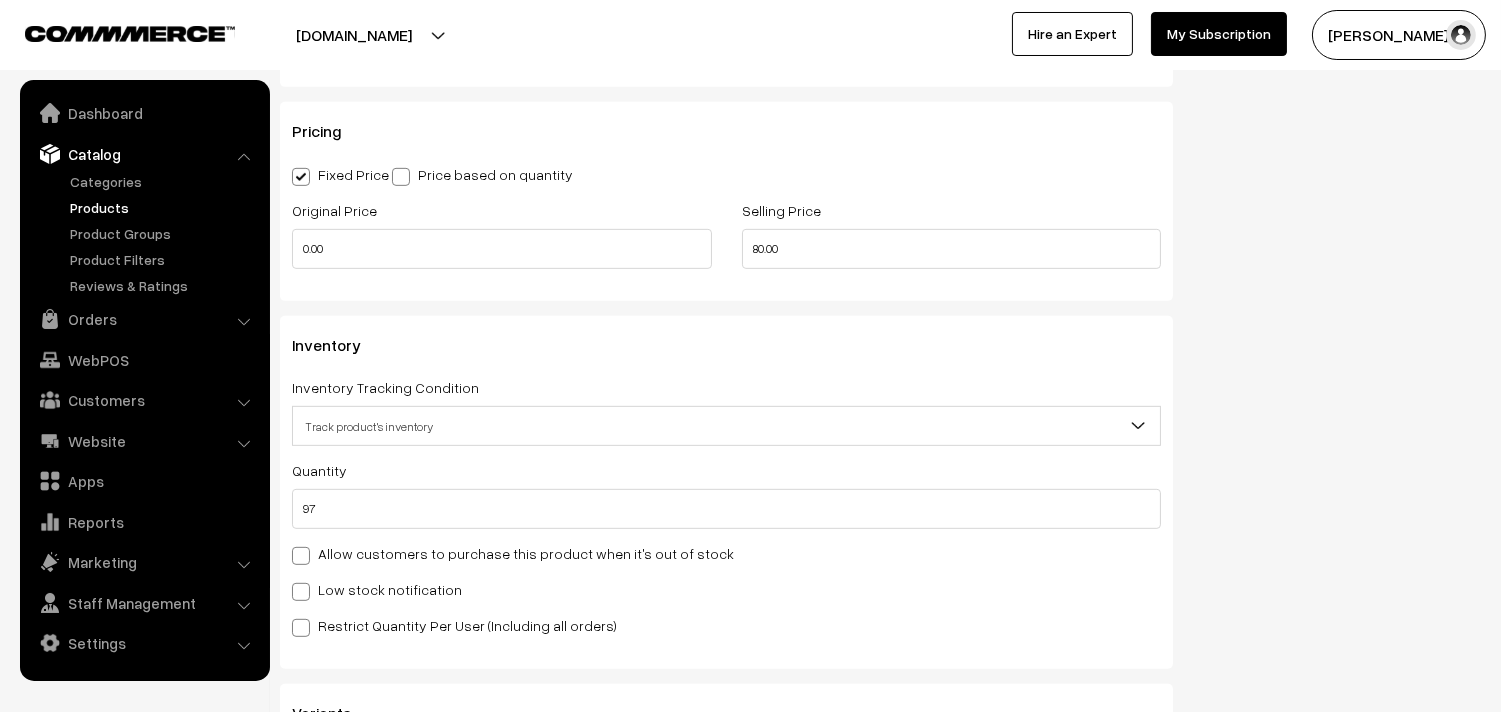 scroll, scrollTop: 1777, scrollLeft: 0, axis: vertical 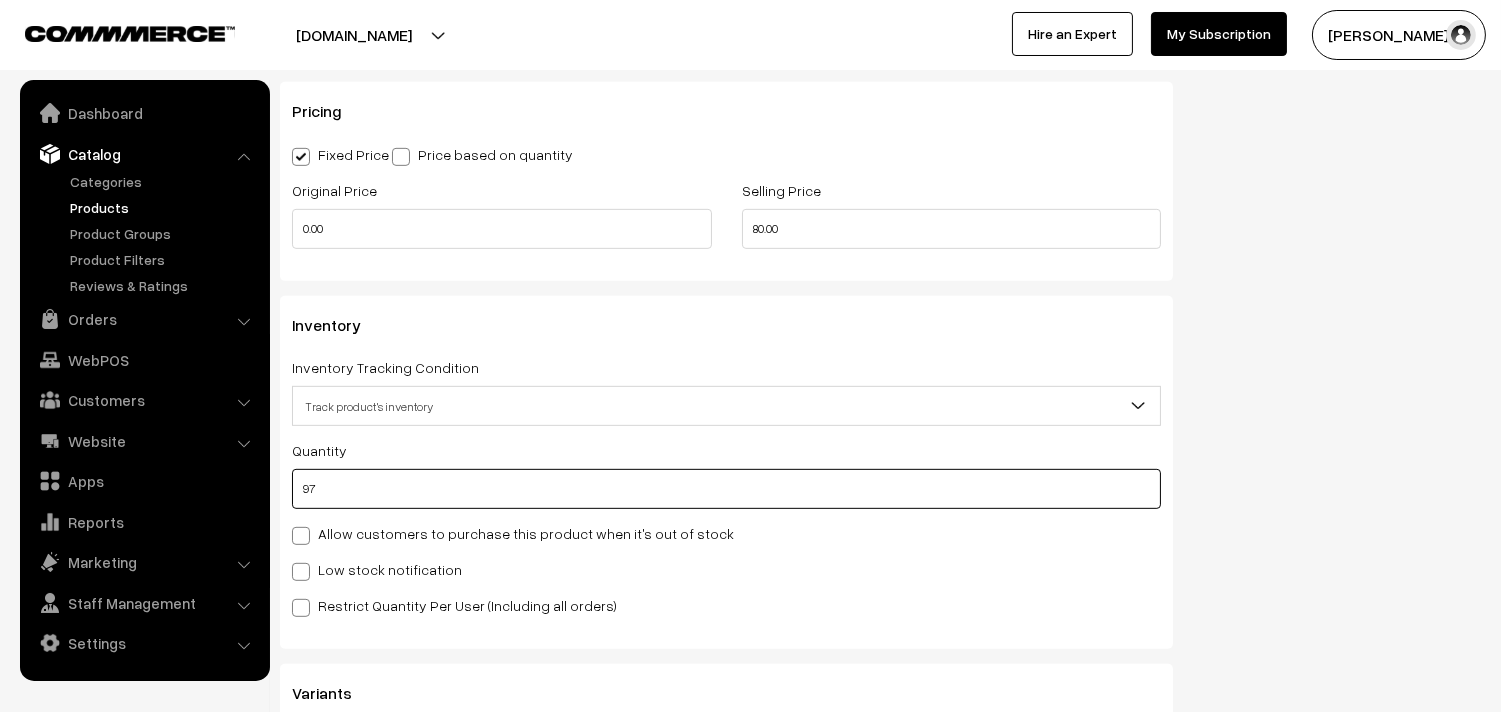 click on "97" at bounding box center [726, 489] 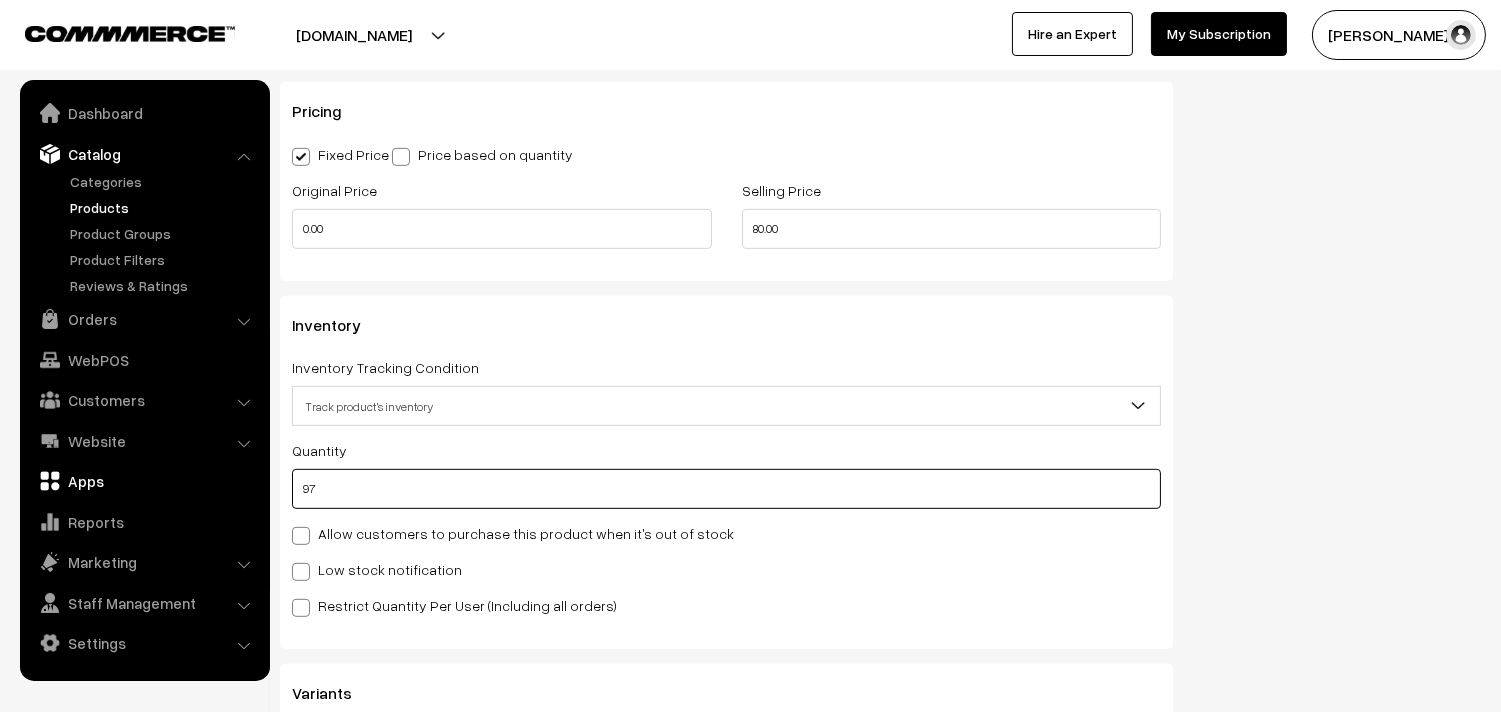 drag, startPoint x: 418, startPoint y: 493, endPoint x: 210, endPoint y: 532, distance: 211.62466 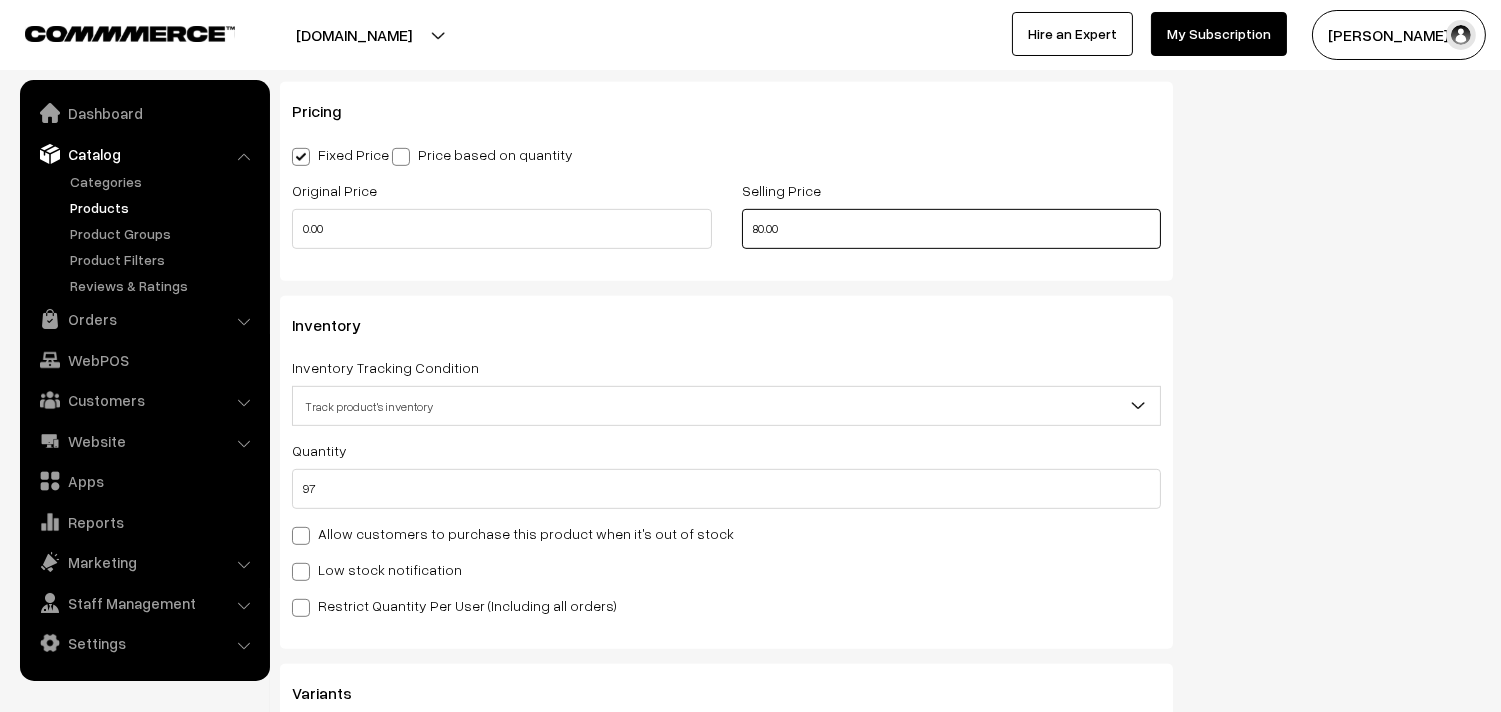 drag, startPoint x: 752, startPoint y: 227, endPoint x: 662, endPoint y: 230, distance: 90.04999 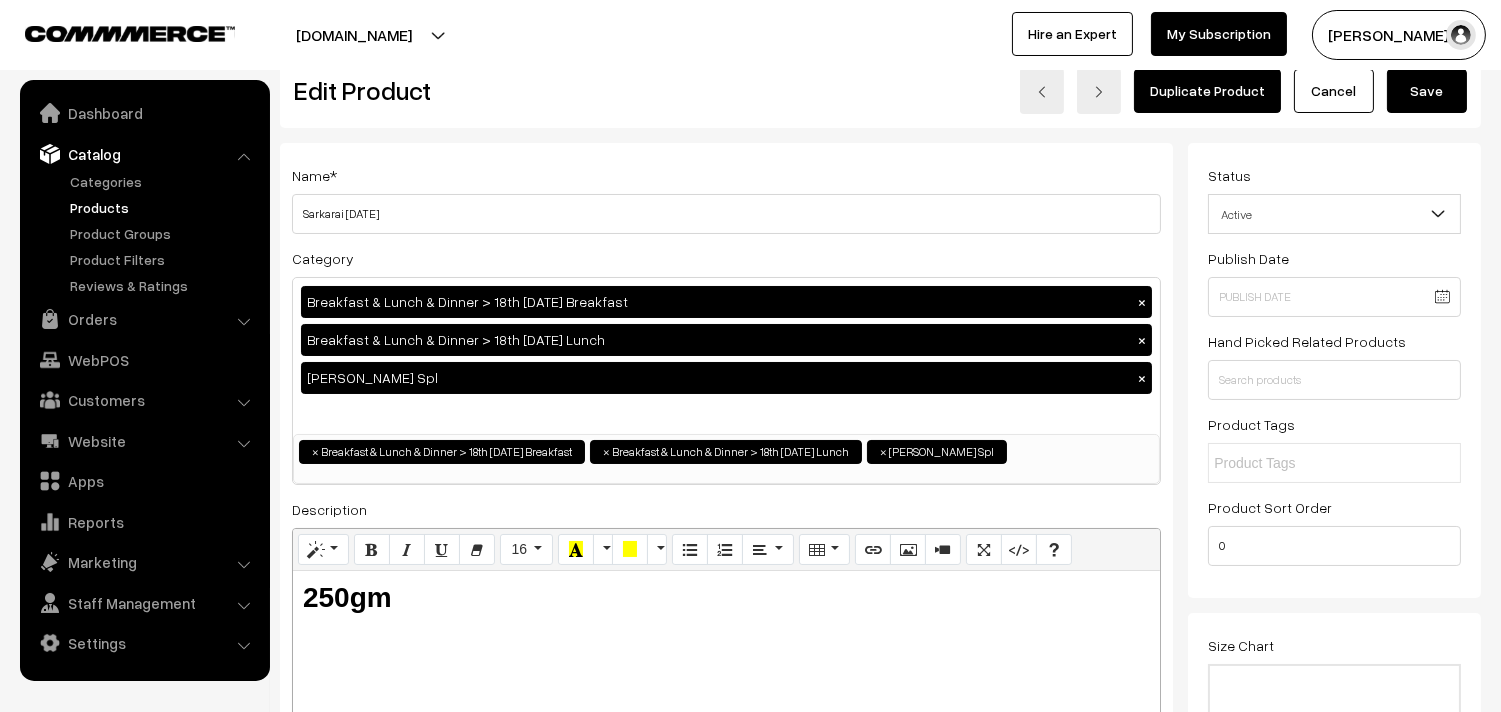 scroll, scrollTop: 0, scrollLeft: 0, axis: both 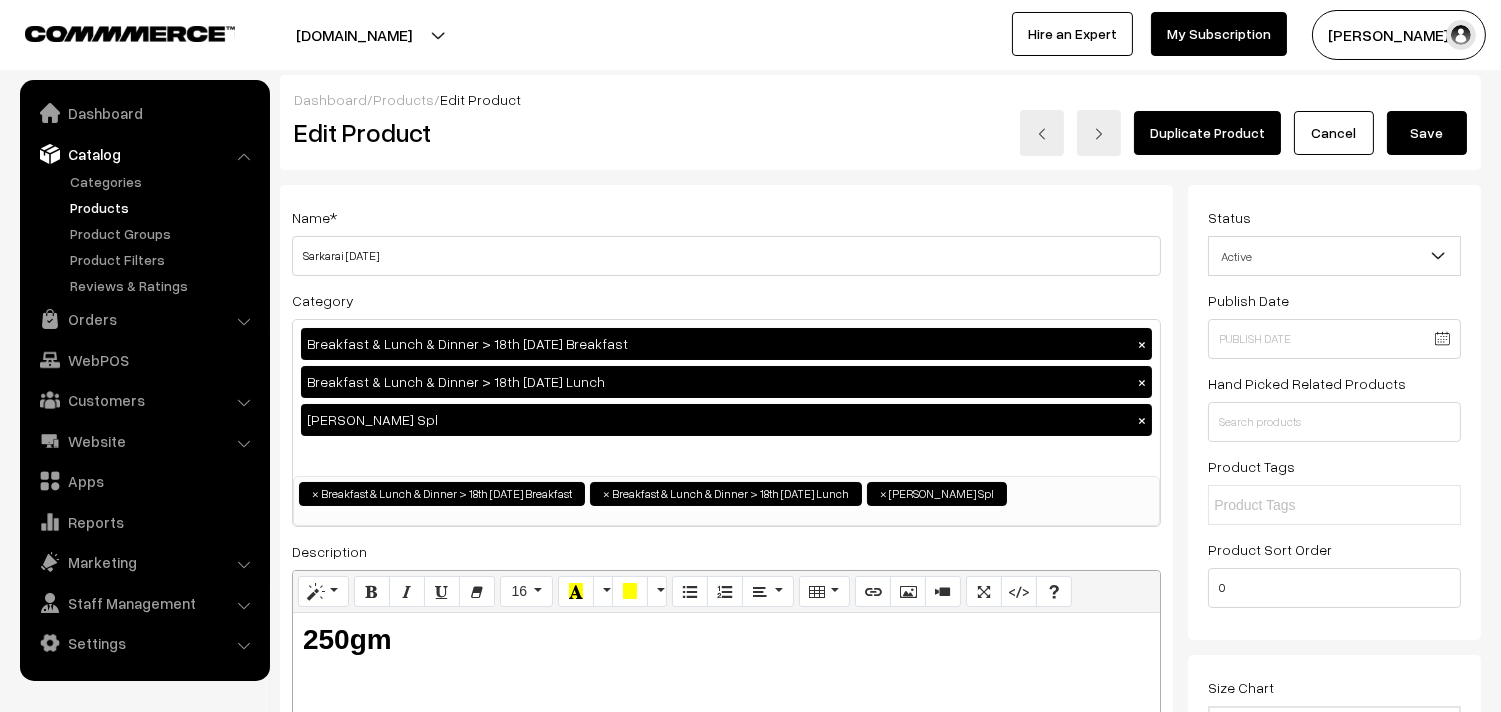 type on "100.00" 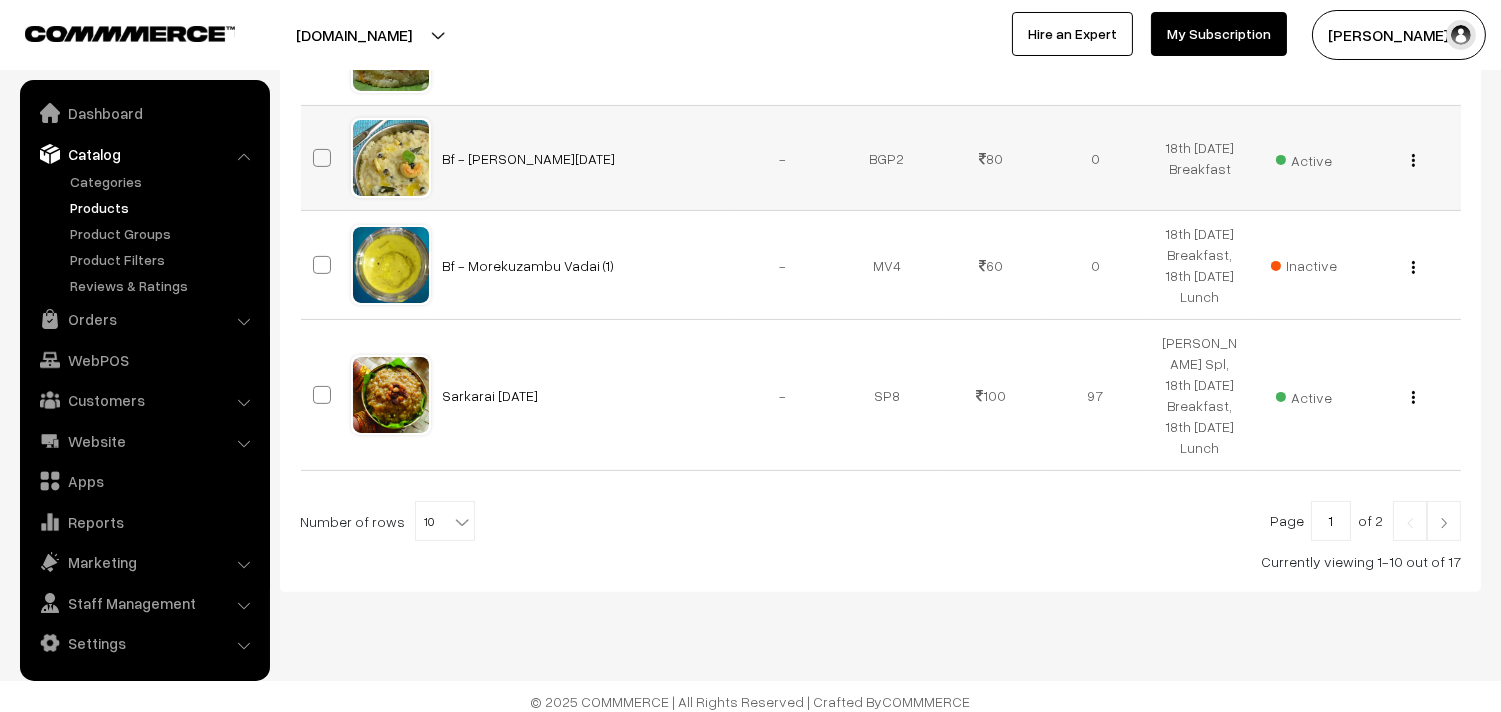 scroll, scrollTop: 1234, scrollLeft: 0, axis: vertical 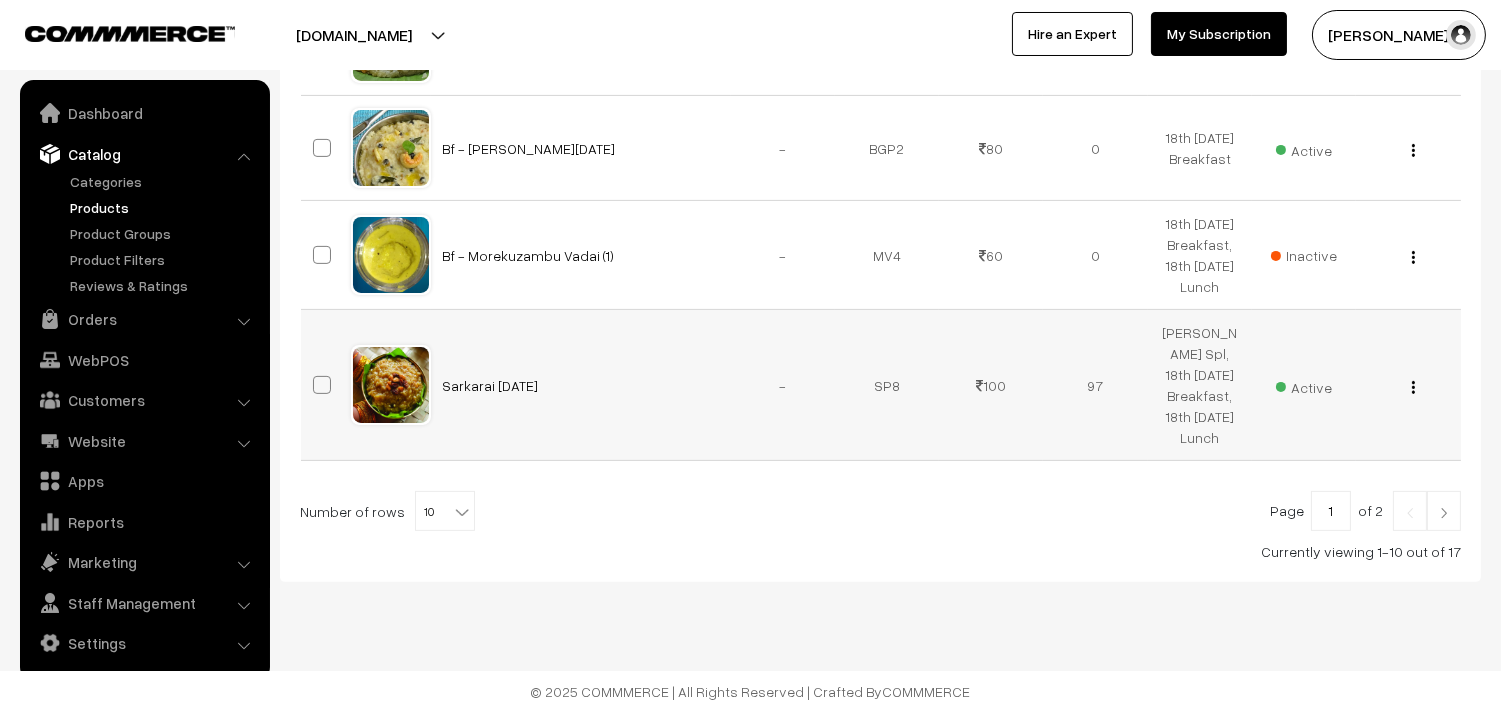 click at bounding box center [1413, 387] 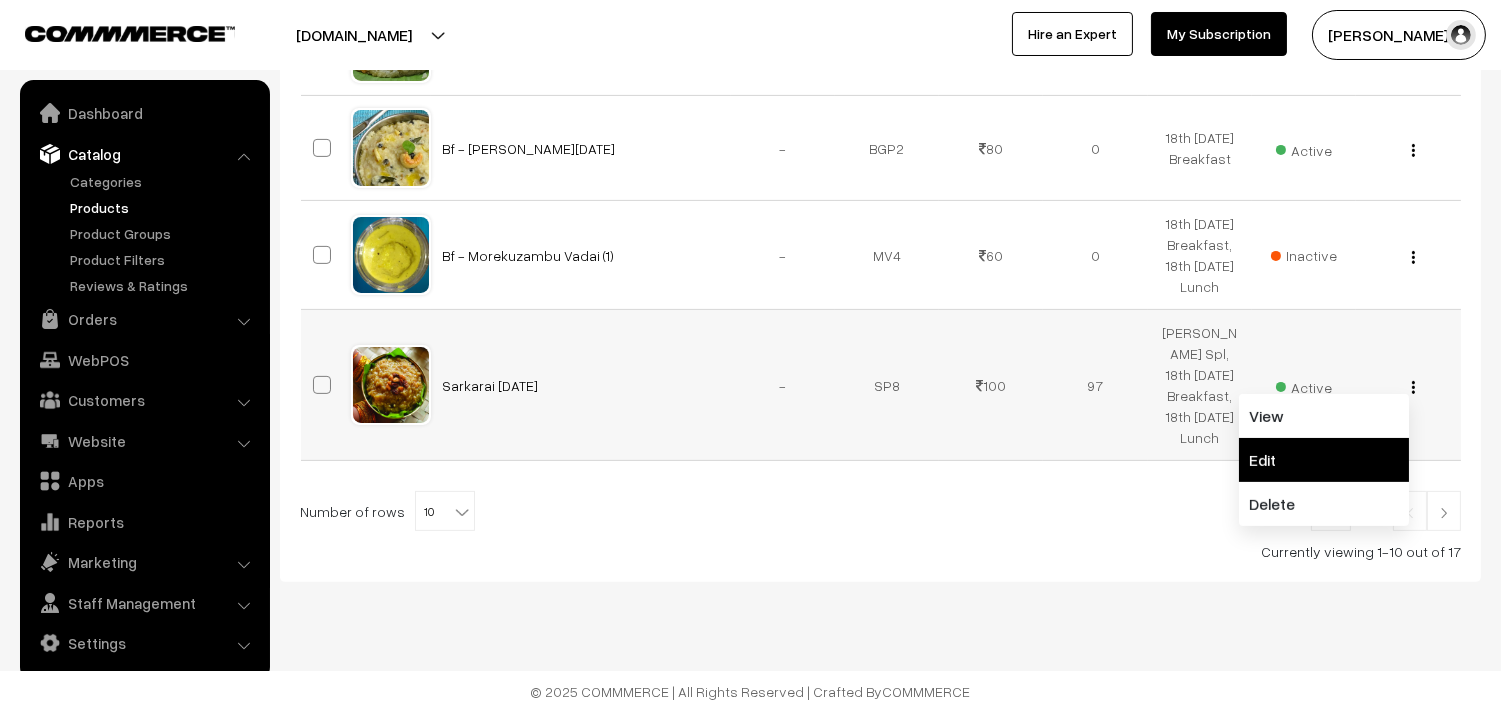 click on "Edit" at bounding box center (1324, 460) 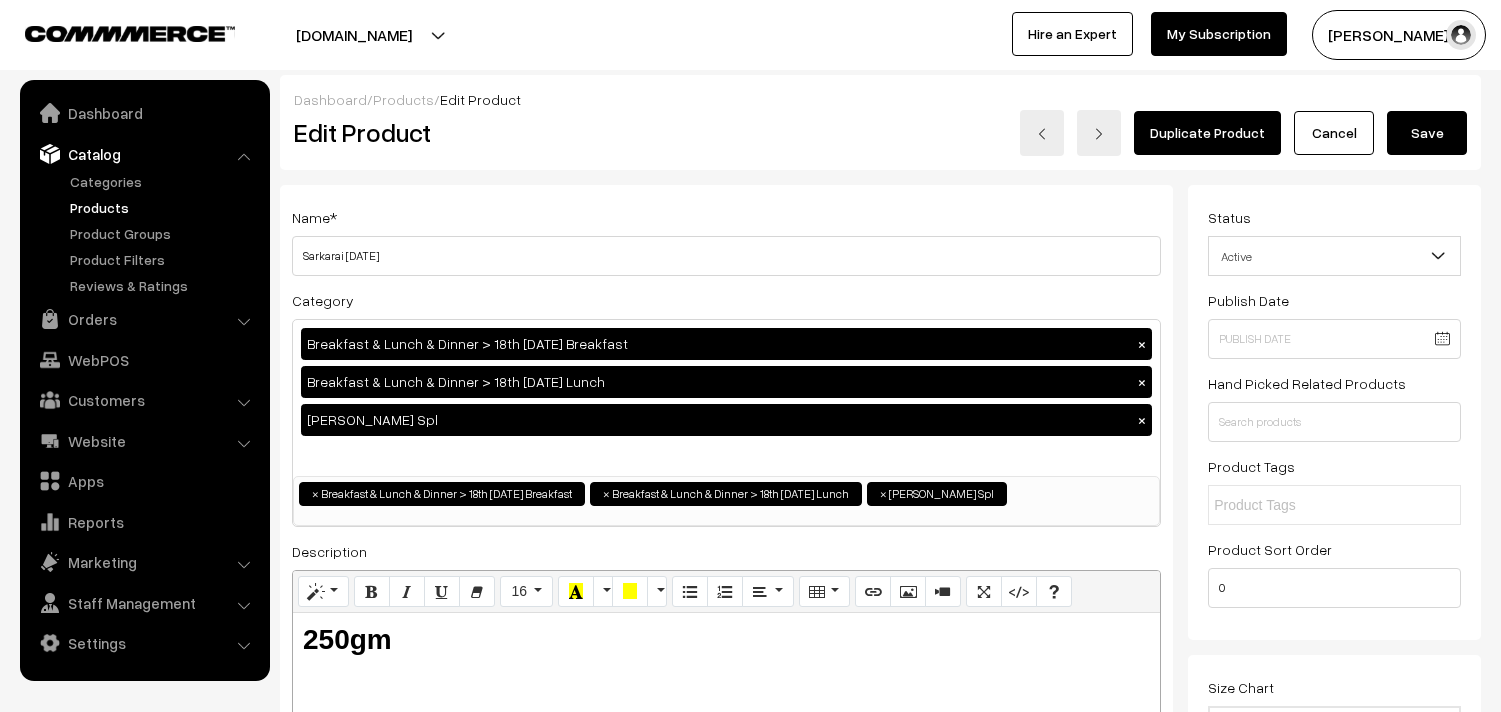 scroll, scrollTop: 0, scrollLeft: 0, axis: both 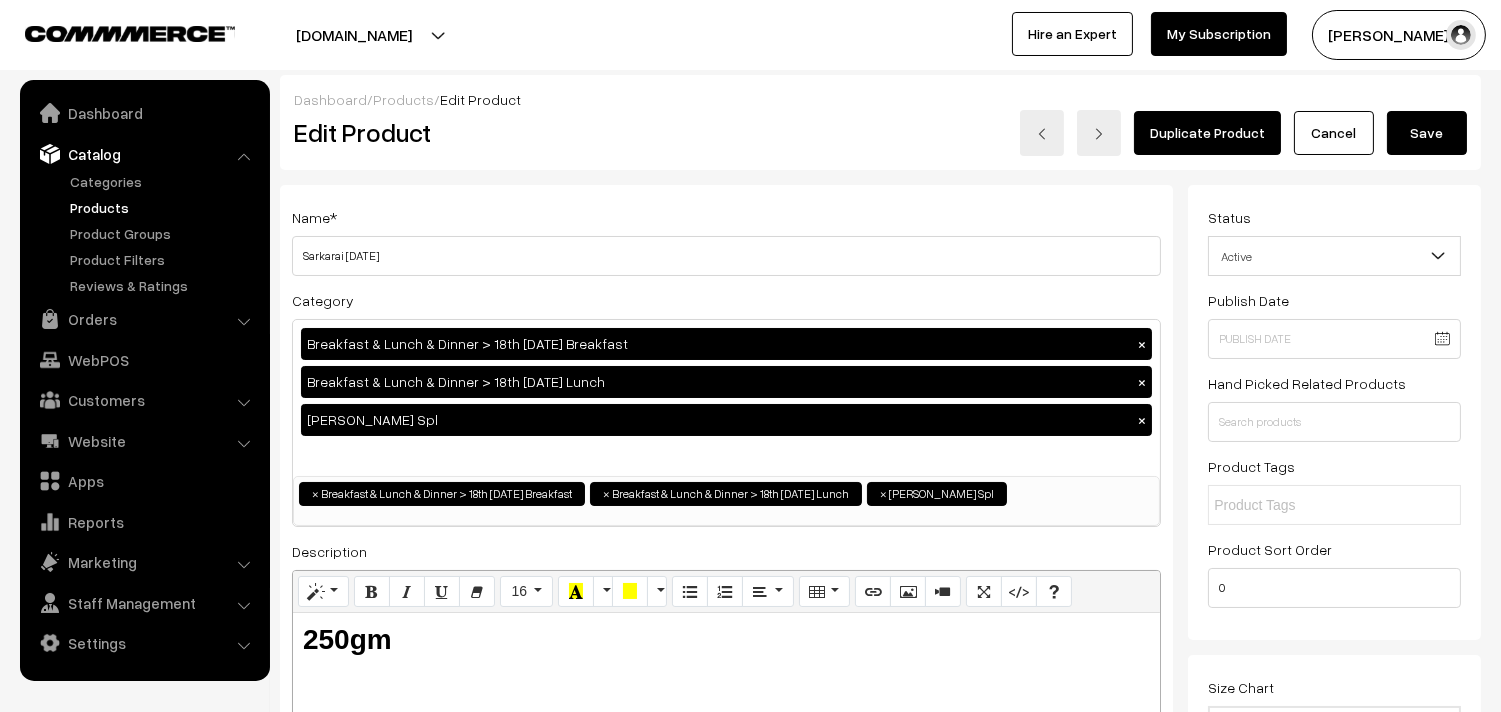 click on "×" at bounding box center (1142, 420) 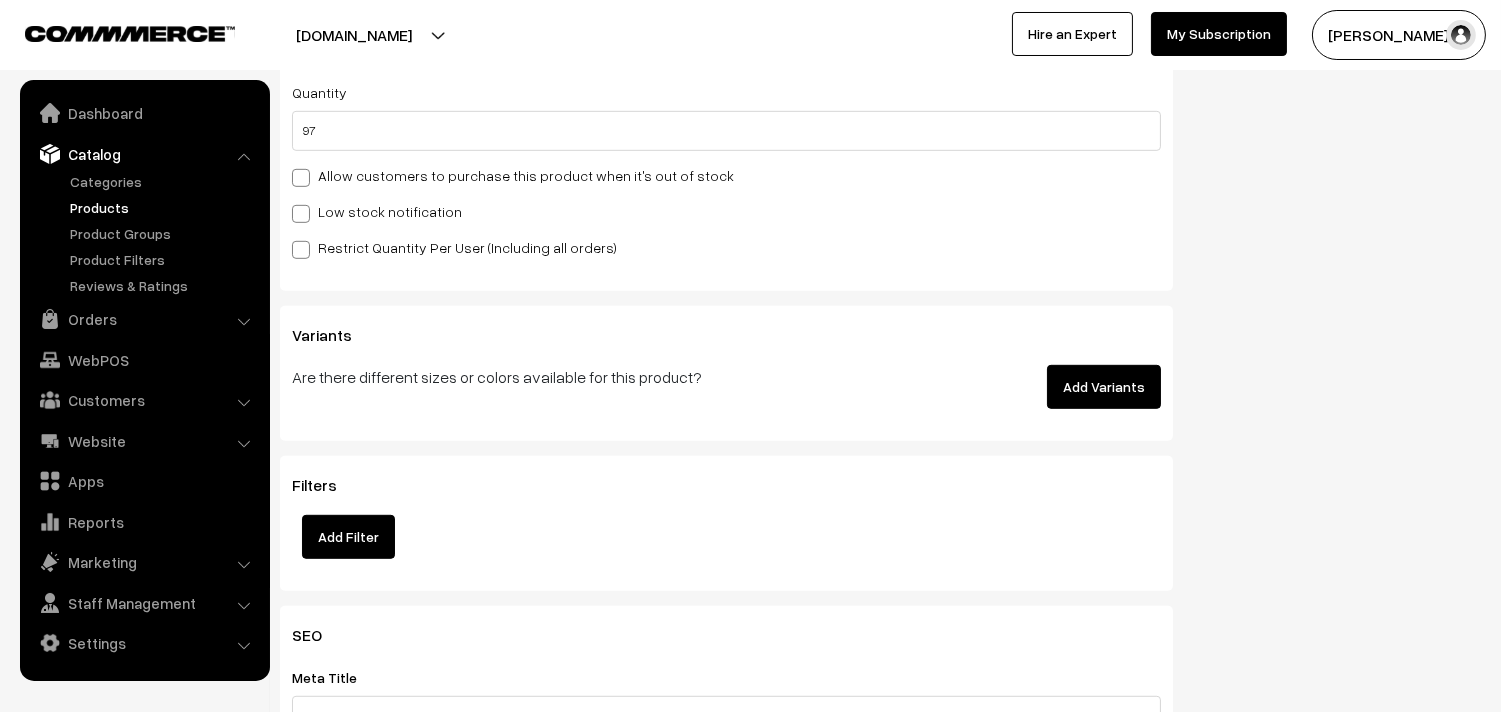 scroll, scrollTop: 2000, scrollLeft: 0, axis: vertical 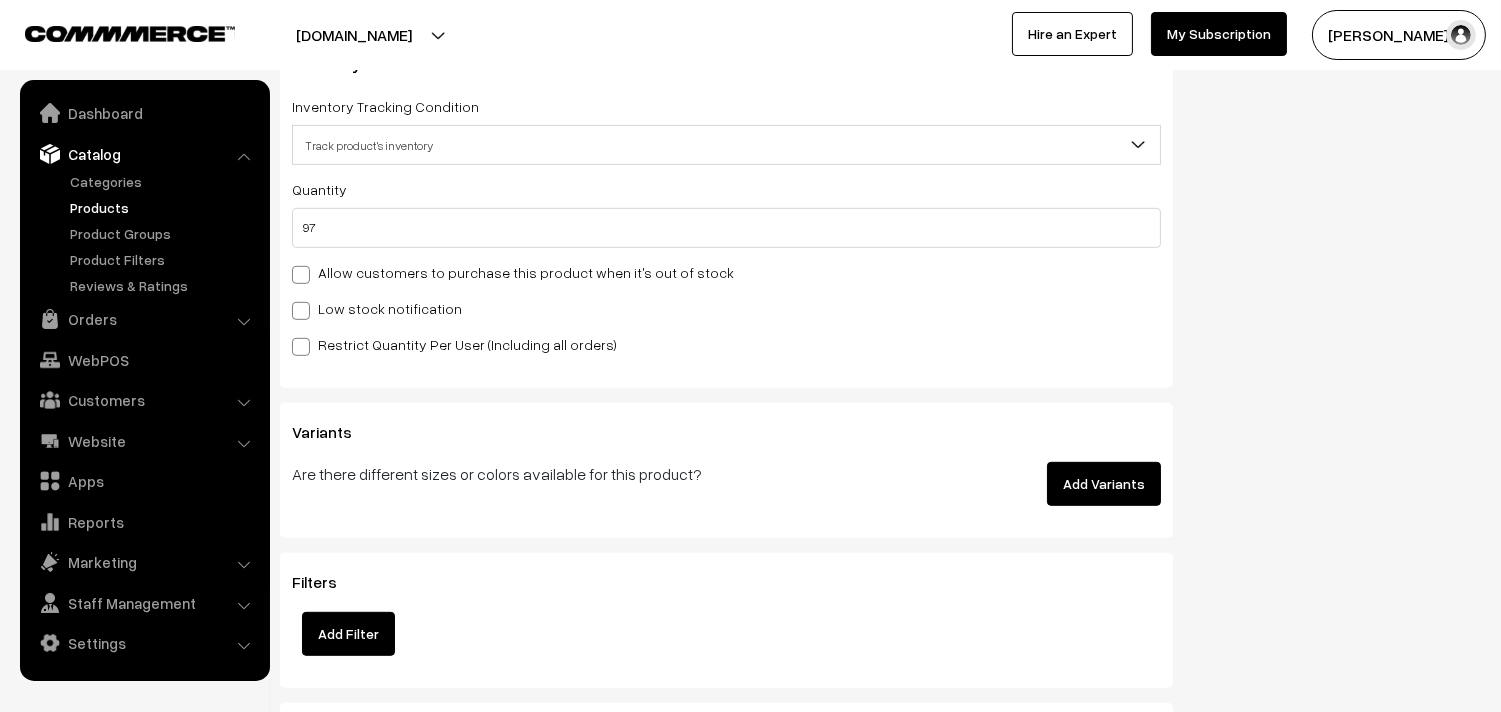 click on "Allow customers to purchase this product when it's out of stock" at bounding box center [513, 272] 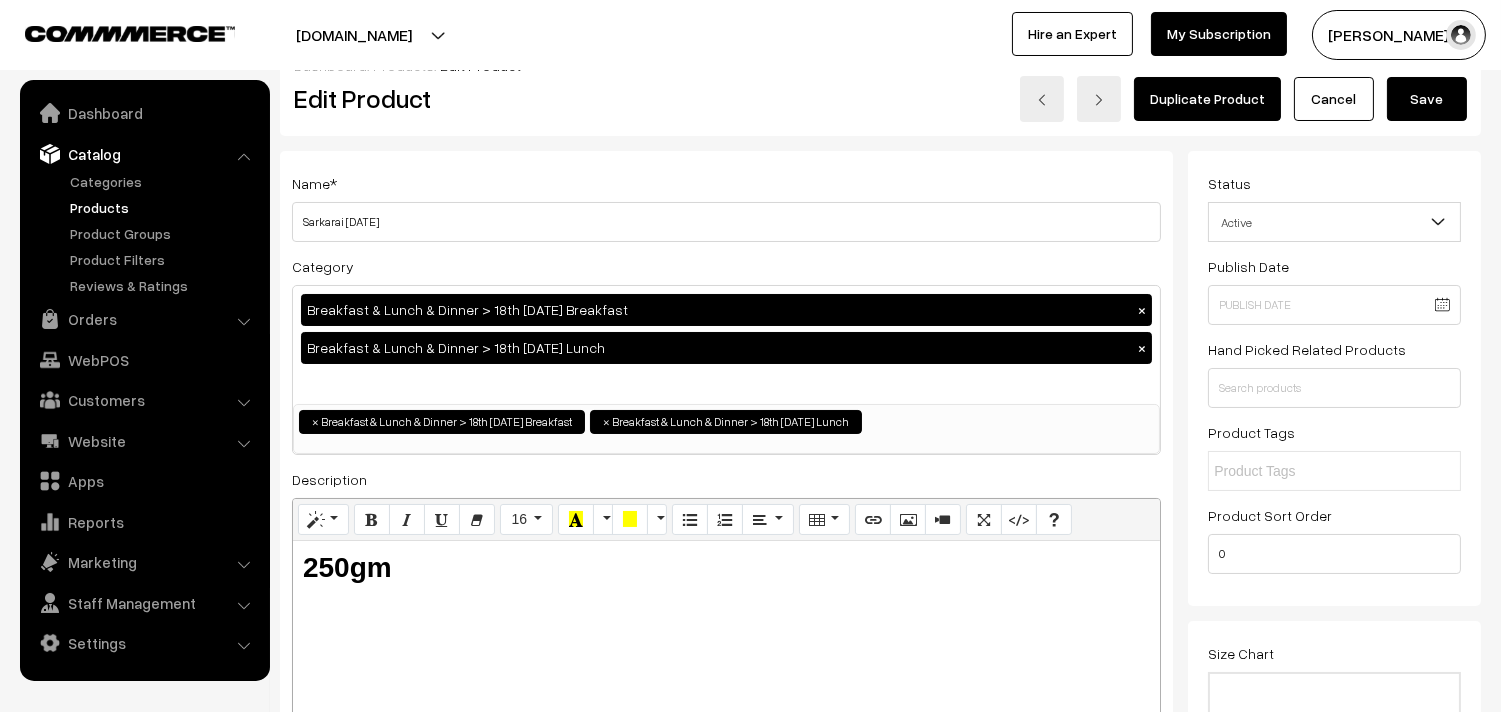 scroll, scrollTop: 0, scrollLeft: 0, axis: both 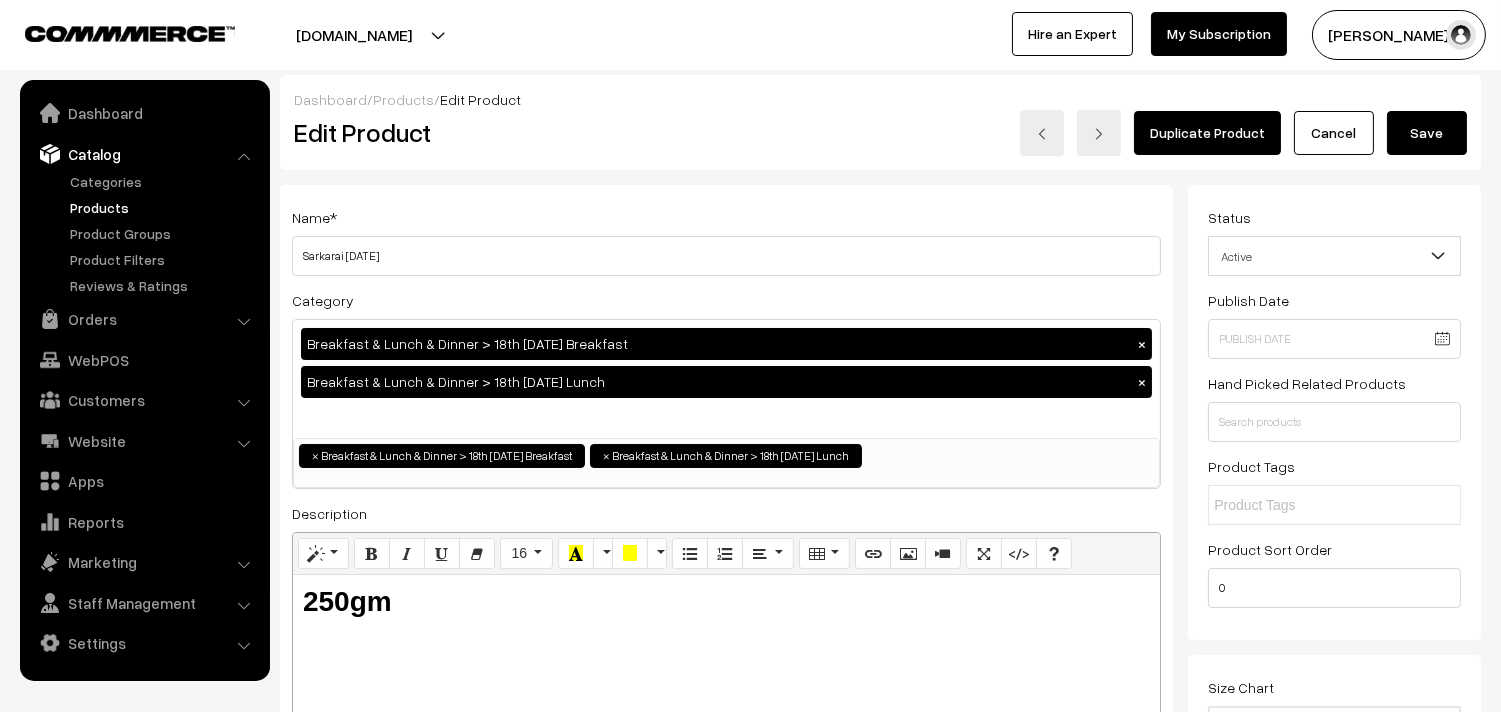 click on "Save" at bounding box center (1427, 133) 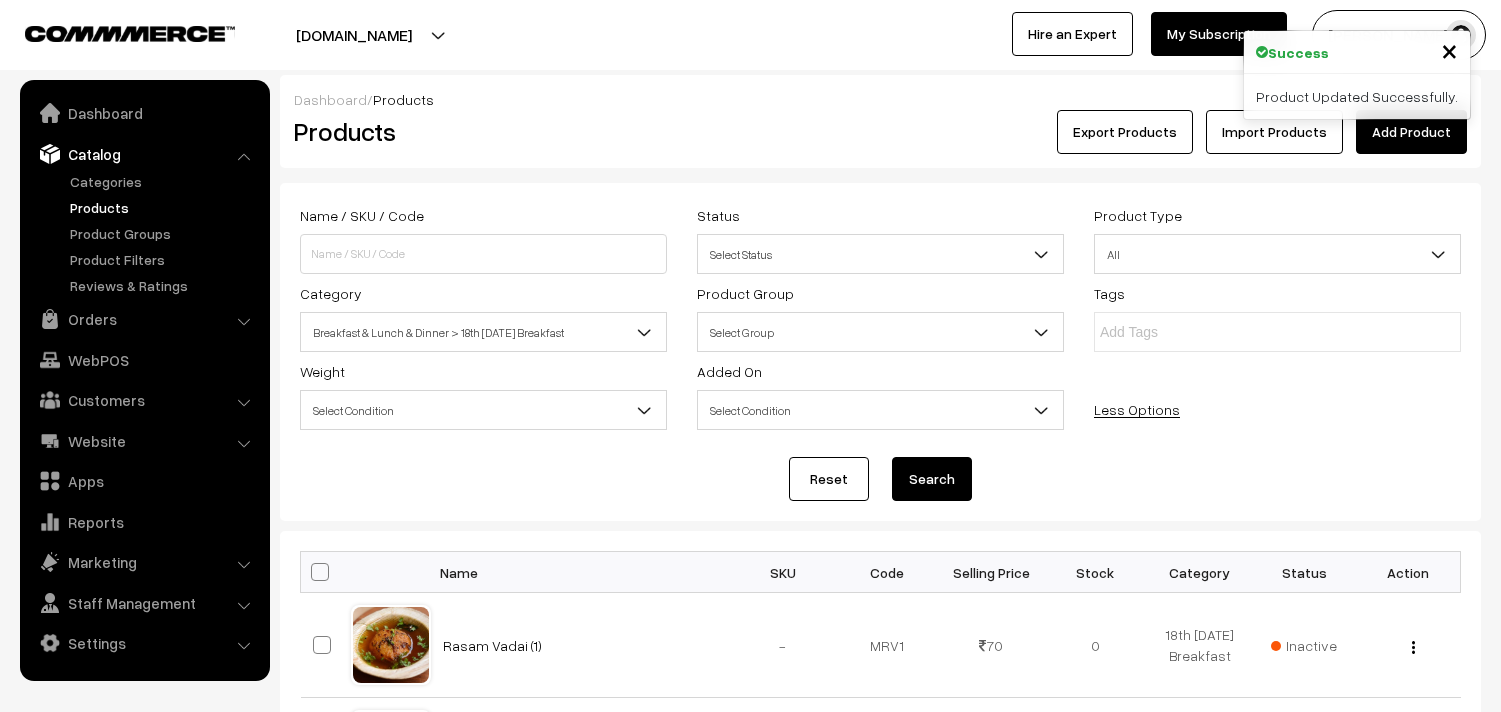 scroll, scrollTop: 0, scrollLeft: 0, axis: both 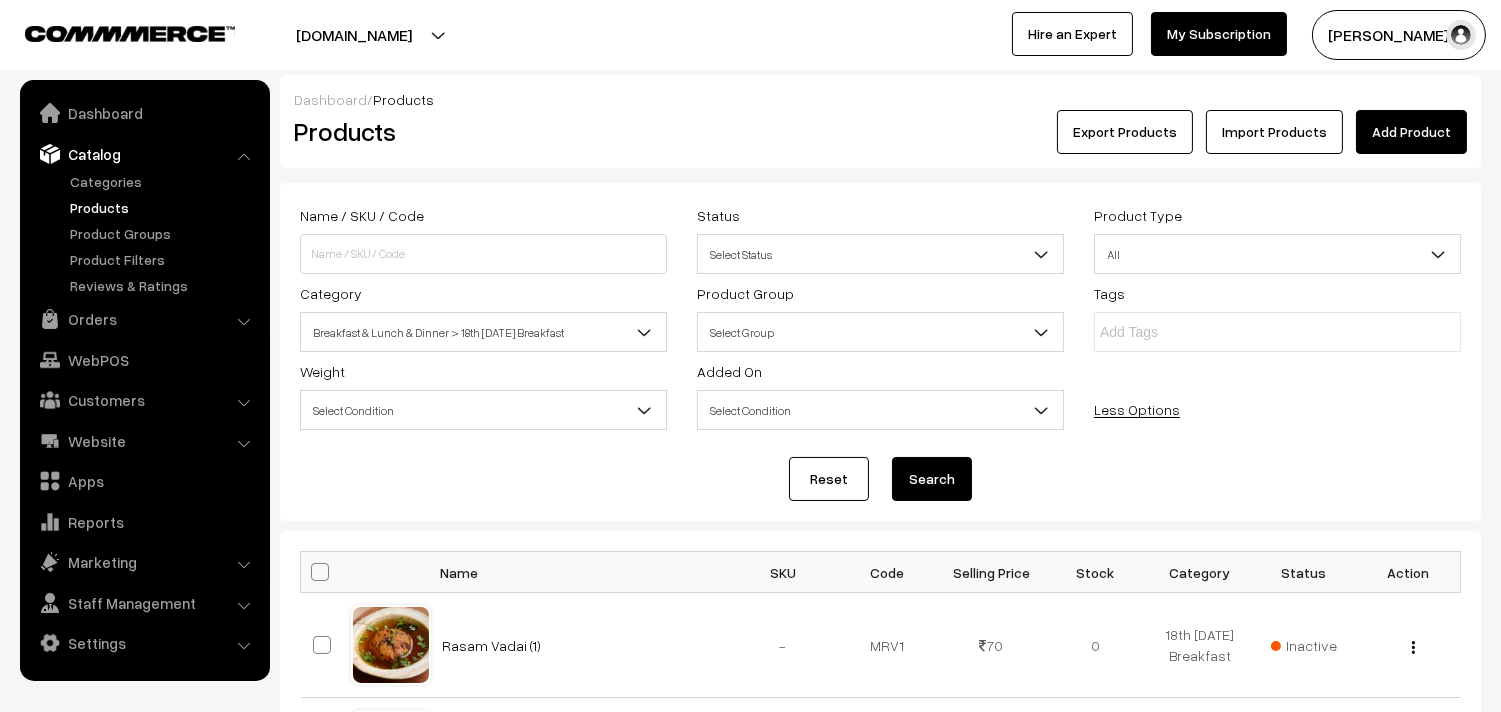 click on "Breakfast & Lunch & Dinner > 18th [DATE]  Breakfast" at bounding box center (483, 332) 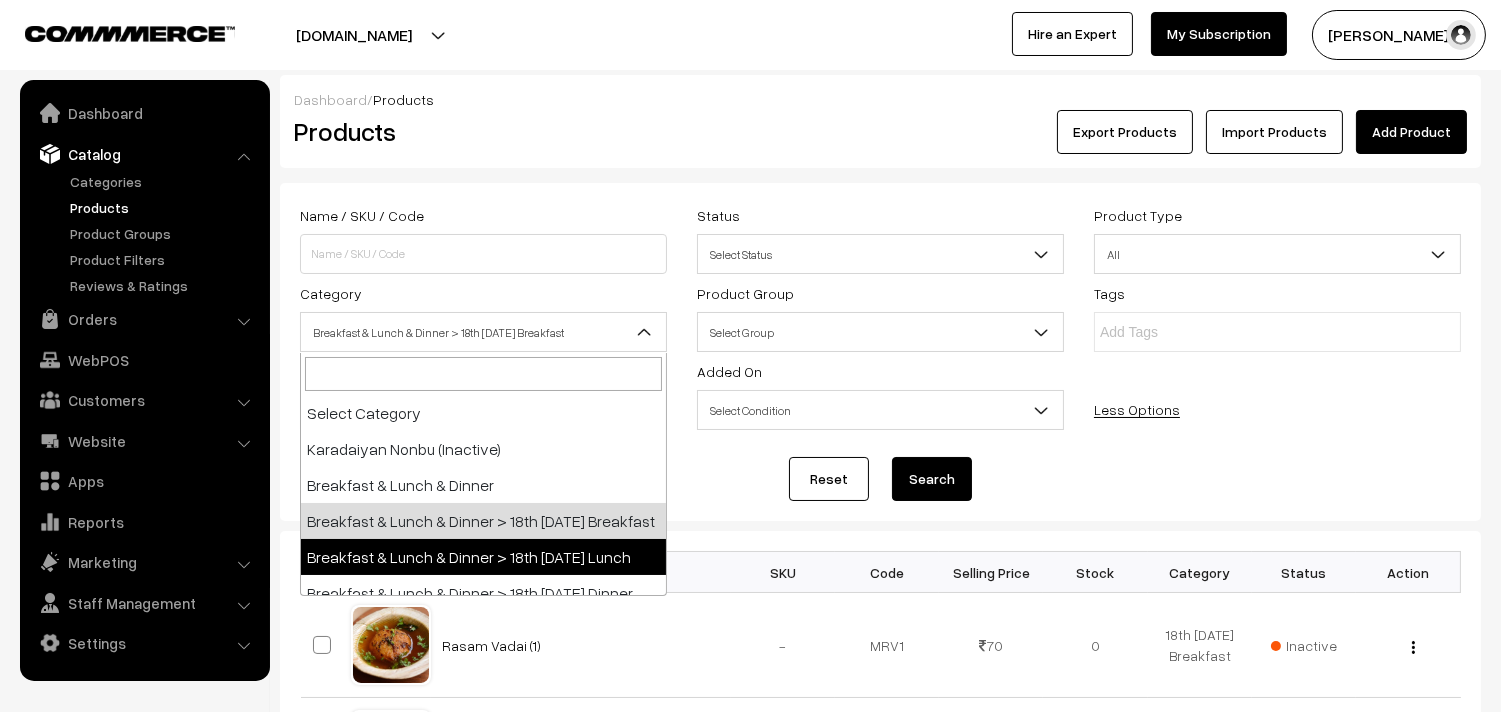select on "95" 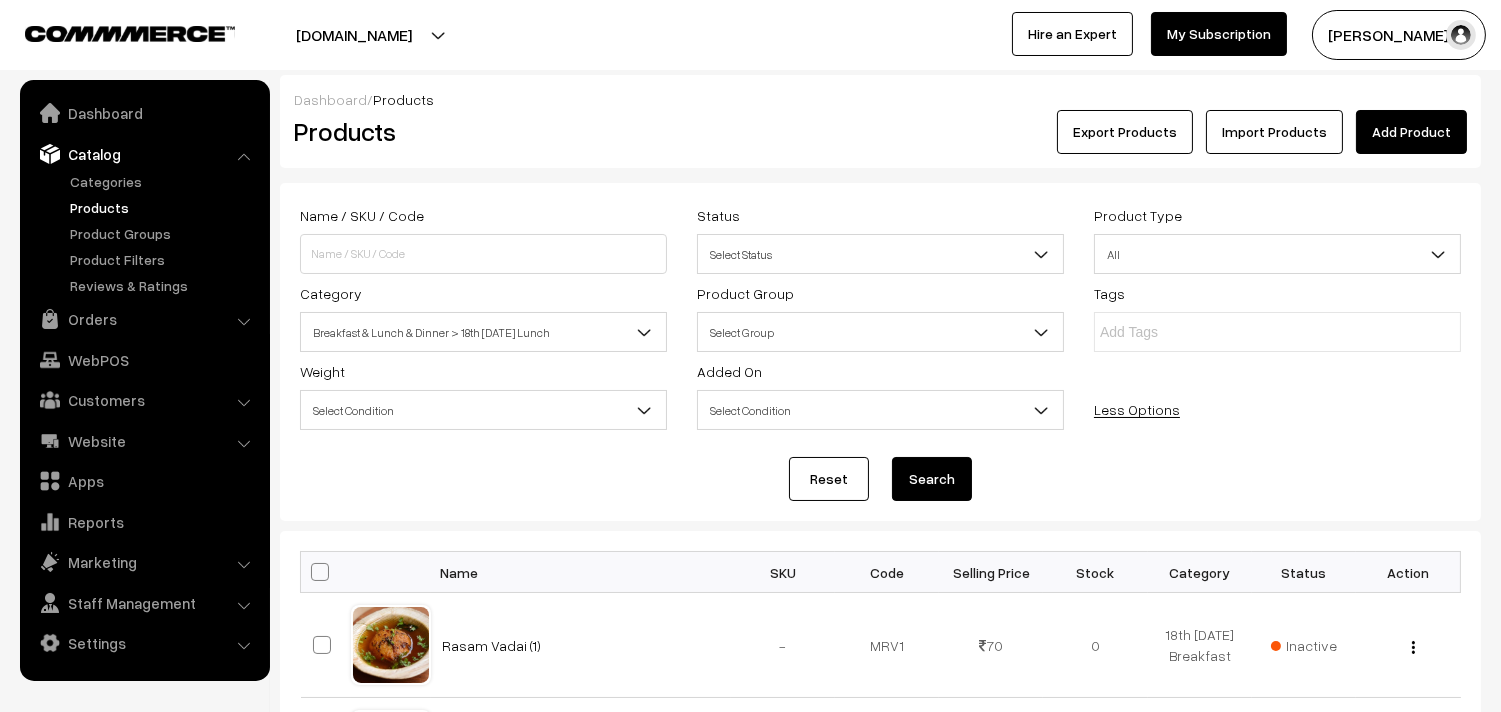 click on "Search" at bounding box center (932, 479) 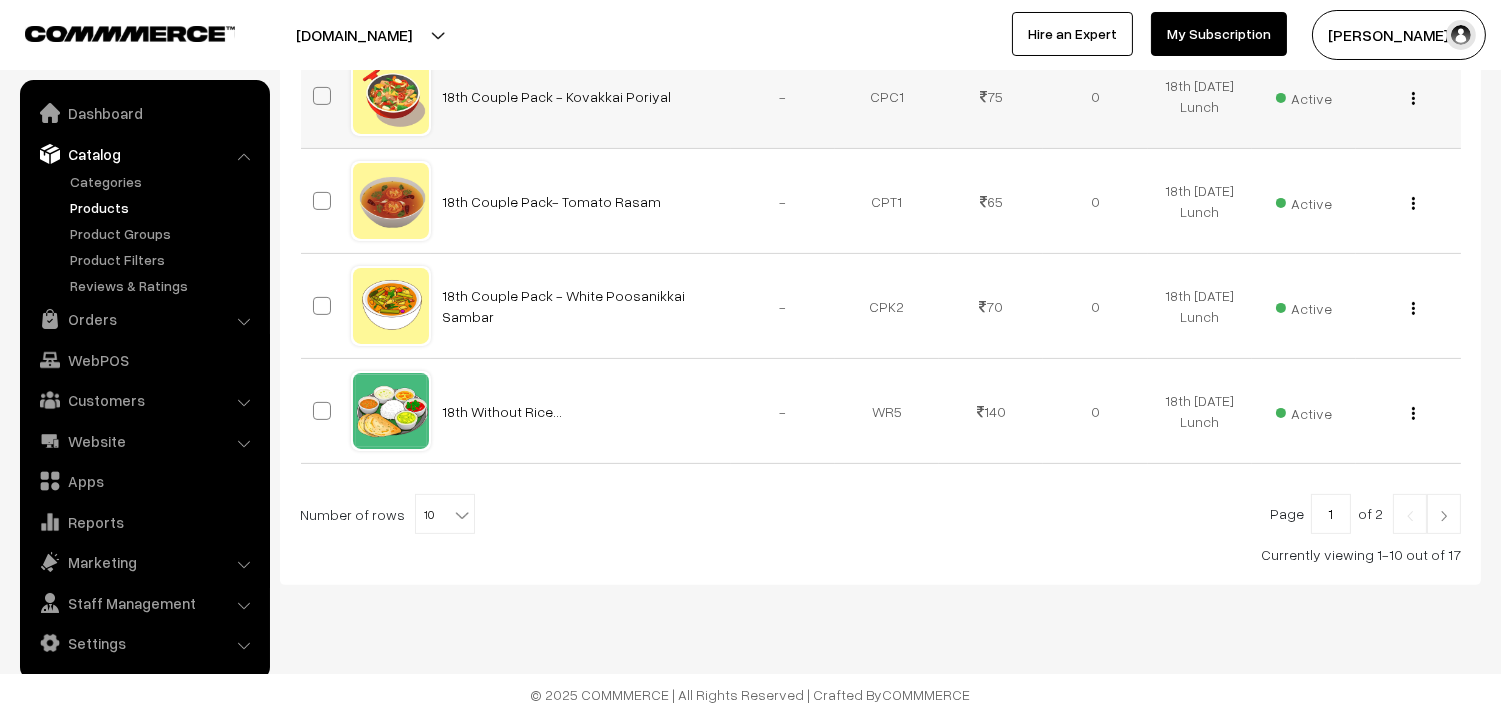 scroll, scrollTop: 1188, scrollLeft: 0, axis: vertical 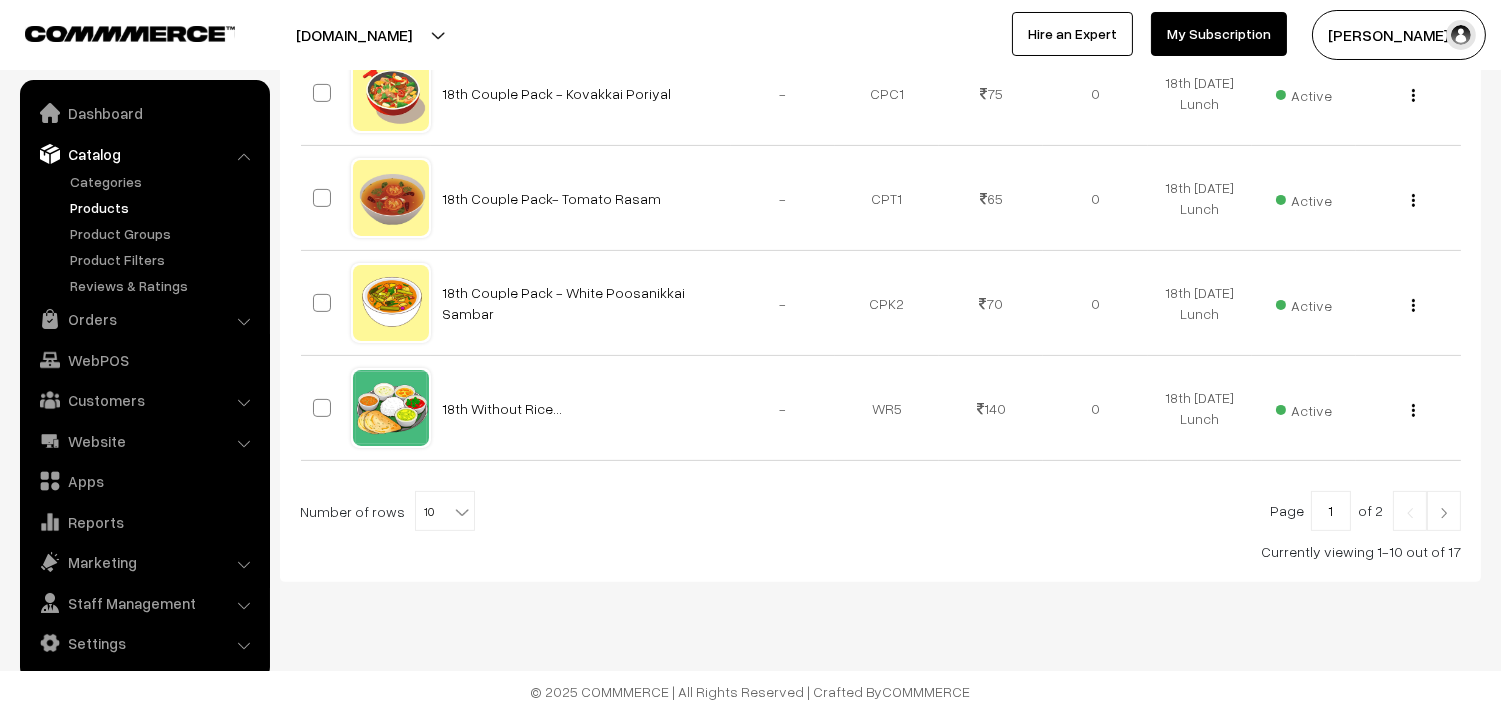 click on "10" at bounding box center [445, 512] 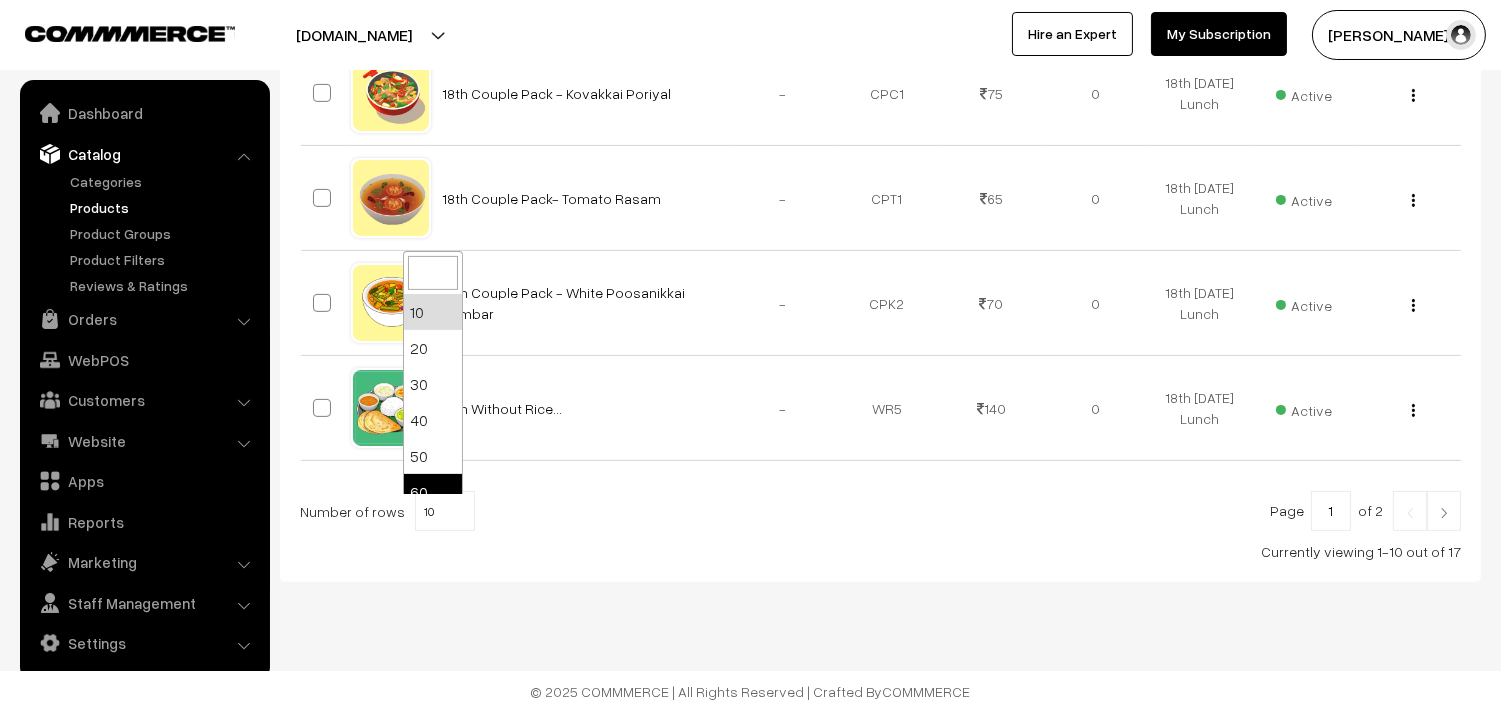 scroll, scrollTop: 48, scrollLeft: 0, axis: vertical 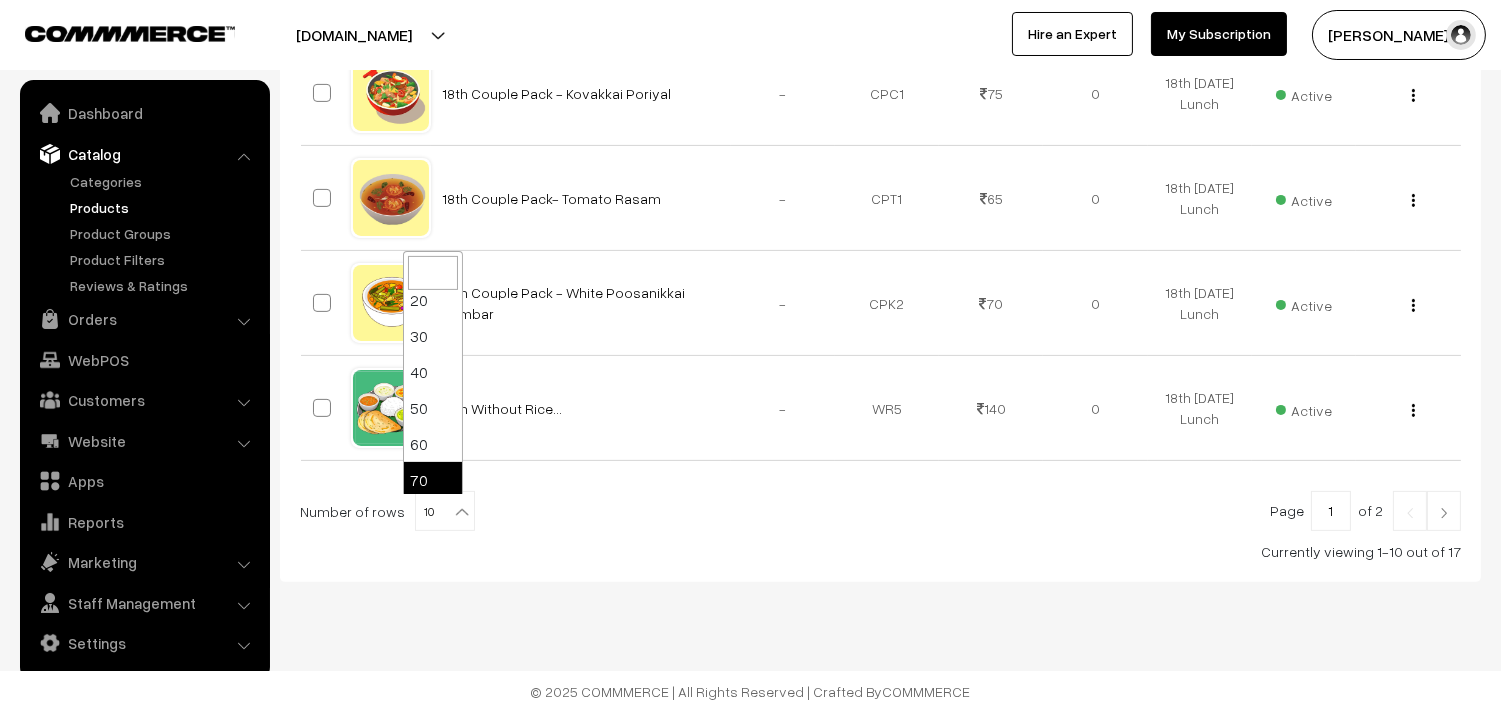 select on "70" 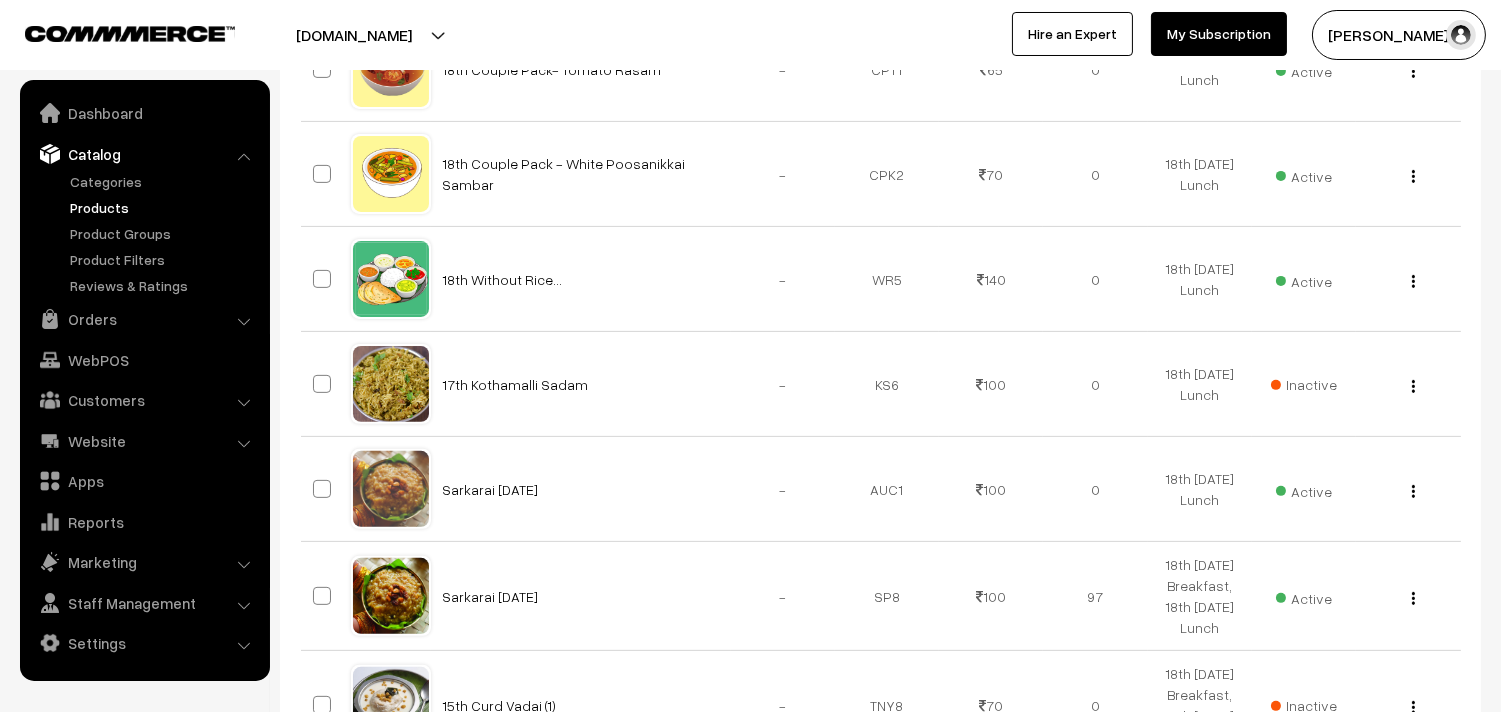 scroll, scrollTop: 1333, scrollLeft: 0, axis: vertical 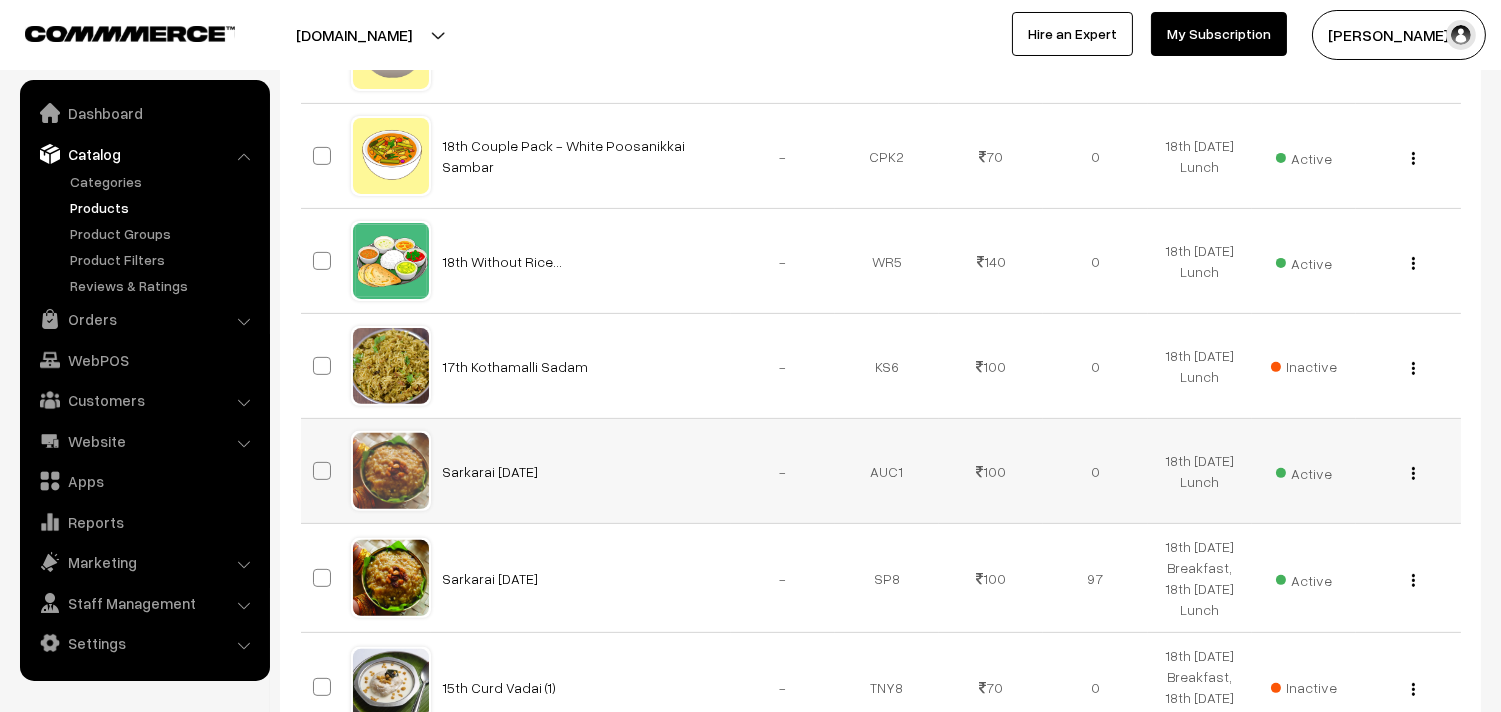 click at bounding box center [1413, 473] 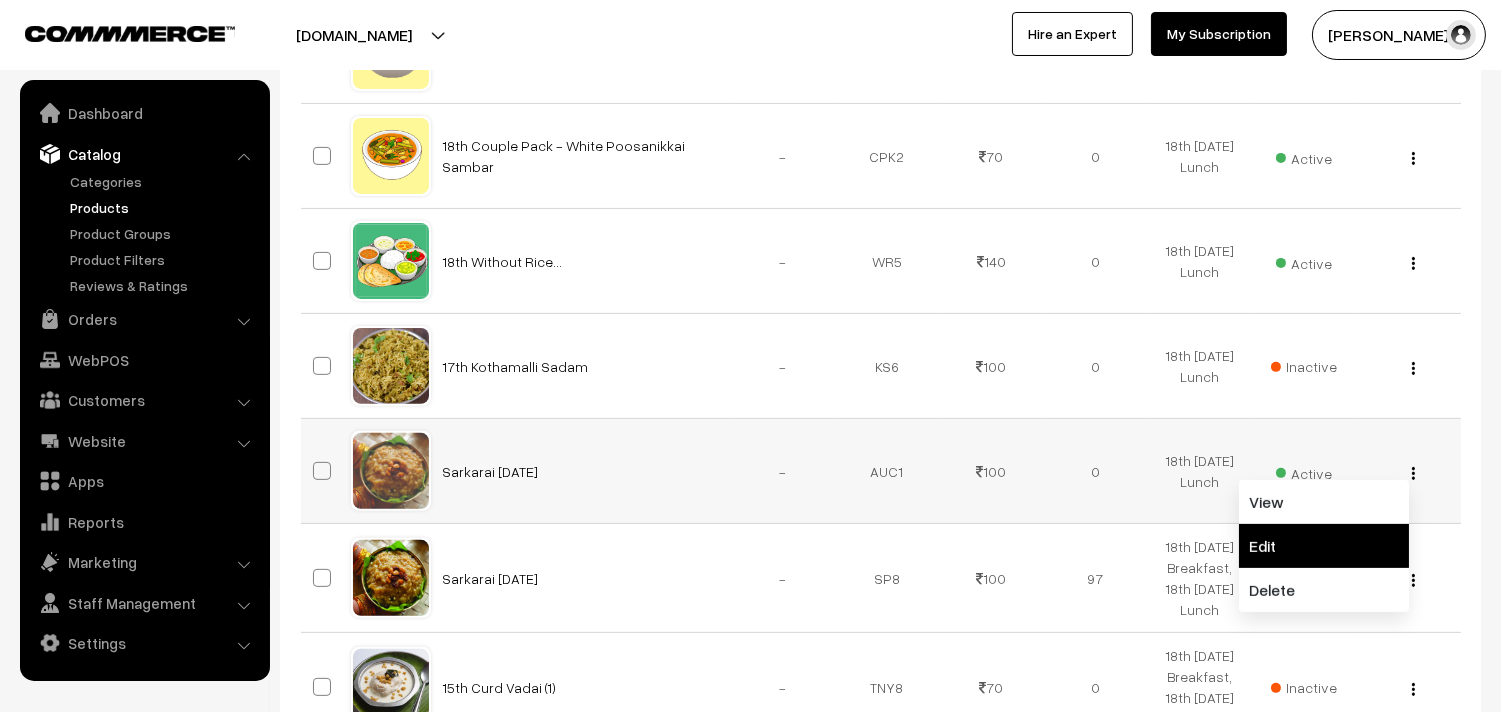 click on "Edit" at bounding box center (1324, 546) 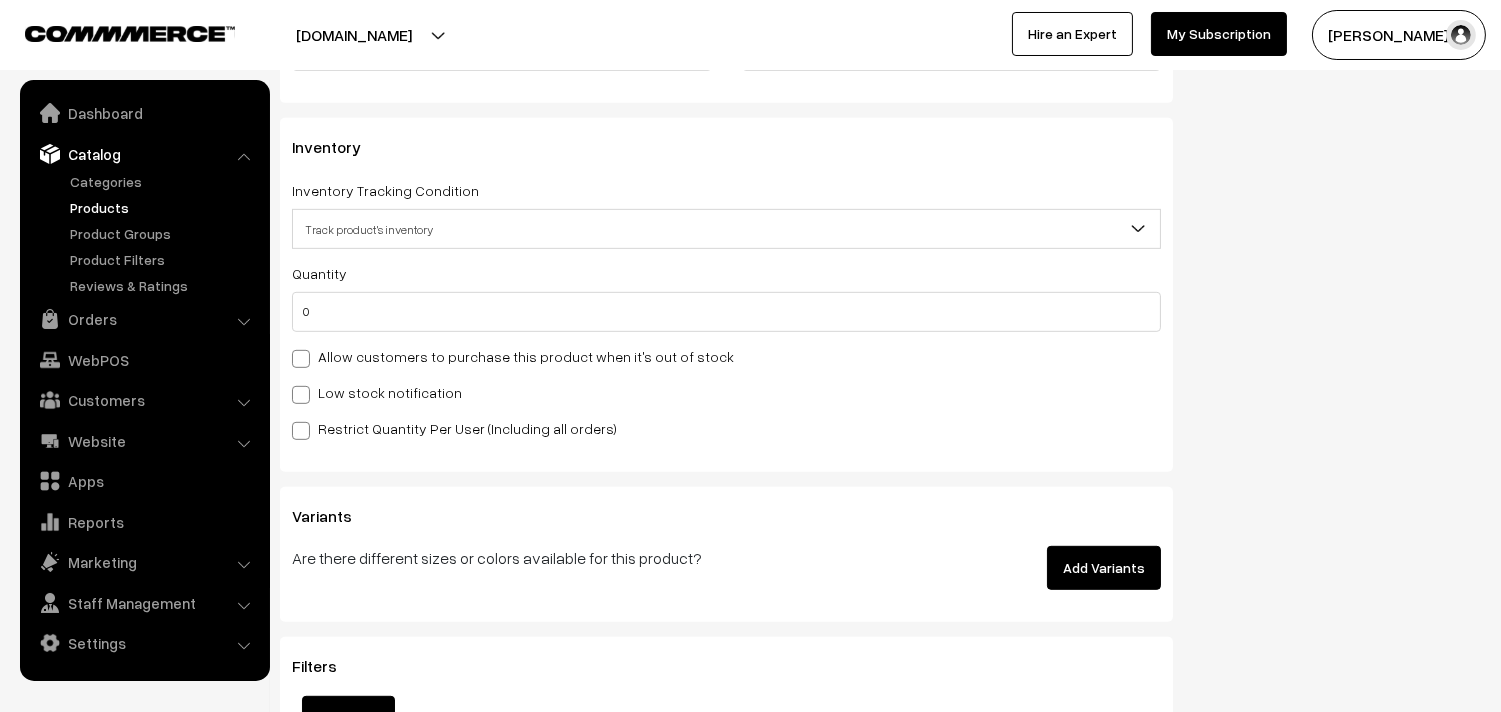 scroll, scrollTop: 1888, scrollLeft: 0, axis: vertical 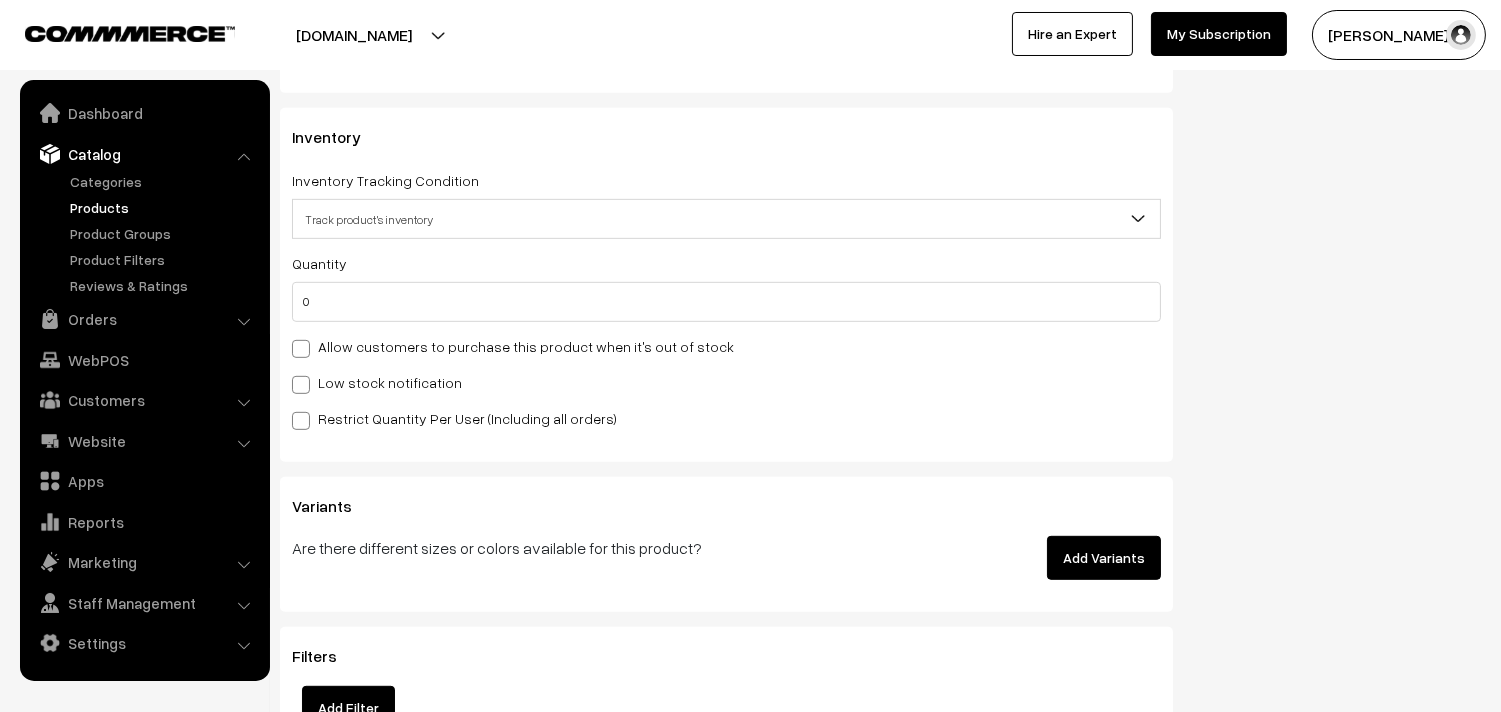 click on "Allow customers to purchase this product when it's out of stock" at bounding box center (726, 346) 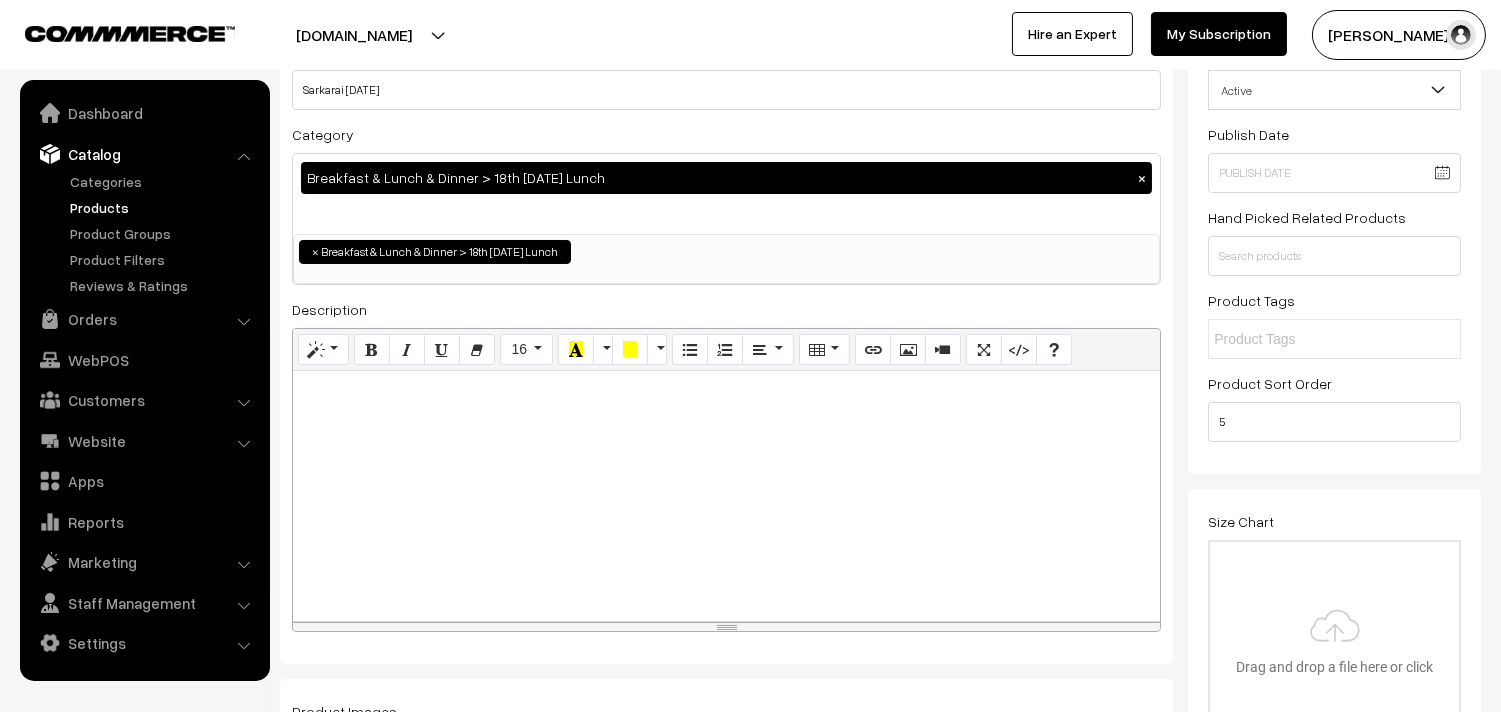 scroll, scrollTop: 0, scrollLeft: 0, axis: both 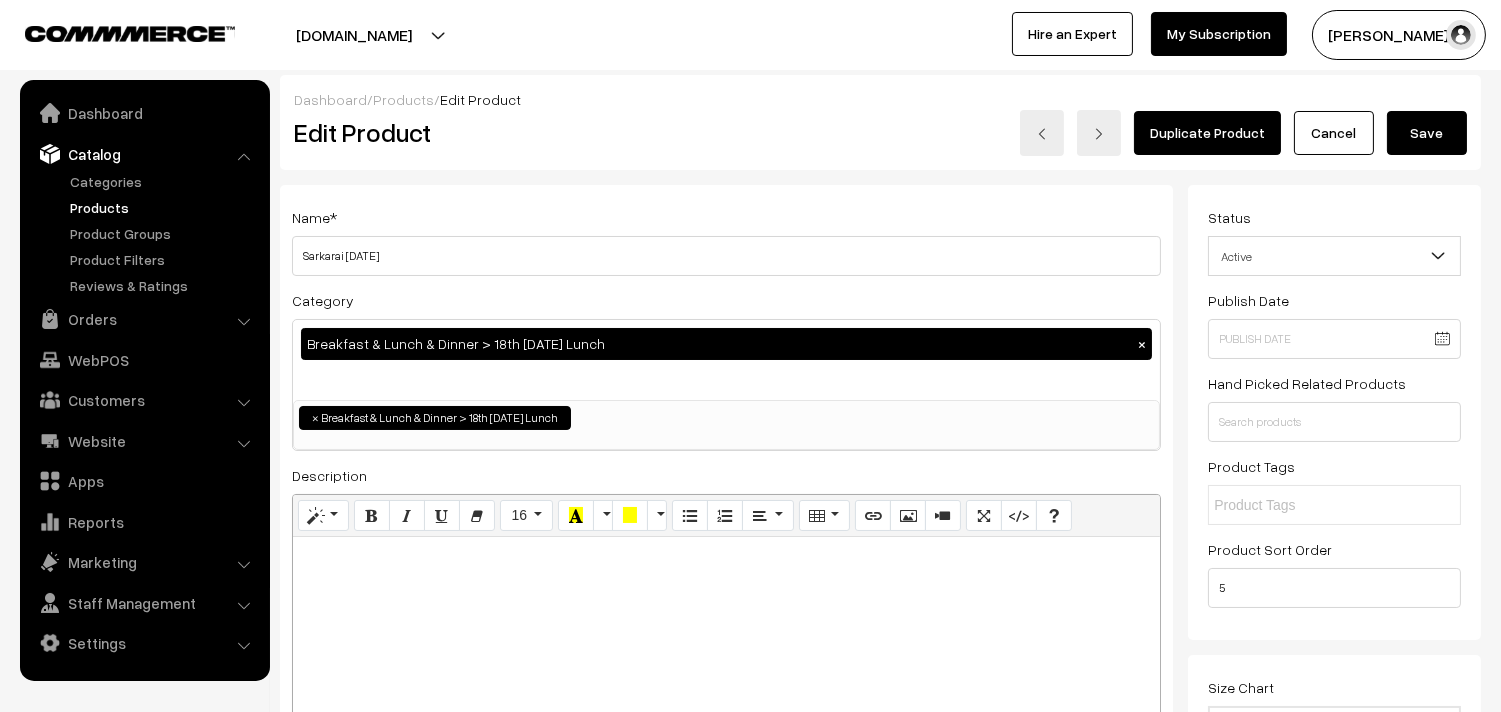 click on "Save" at bounding box center [1427, 133] 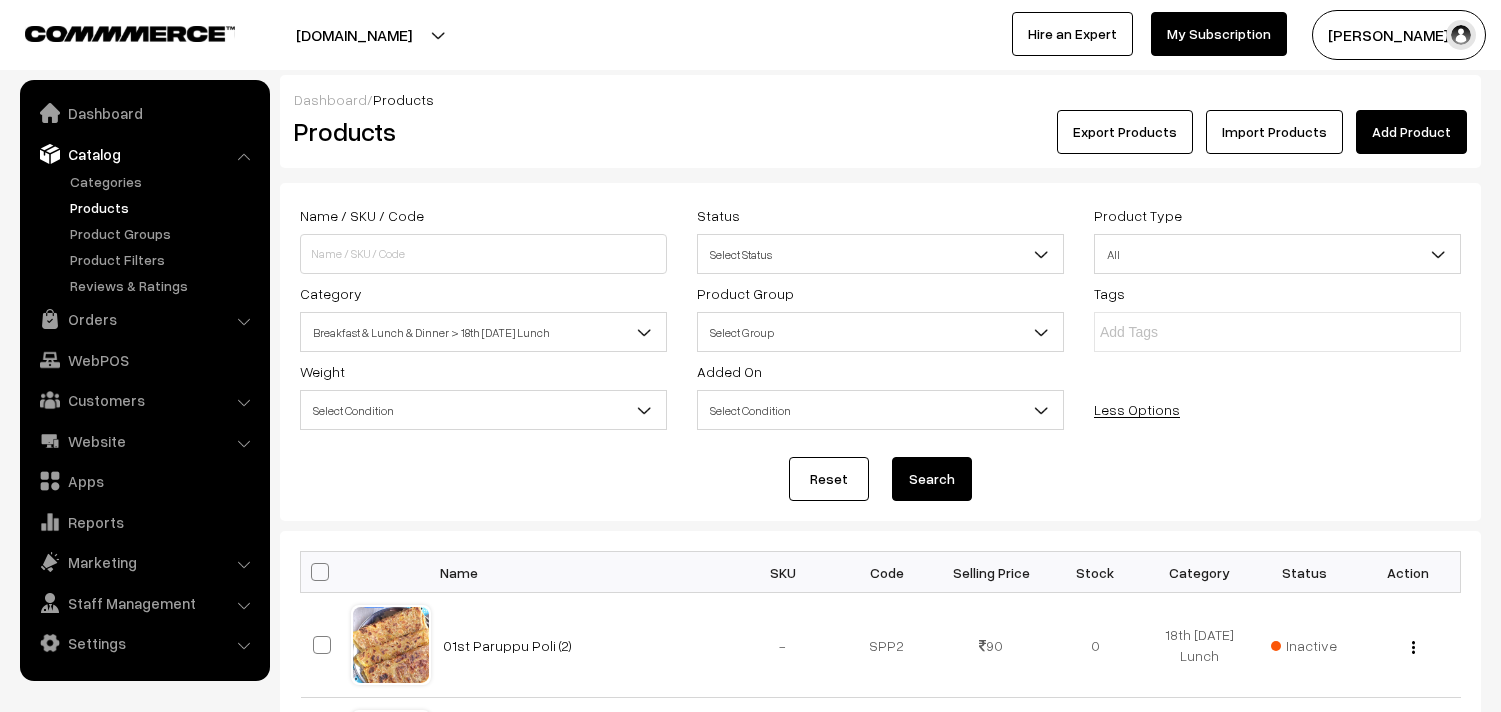 scroll, scrollTop: 0, scrollLeft: 0, axis: both 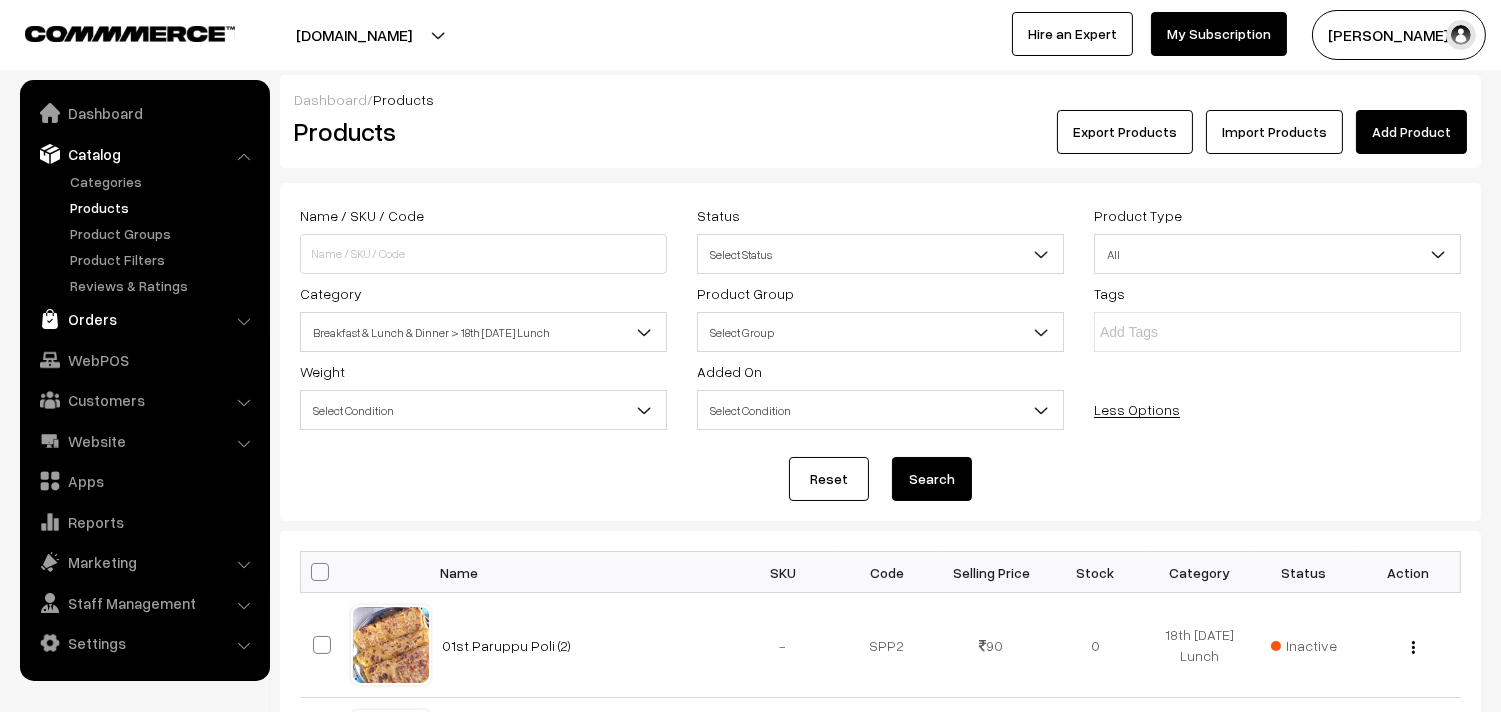 click on "Orders" at bounding box center (144, 319) 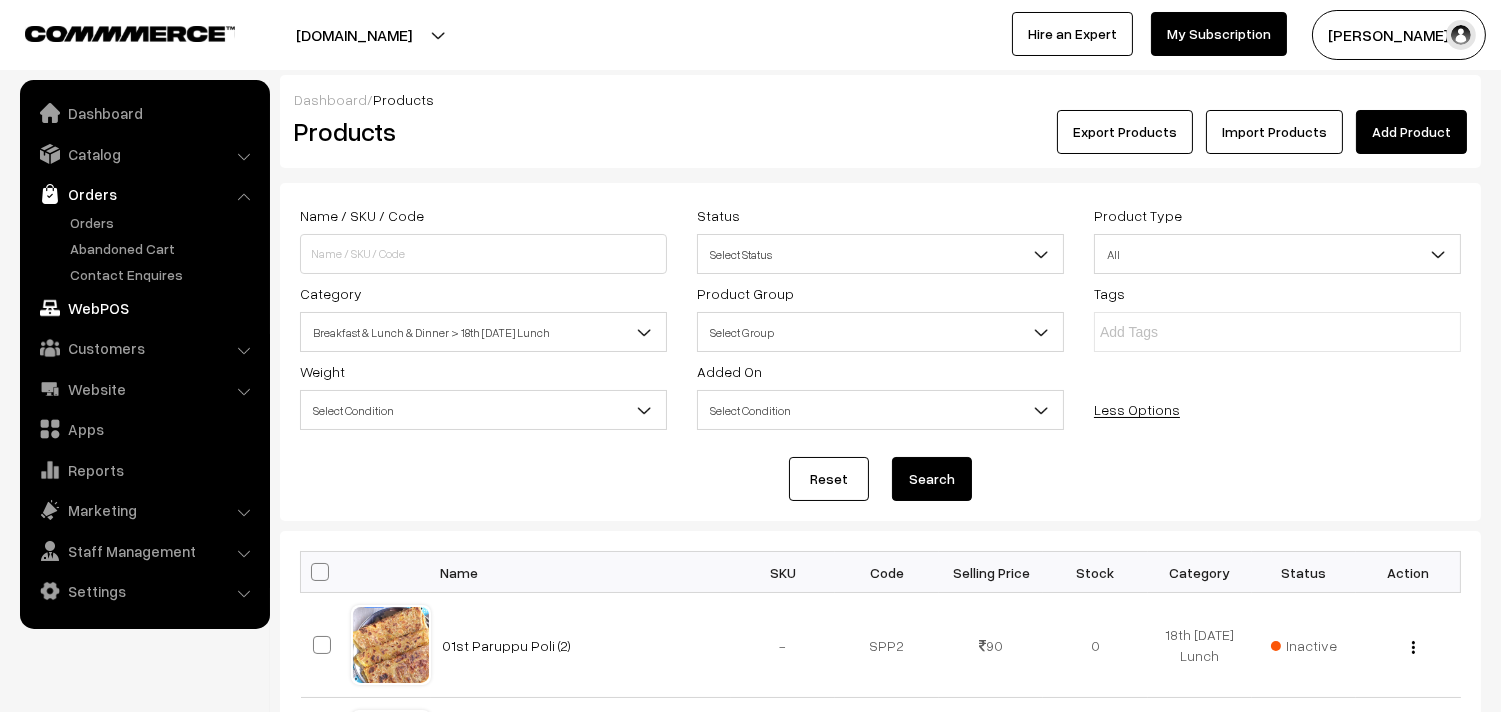 click on "WebPOS" at bounding box center (144, 308) 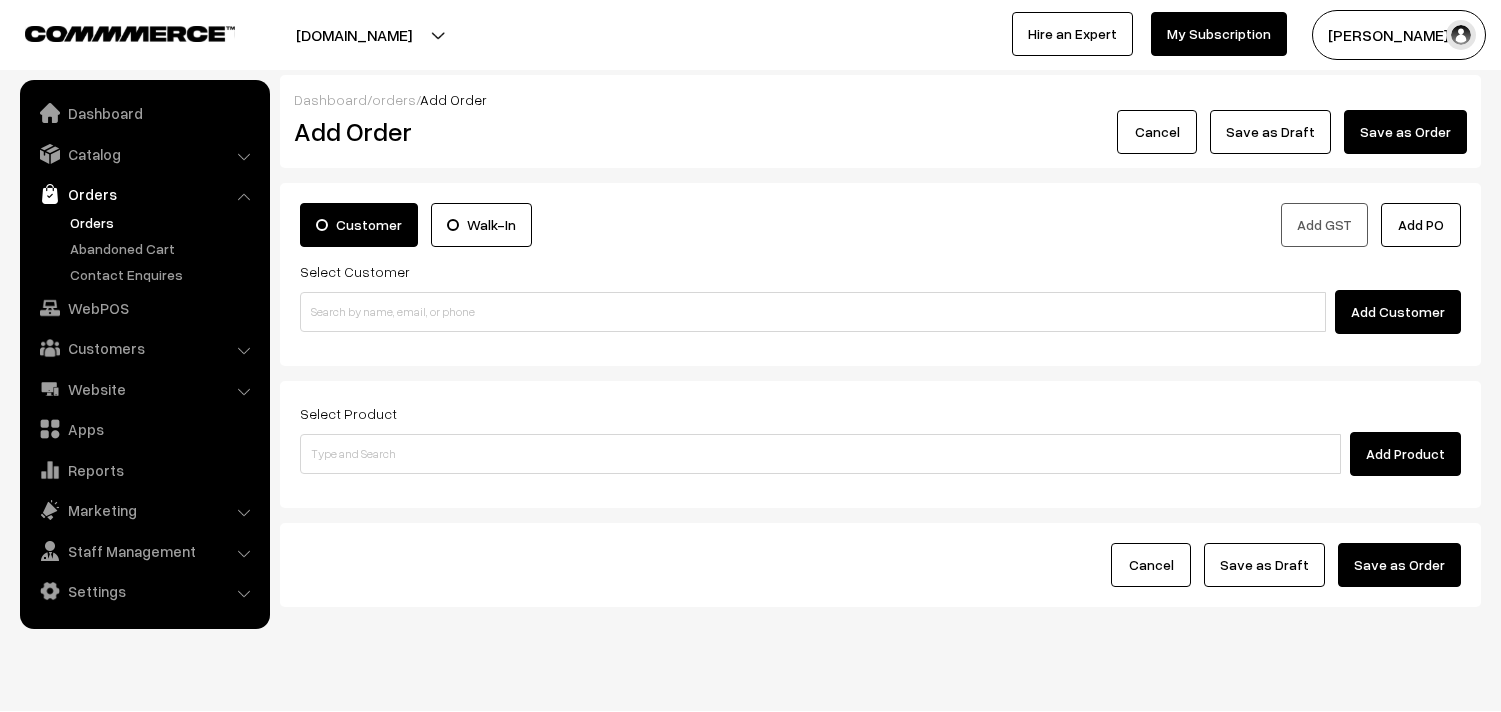 scroll, scrollTop: 0, scrollLeft: 0, axis: both 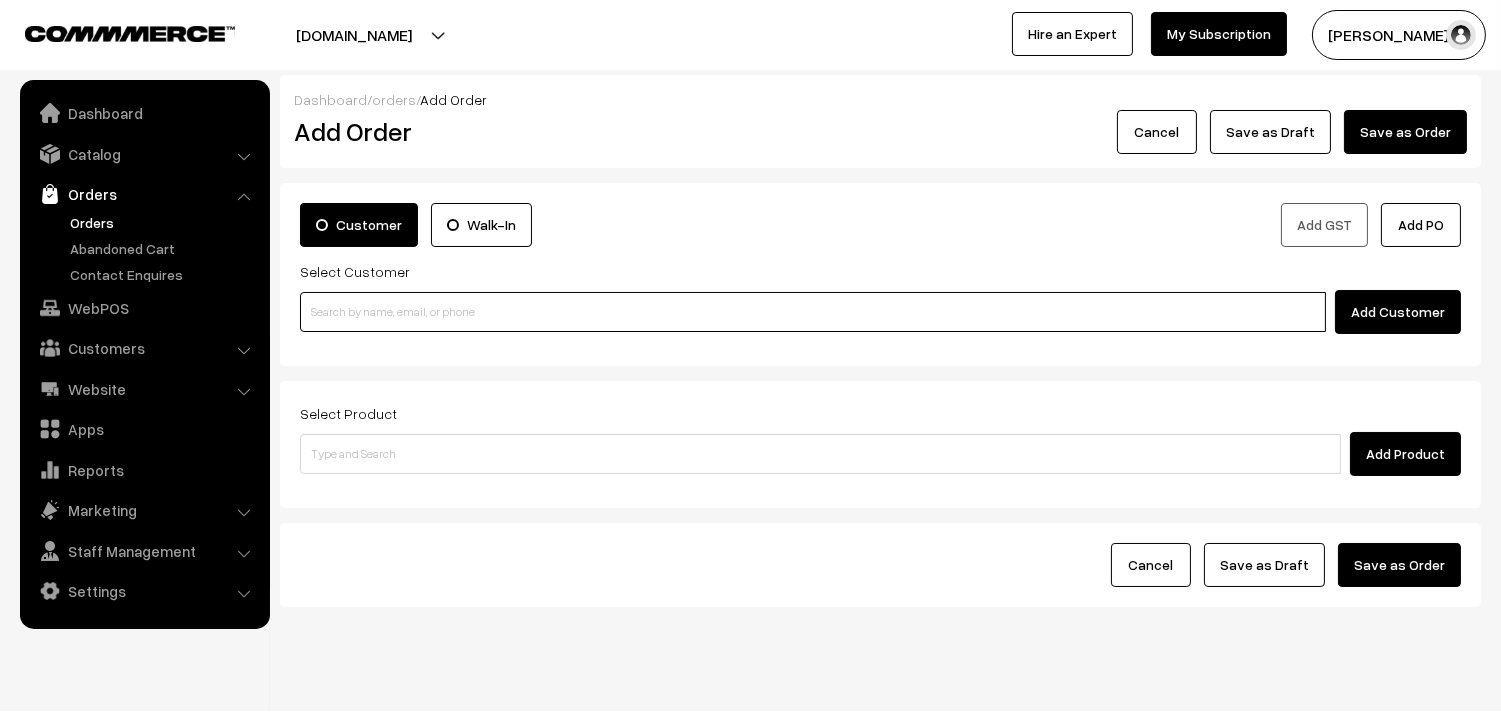 click at bounding box center [813, 312] 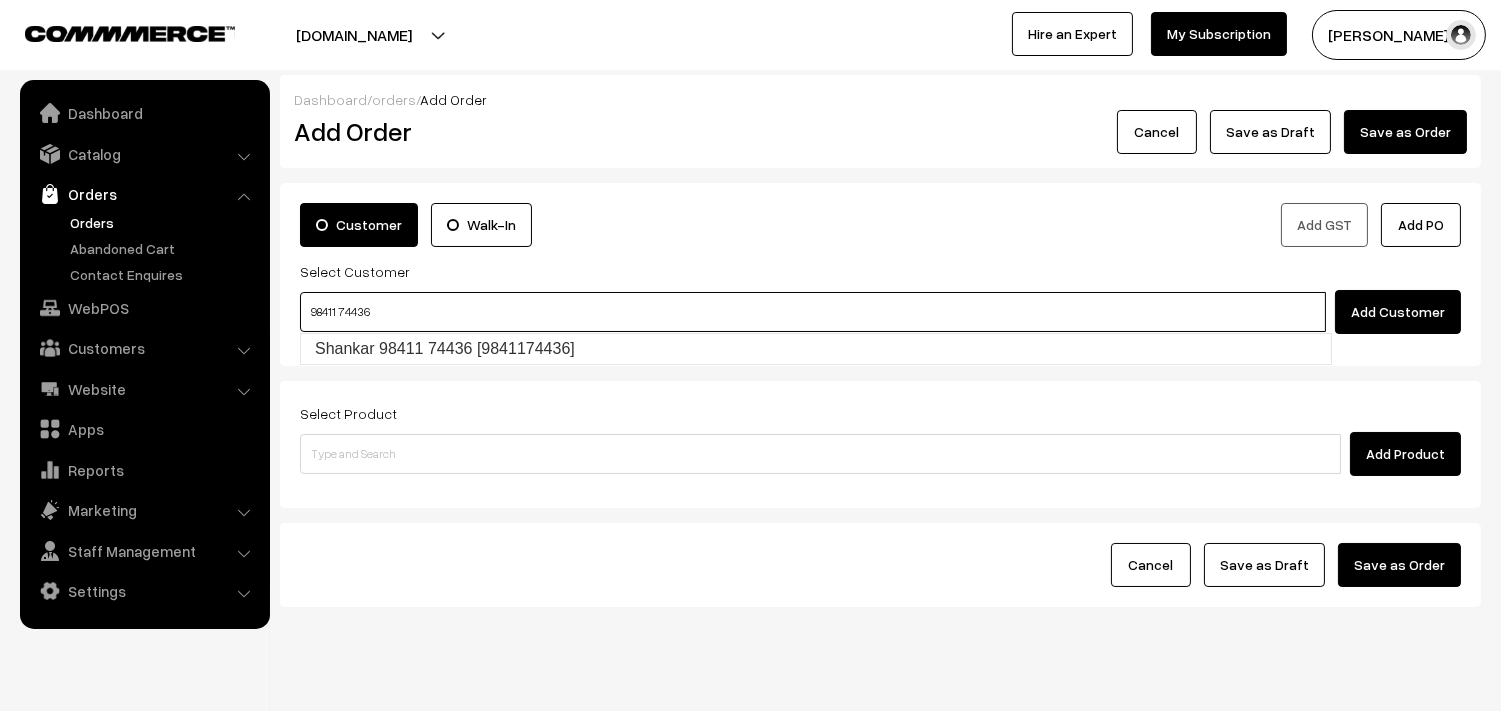 click on "98411 74436" at bounding box center (813, 312) 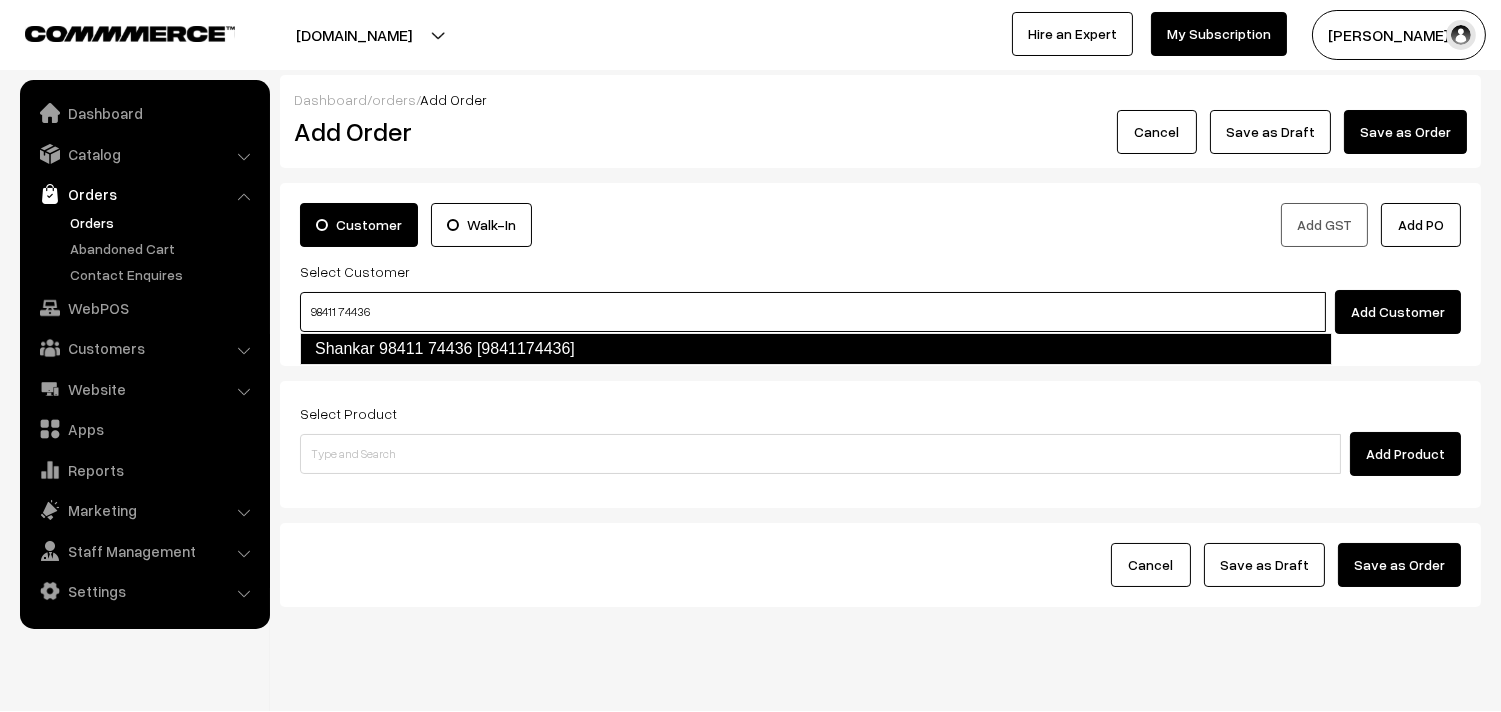 click on "Shankar  98411 74436  [9841174436]" at bounding box center [816, 349] 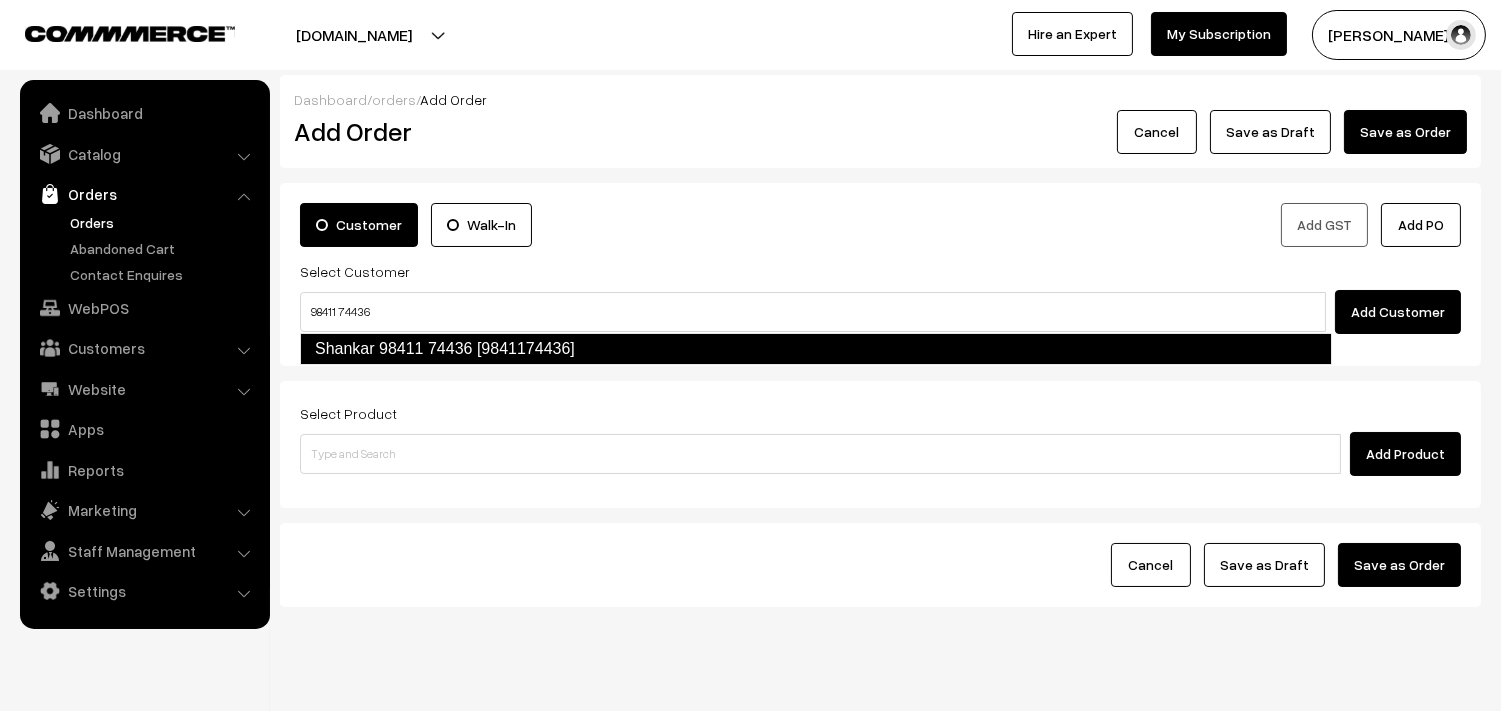 type 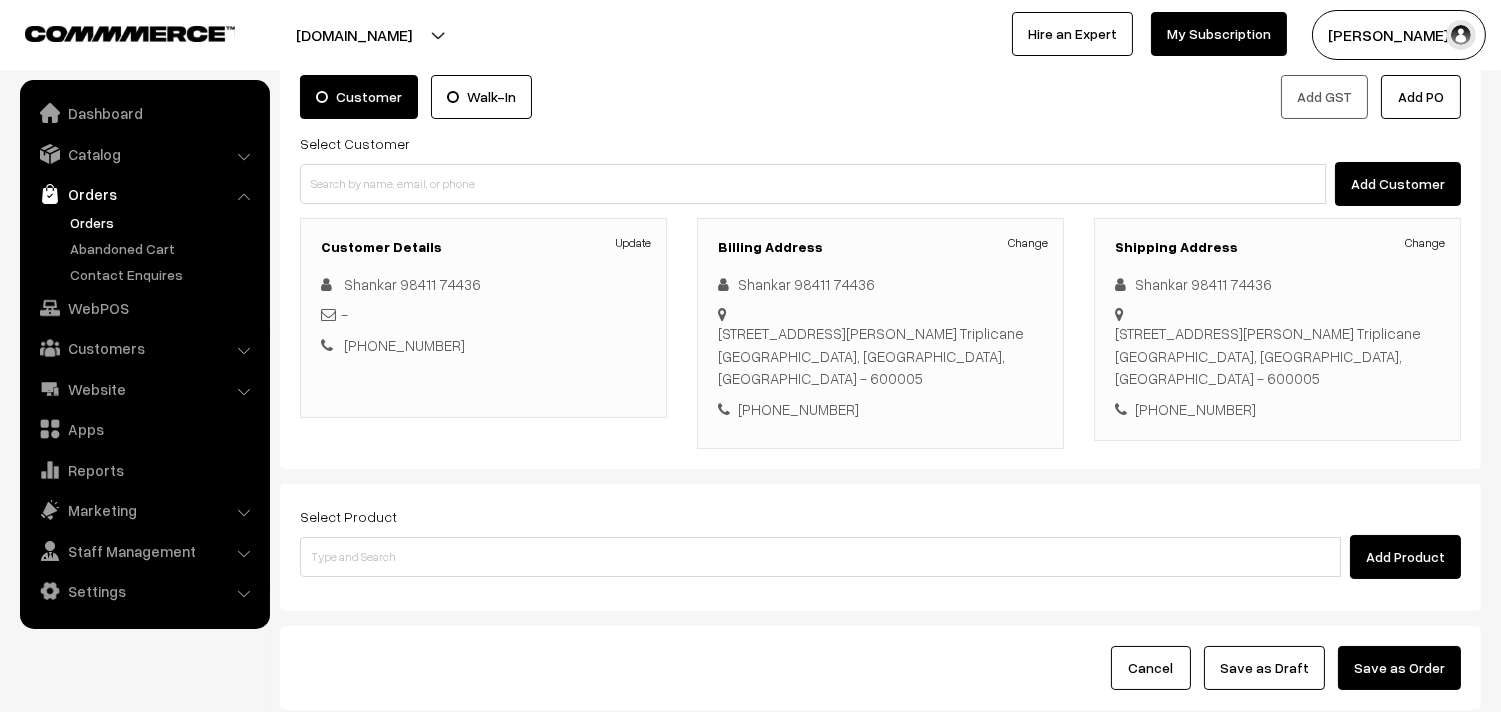 scroll, scrollTop: 272, scrollLeft: 0, axis: vertical 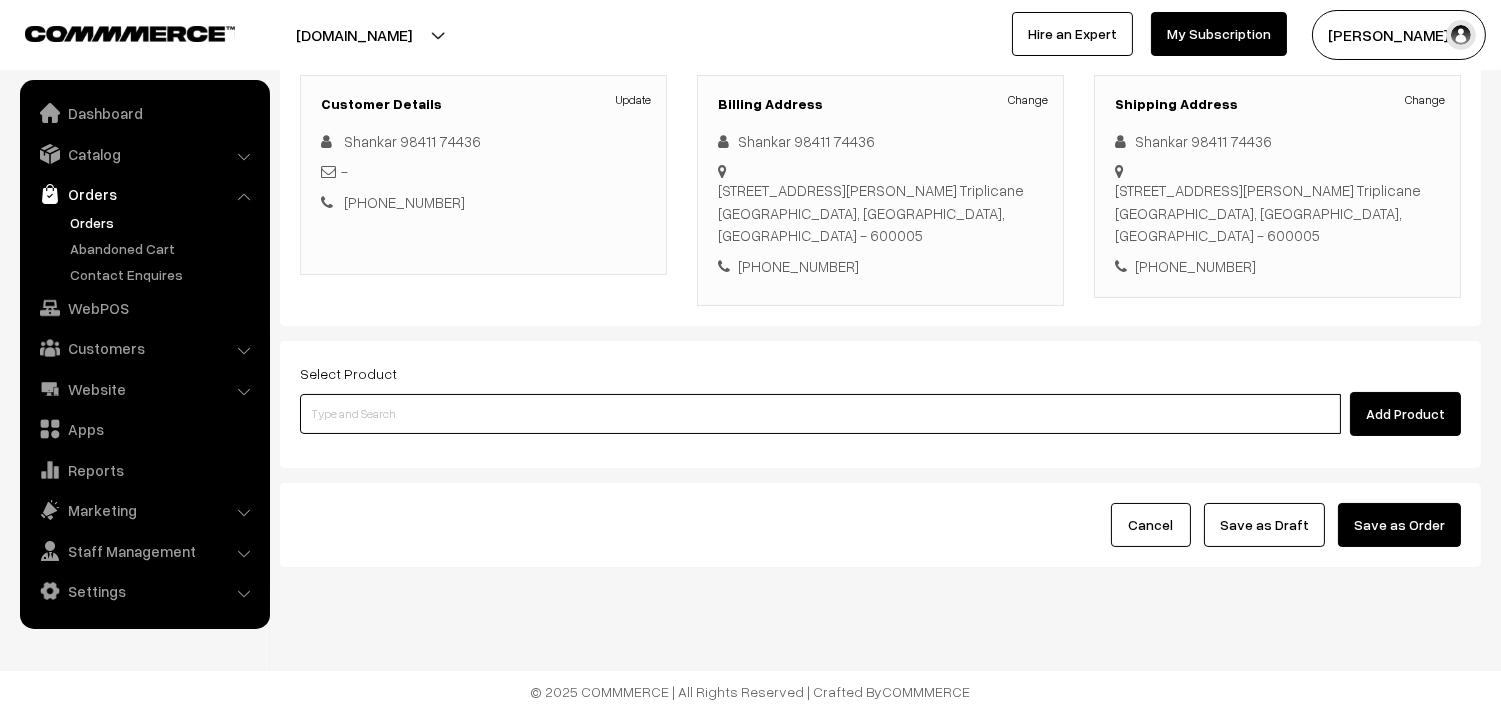 click at bounding box center [820, 414] 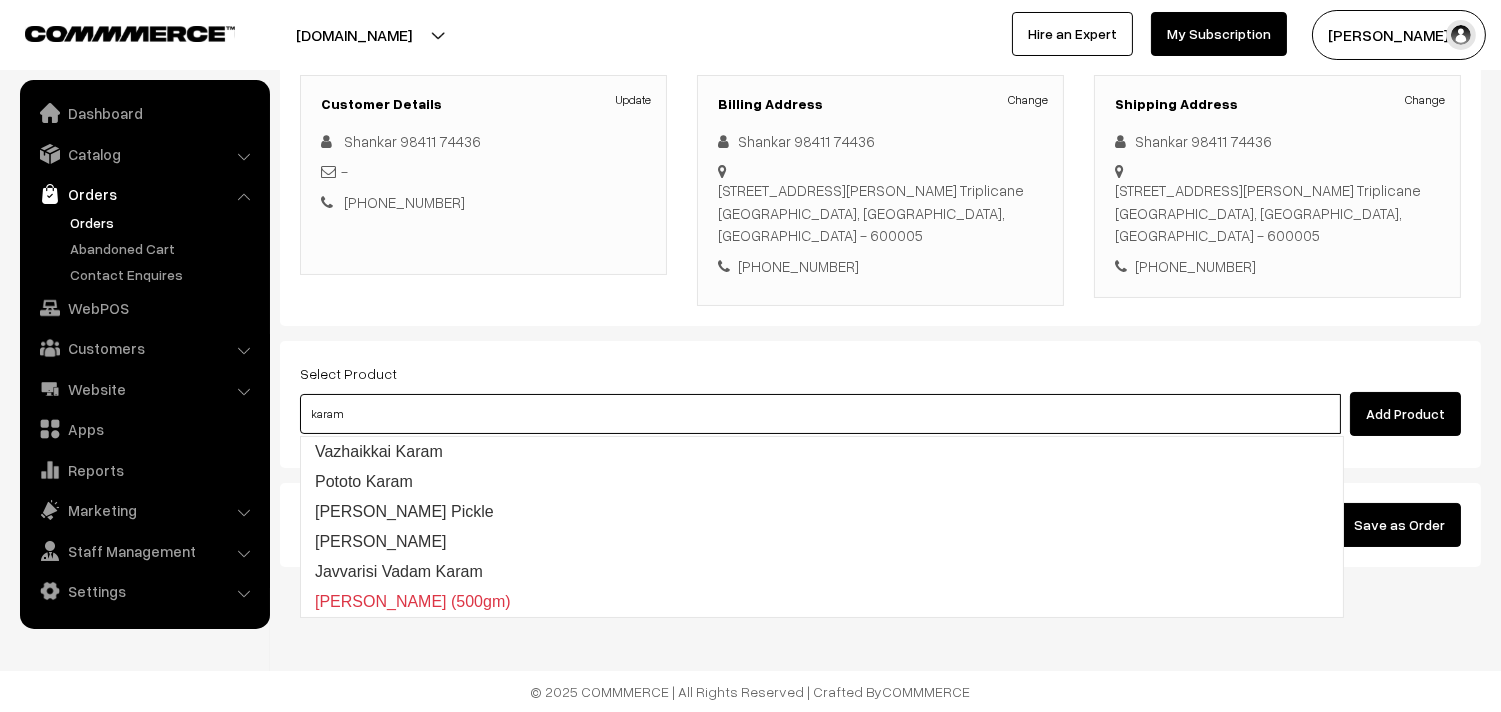 type on "Vazhaikkai Karam" 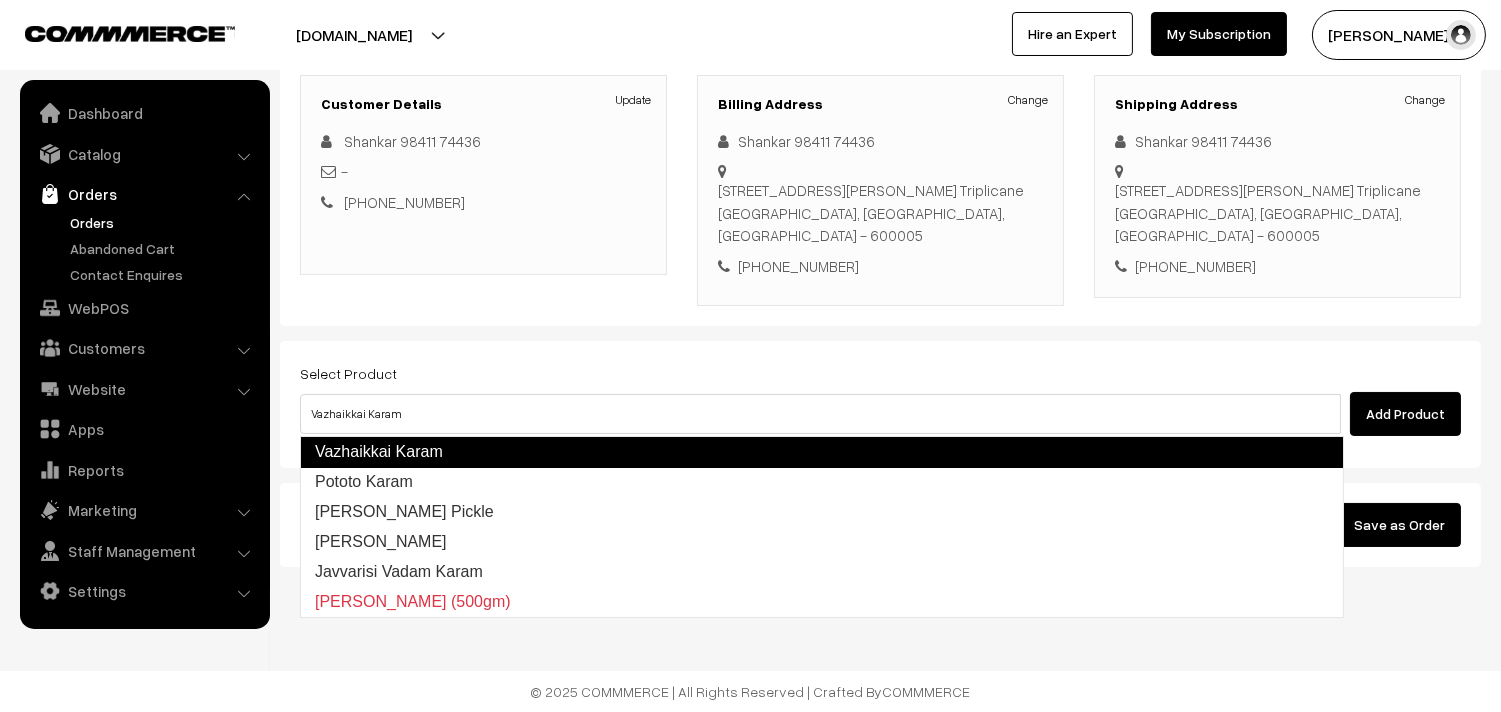 type 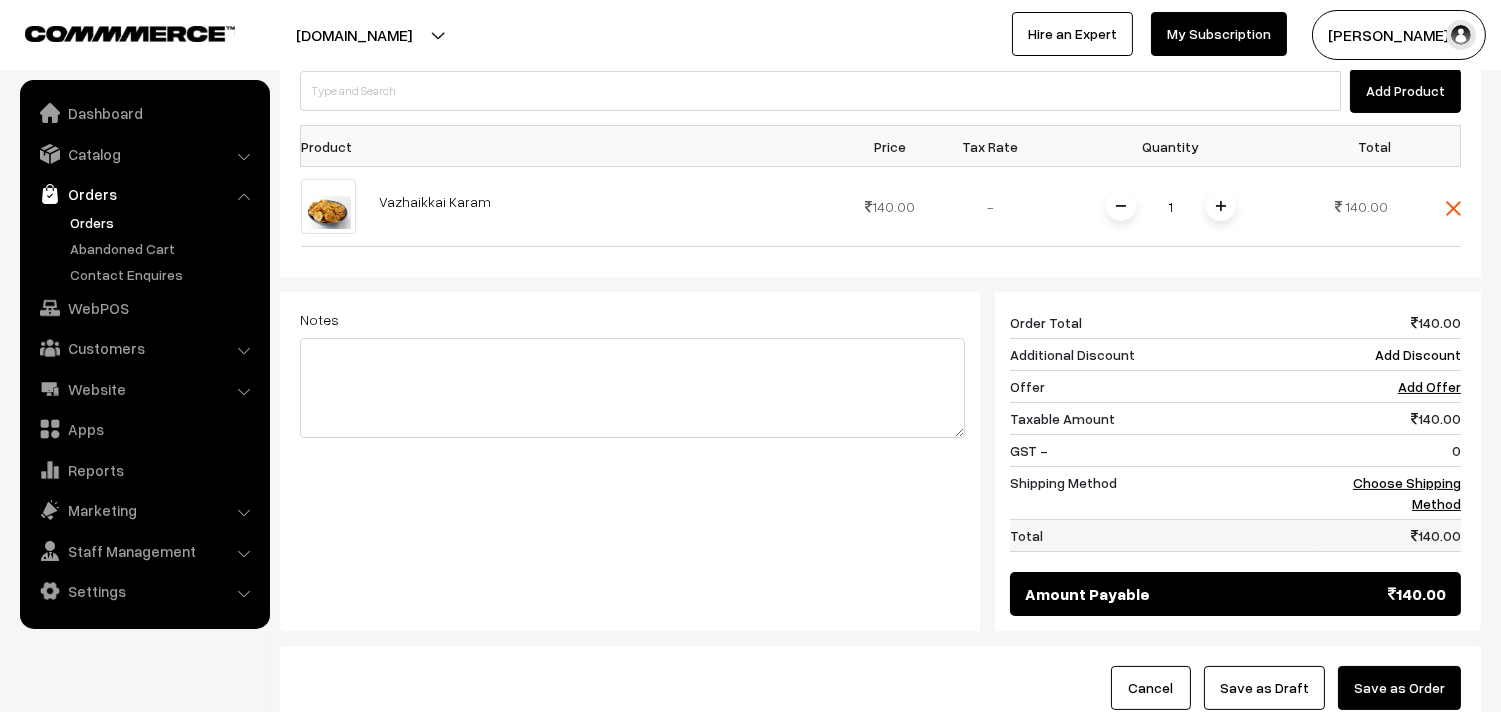 scroll, scrollTop: 605, scrollLeft: 0, axis: vertical 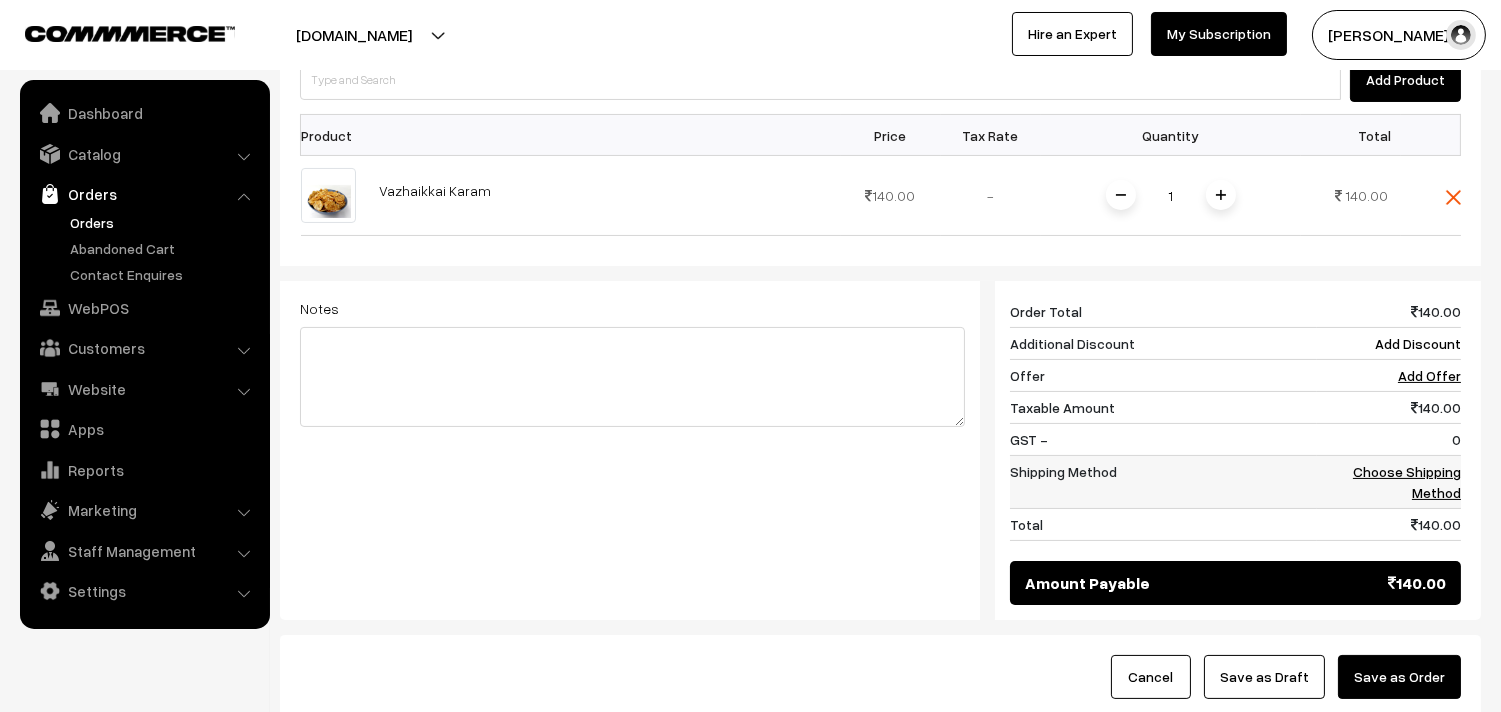 click on "Choose Shipping Method" at bounding box center (1407, 482) 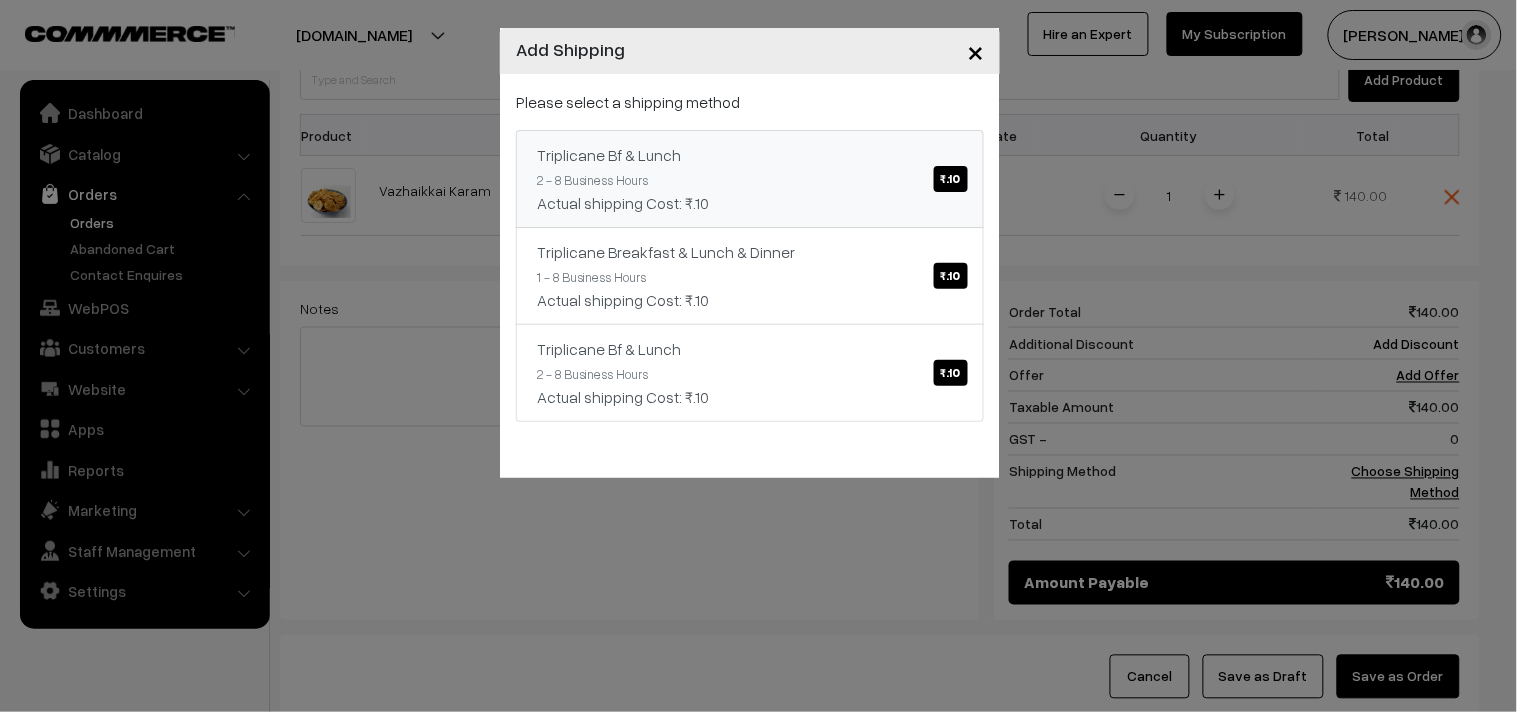 click on "₹.10" at bounding box center [951, 179] 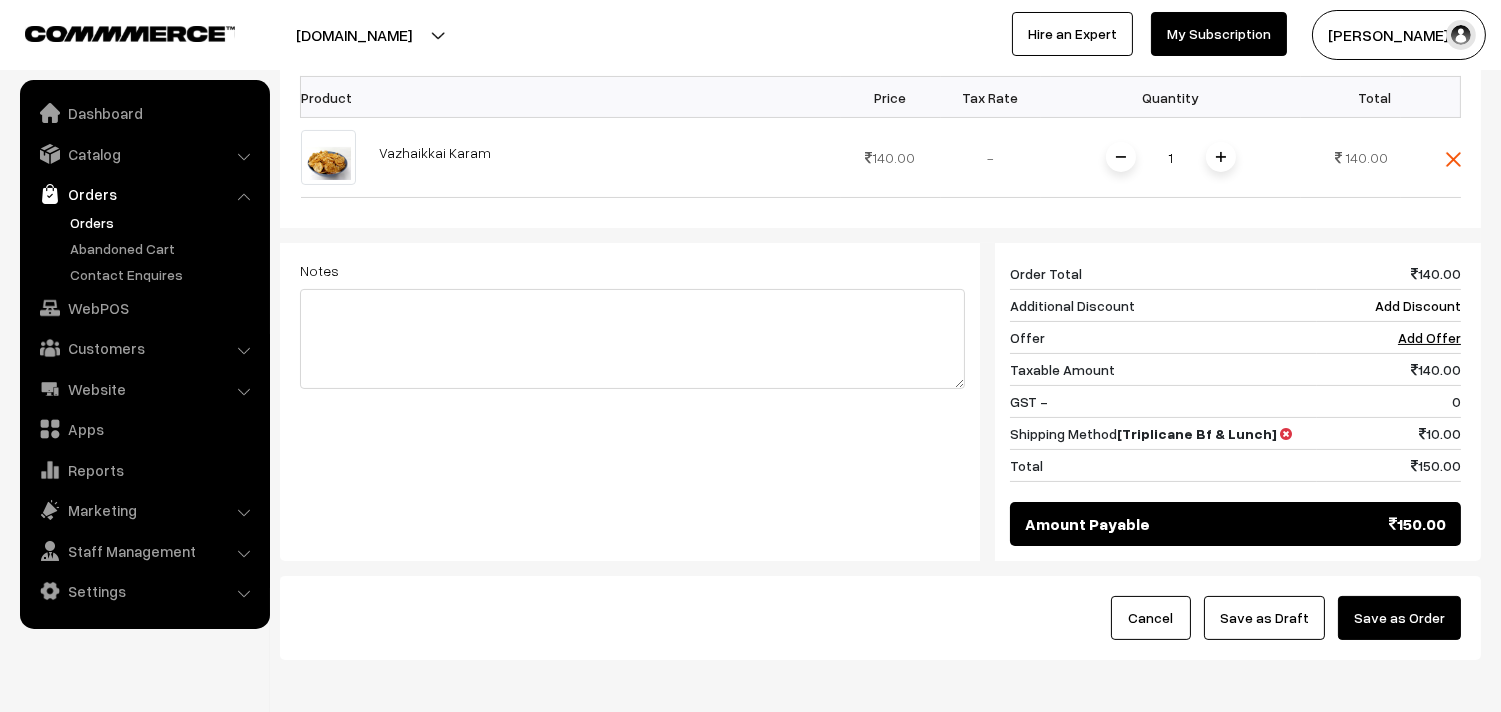 scroll, scrollTop: 627, scrollLeft: 0, axis: vertical 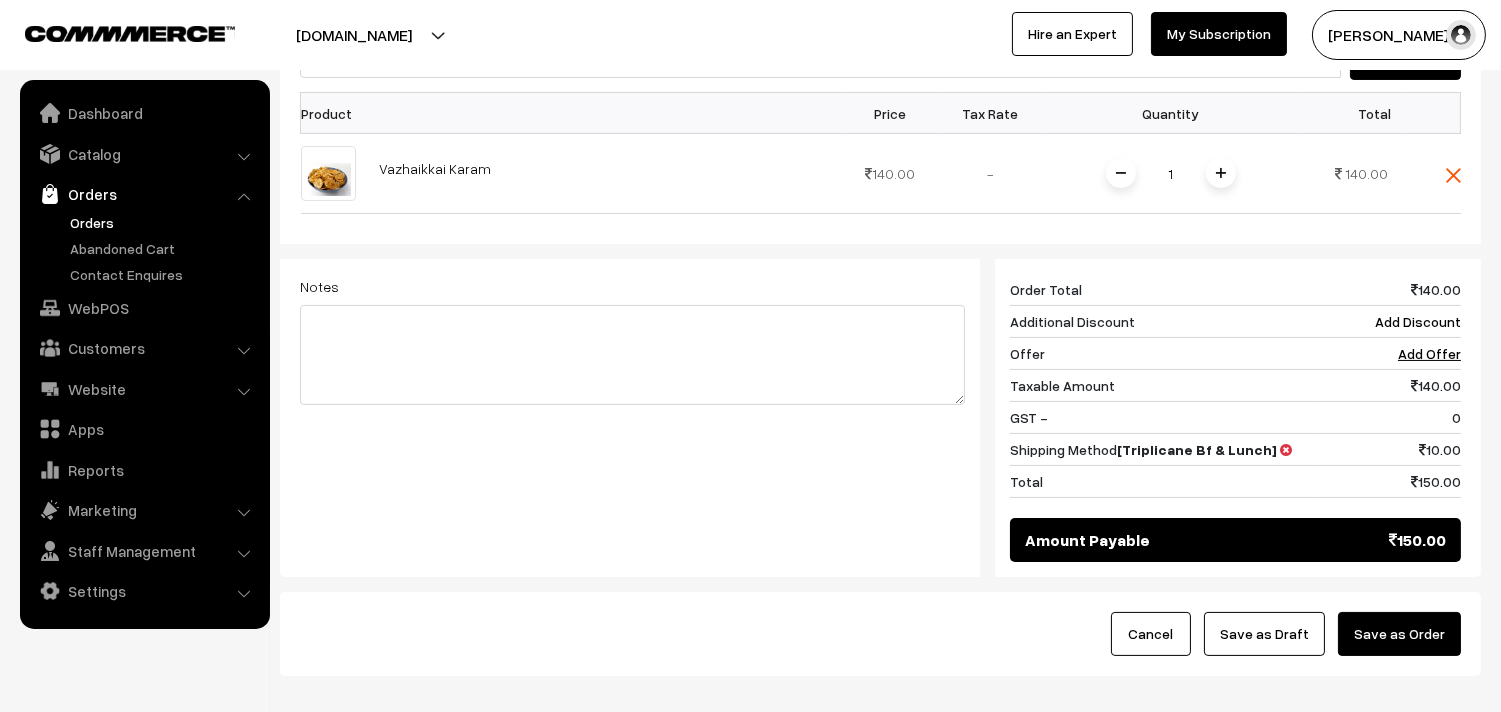 click on "Save as Draft" at bounding box center (1264, 634) 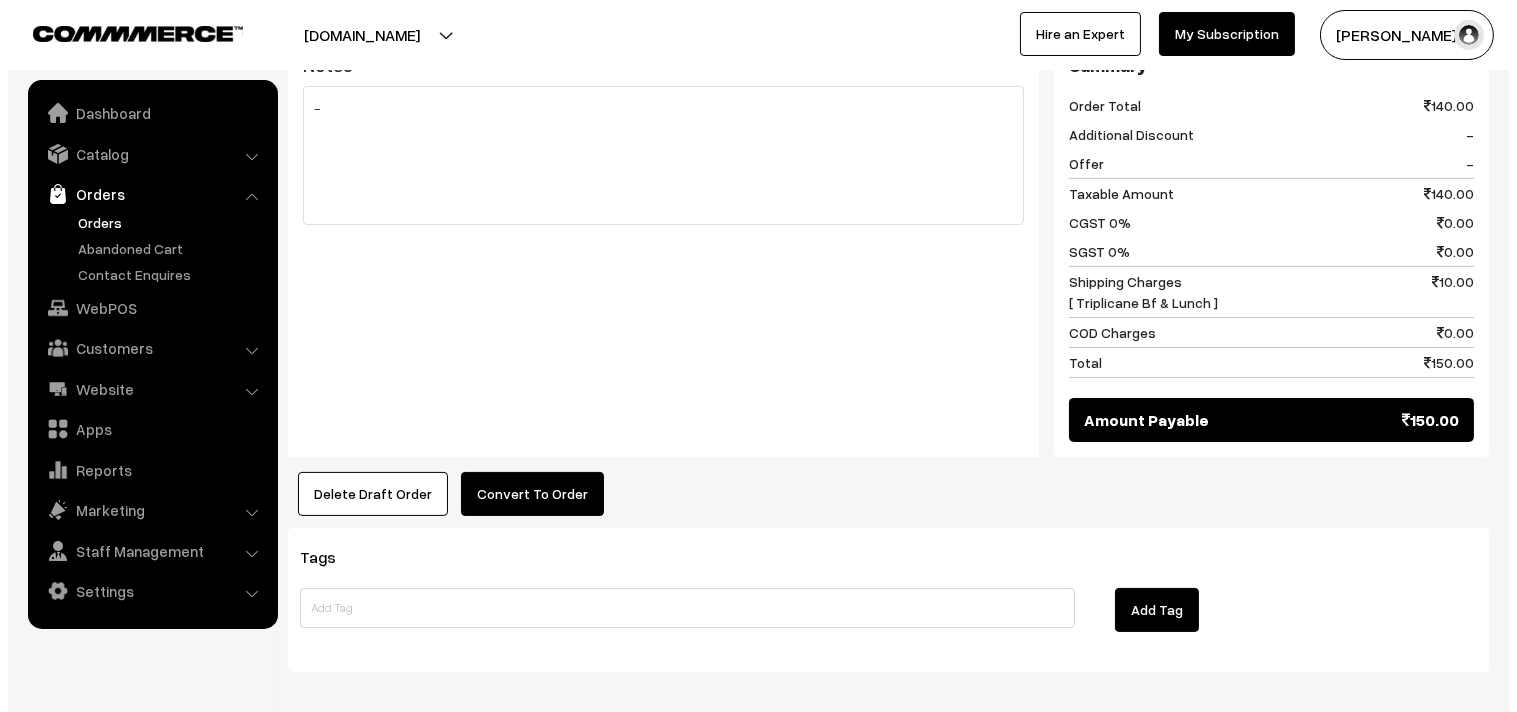 scroll, scrollTop: 888, scrollLeft: 0, axis: vertical 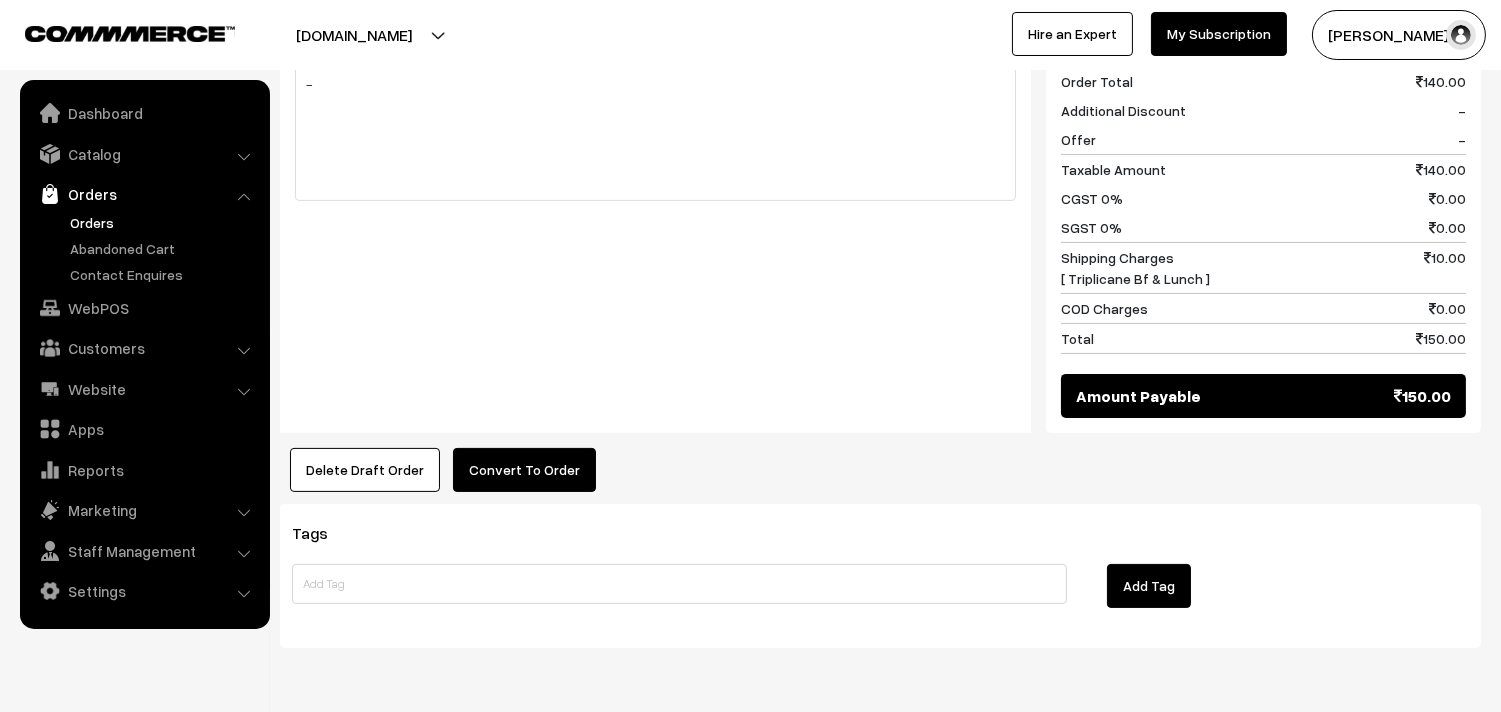 click on "Convert To Order" at bounding box center (524, 470) 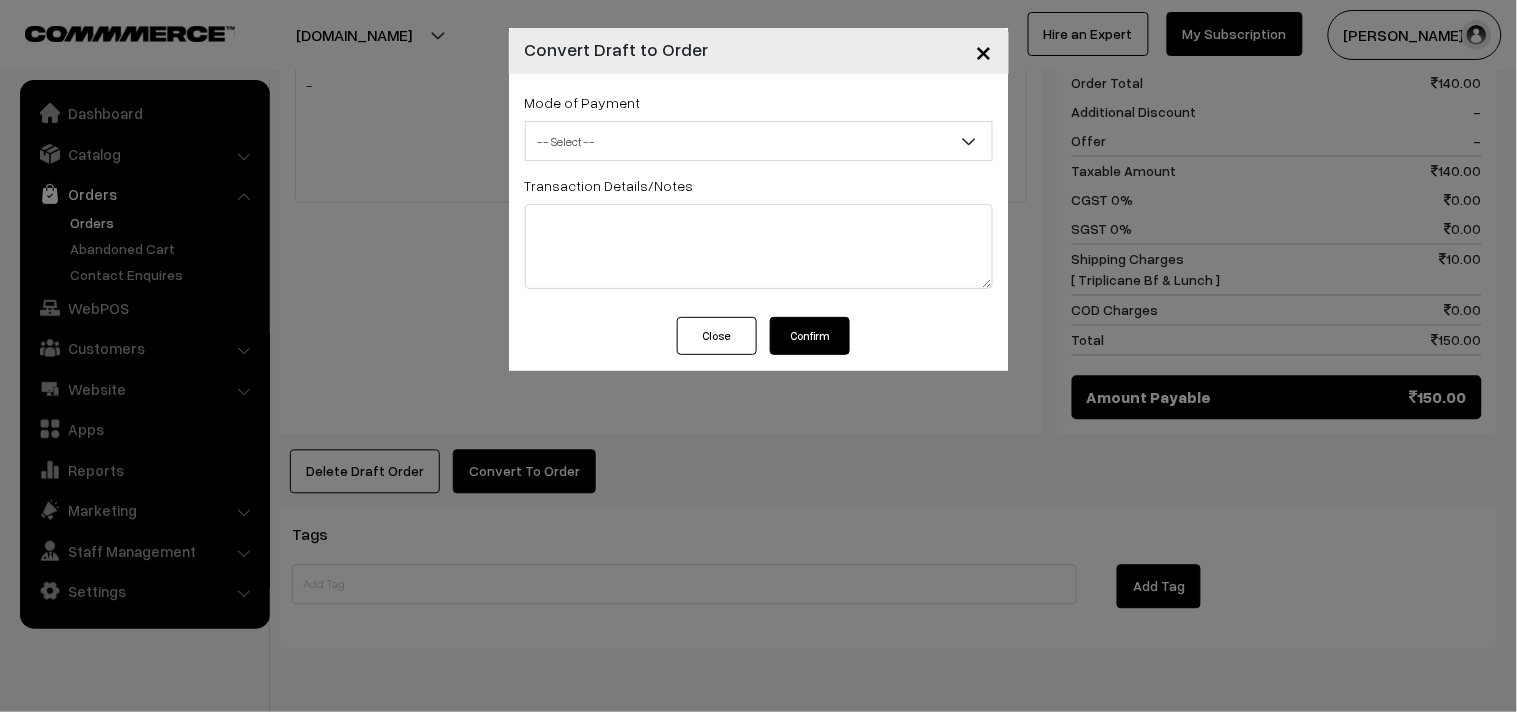 click on "-- Select --" at bounding box center (759, 141) 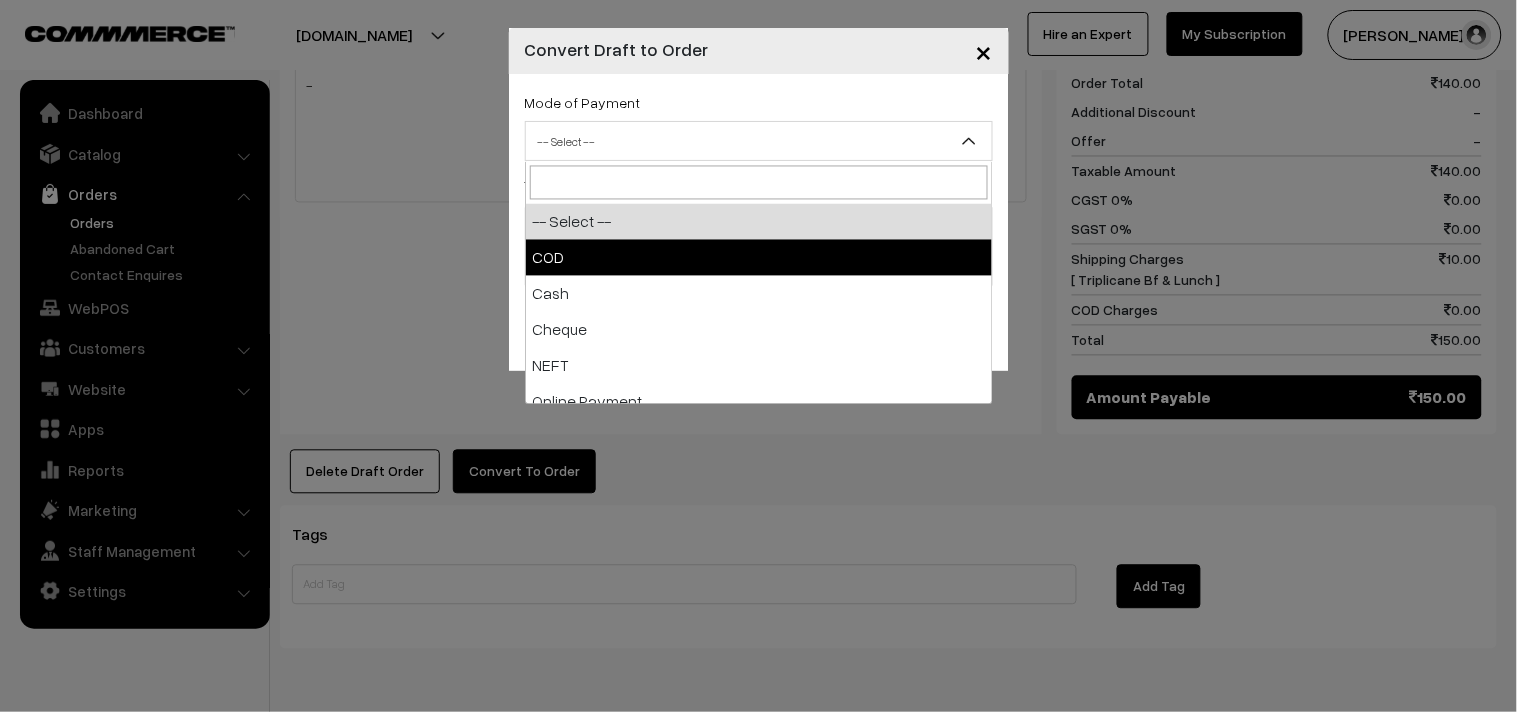 select on "1" 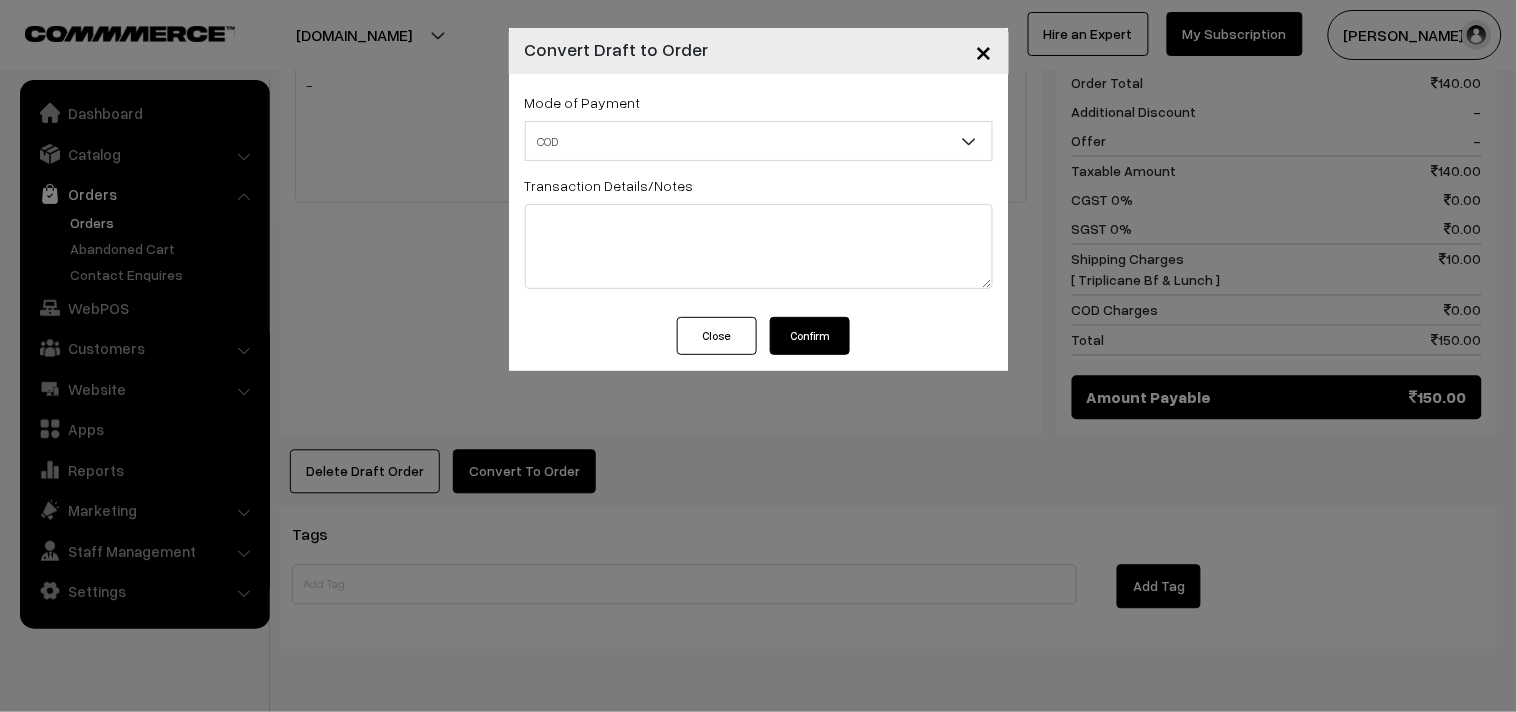 click on "Confirm" at bounding box center (810, 336) 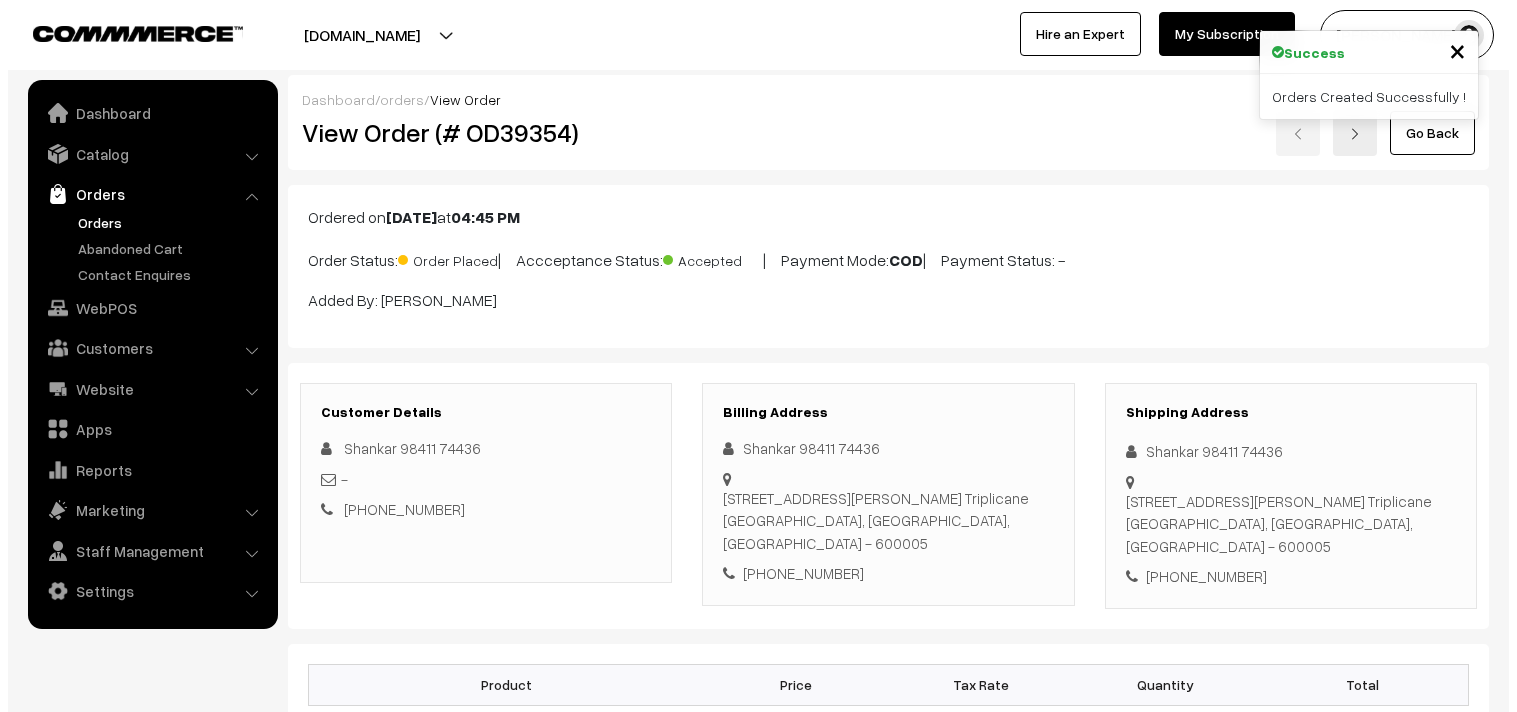 scroll, scrollTop: 888, scrollLeft: 0, axis: vertical 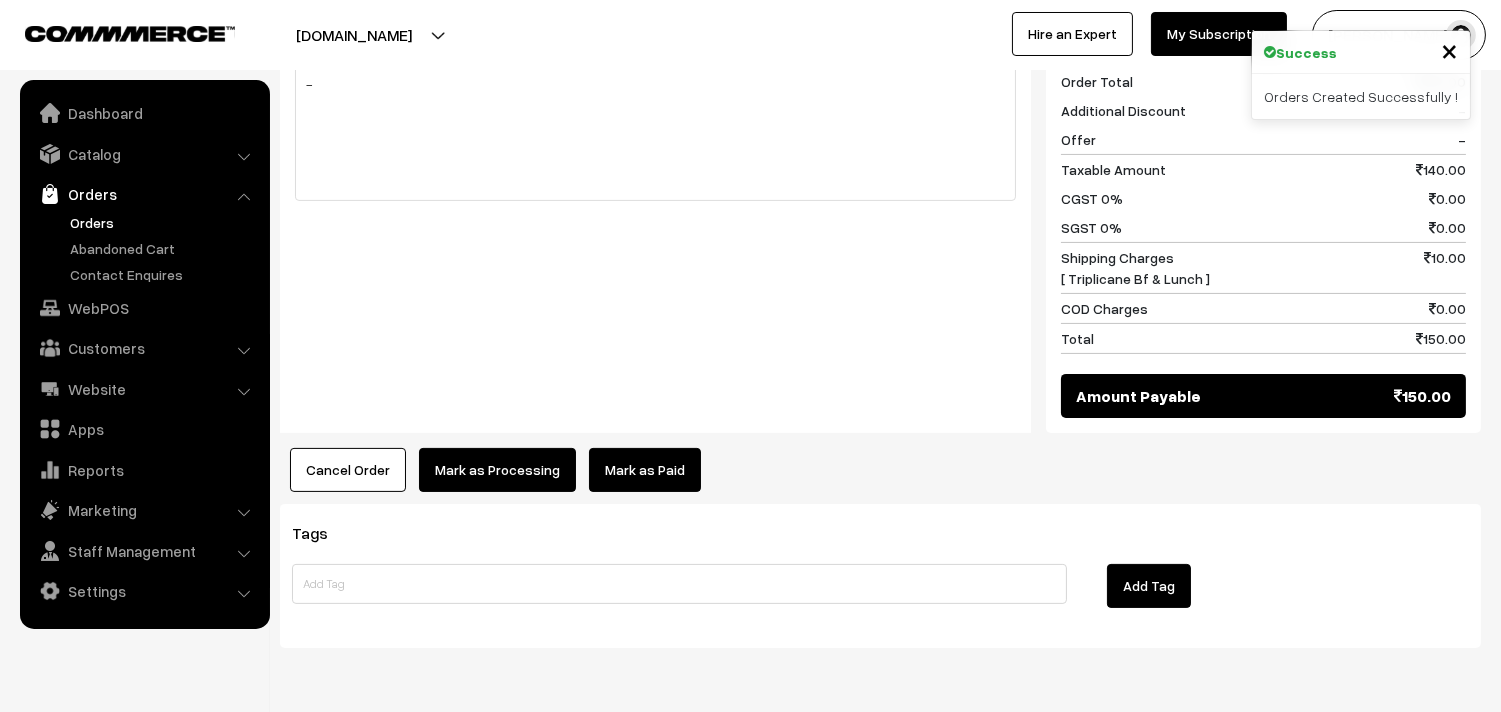 click on "Mark as Processing" at bounding box center [497, 470] 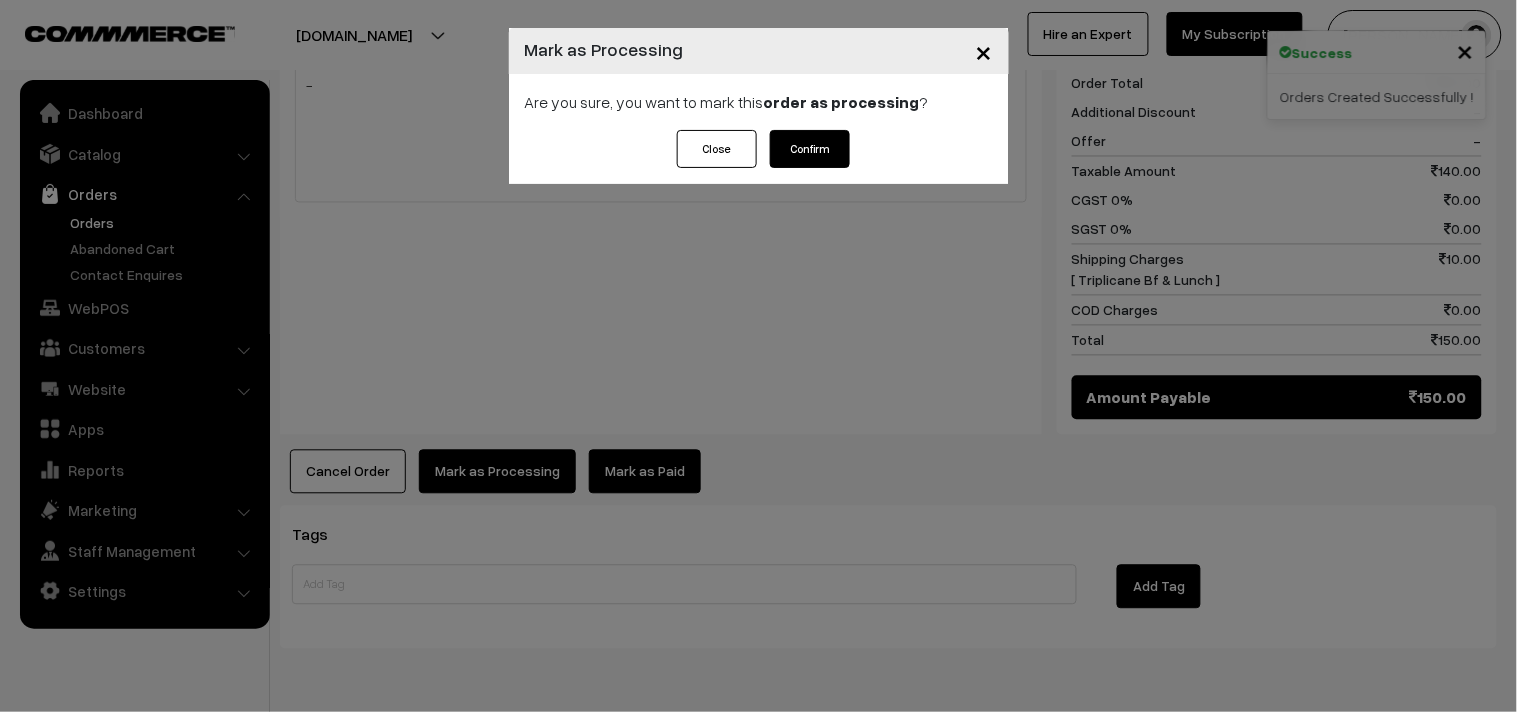 click on "Confirm" at bounding box center (810, 149) 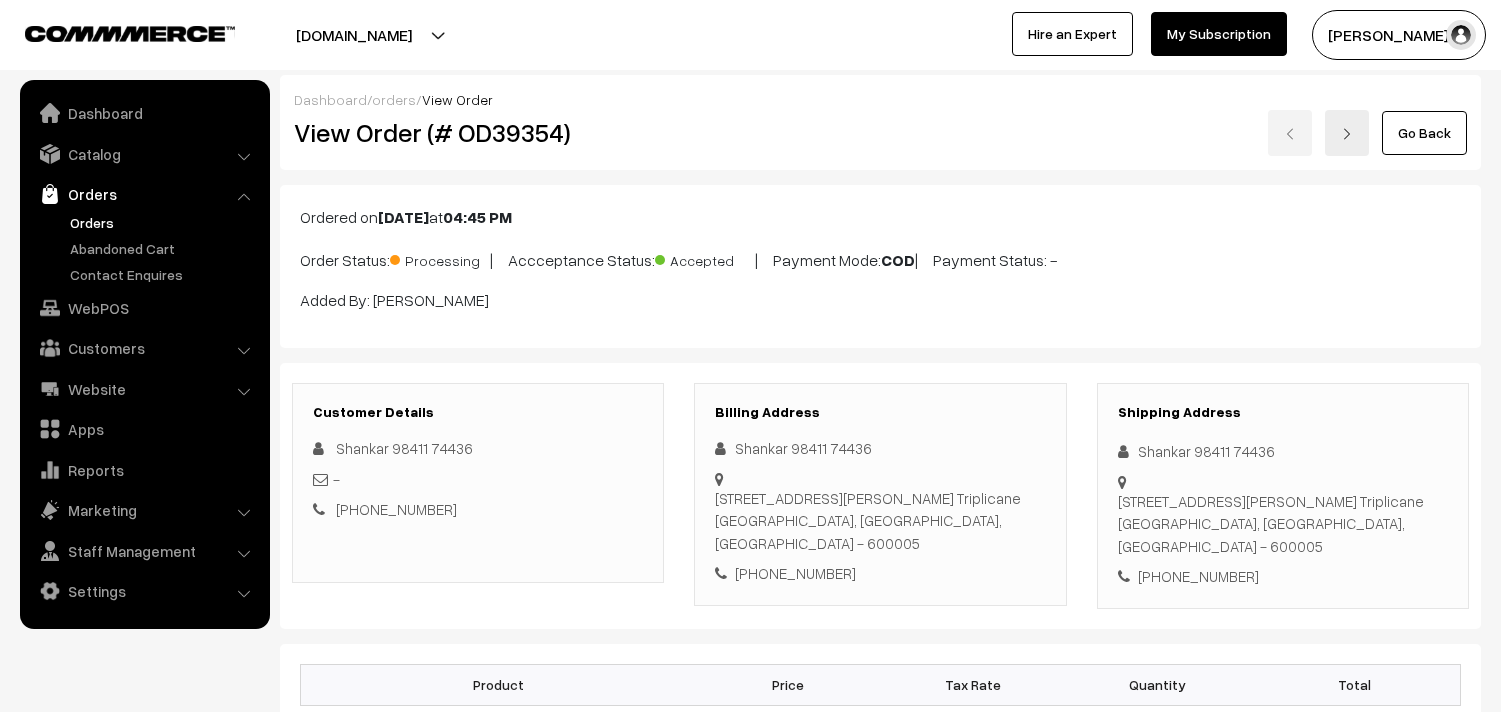 scroll, scrollTop: 0, scrollLeft: 0, axis: both 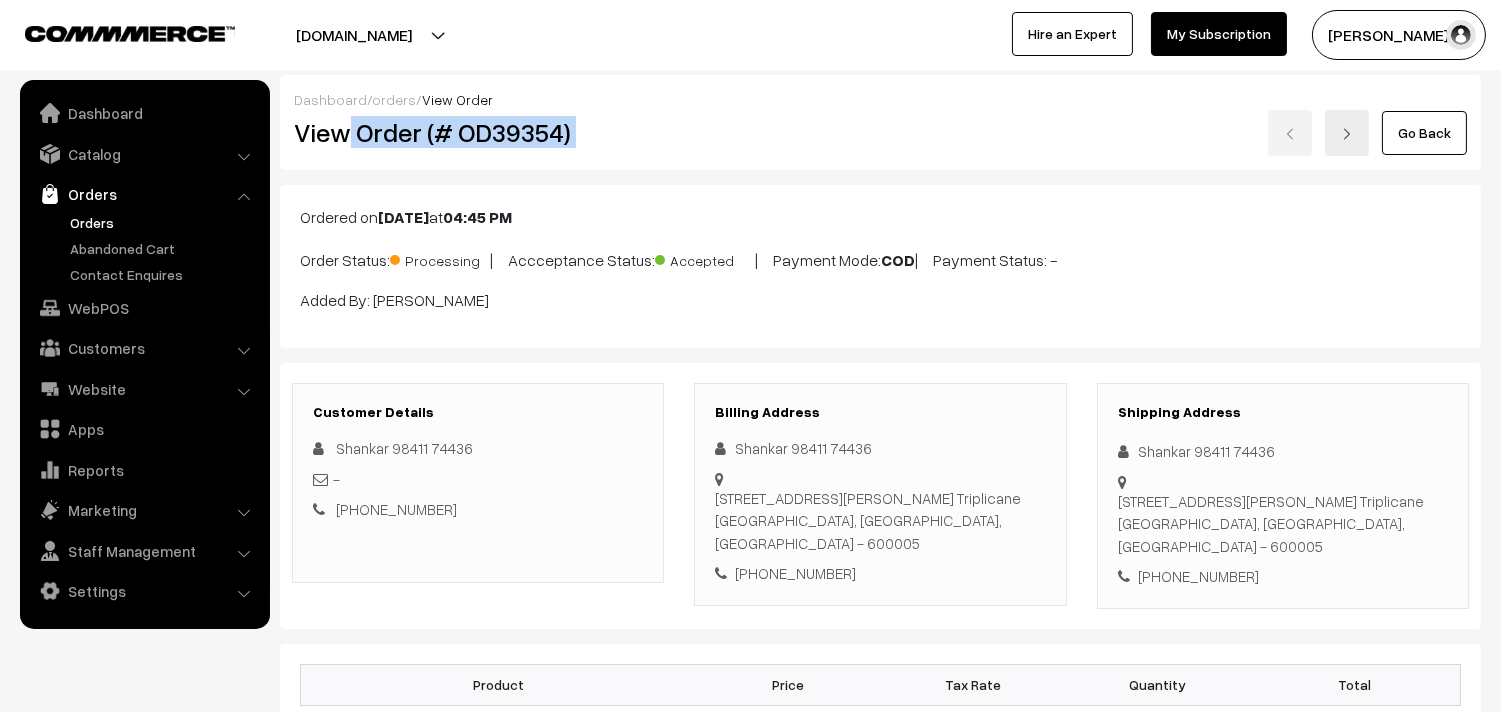 drag, startPoint x: 340, startPoint y: 128, endPoint x: 778, endPoint y: 118, distance: 438.11414 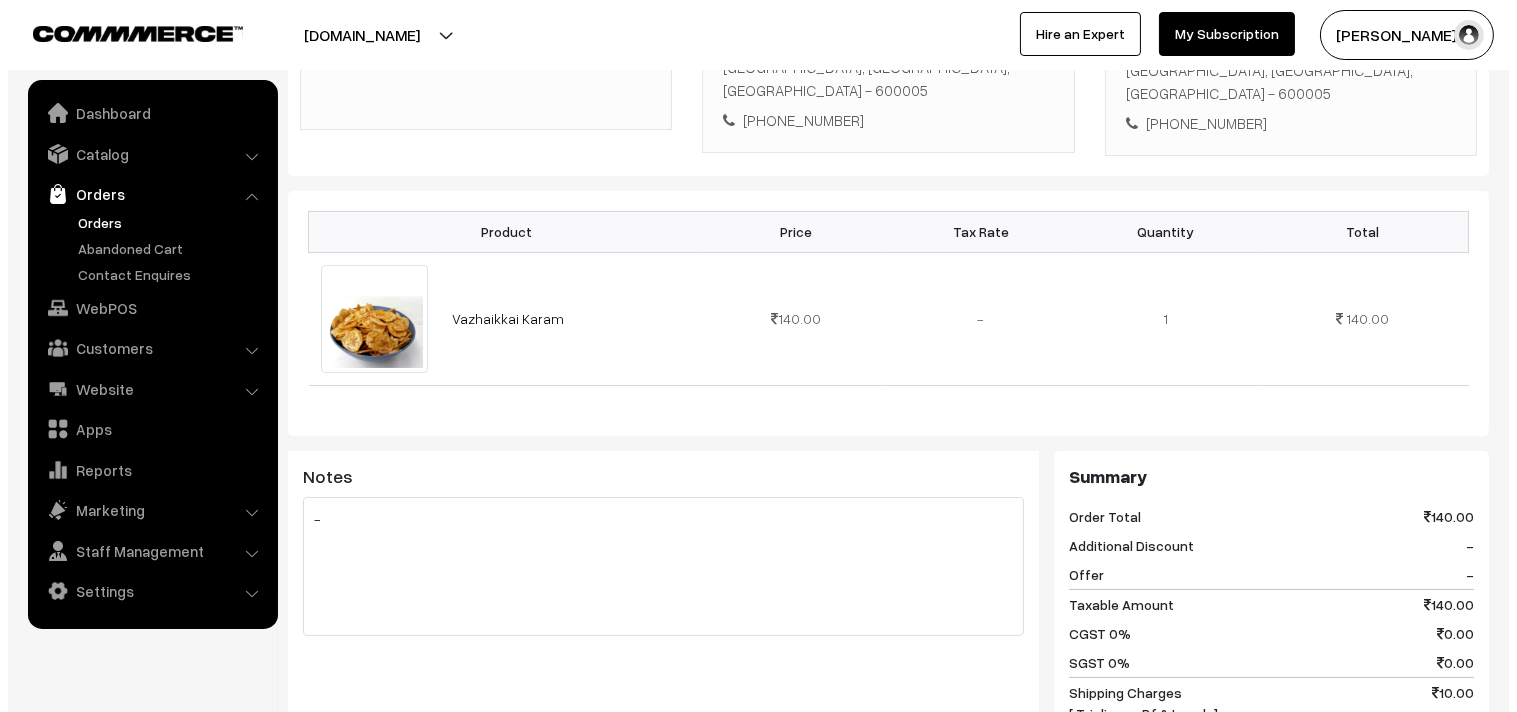 scroll, scrollTop: 888, scrollLeft: 0, axis: vertical 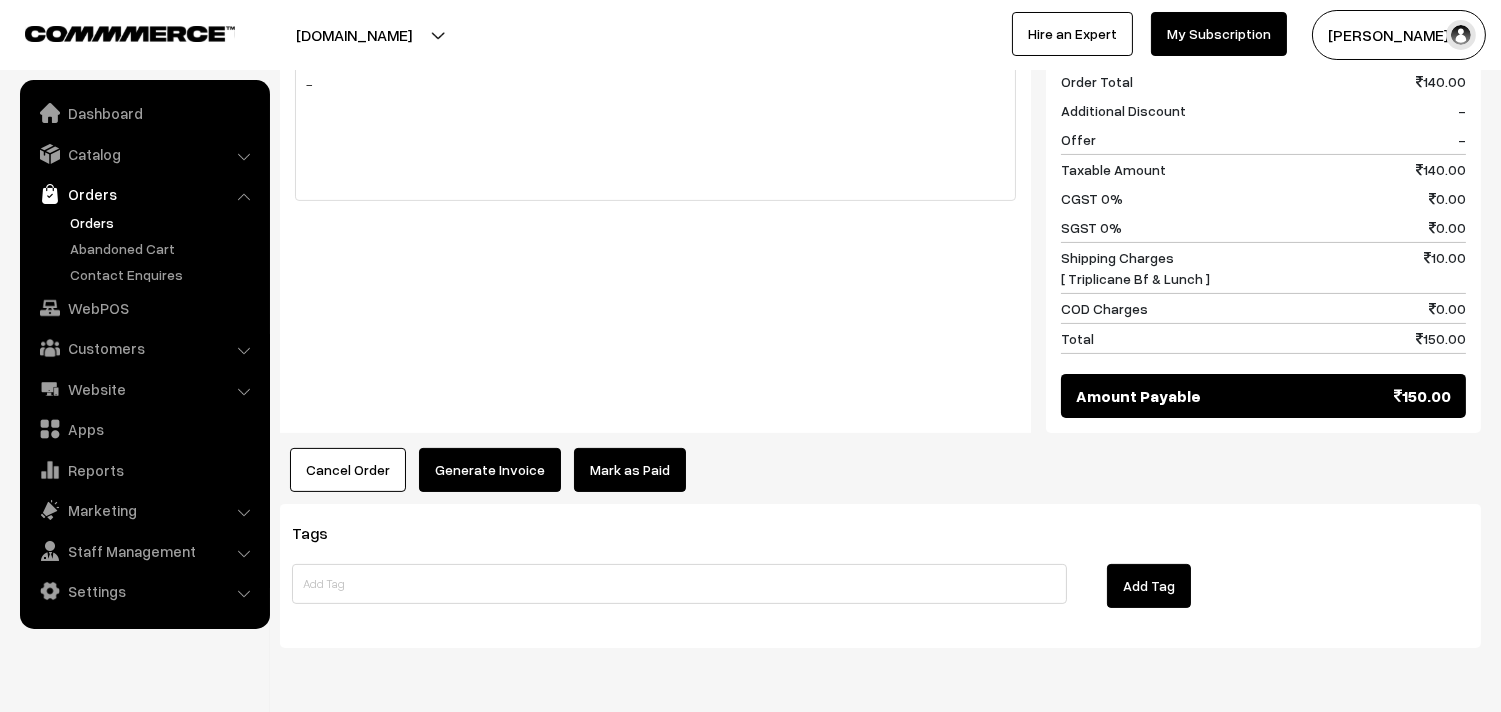 click on "Generate Invoice" at bounding box center (490, 470) 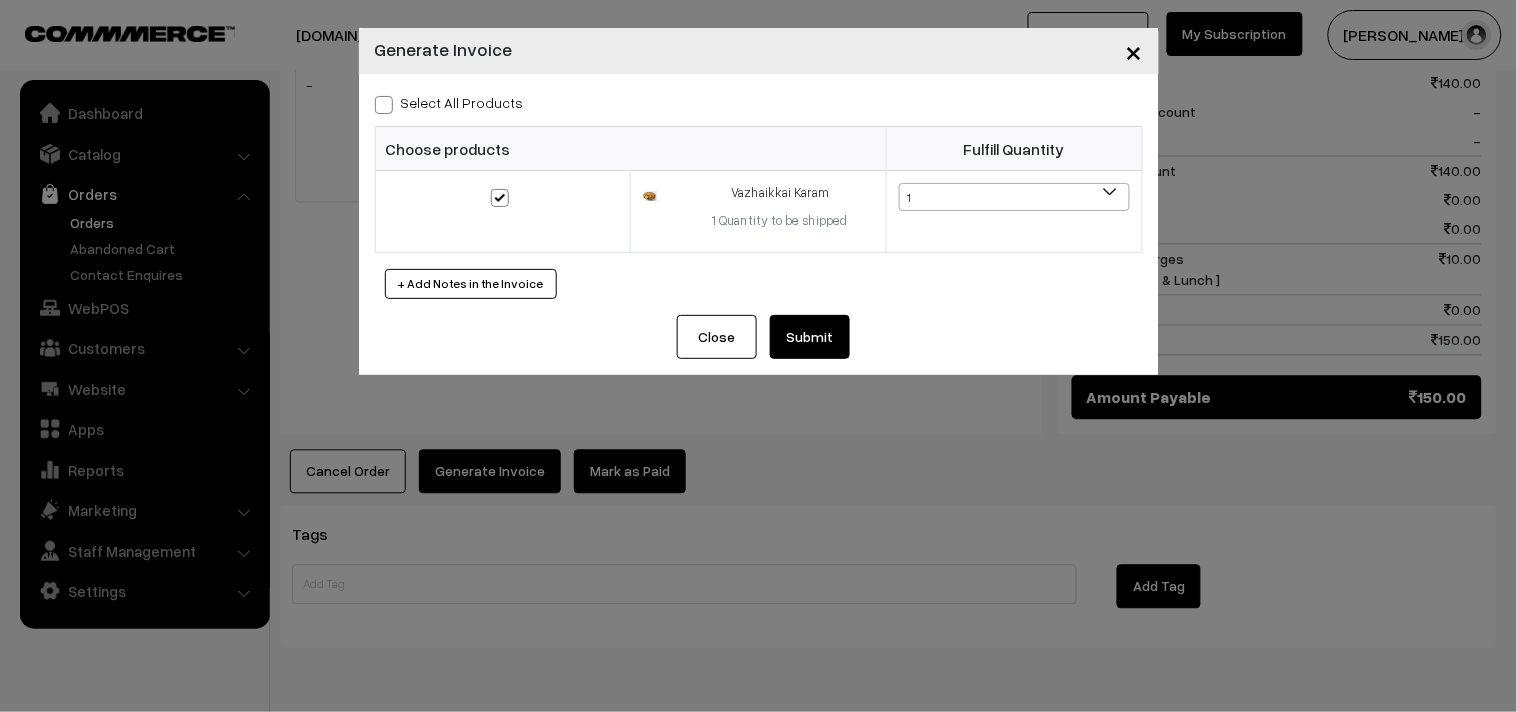 click on "Submit" at bounding box center (810, 337) 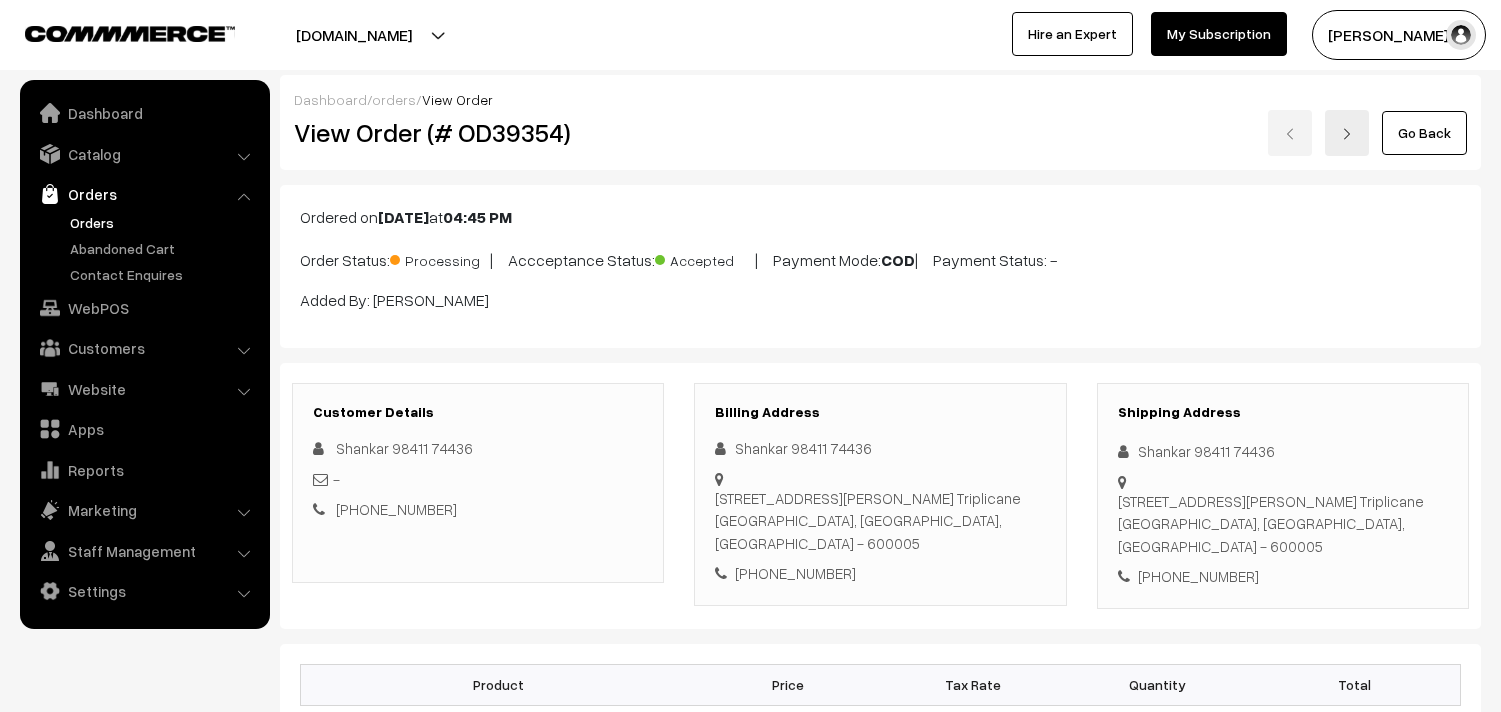 scroll, scrollTop: 888, scrollLeft: 0, axis: vertical 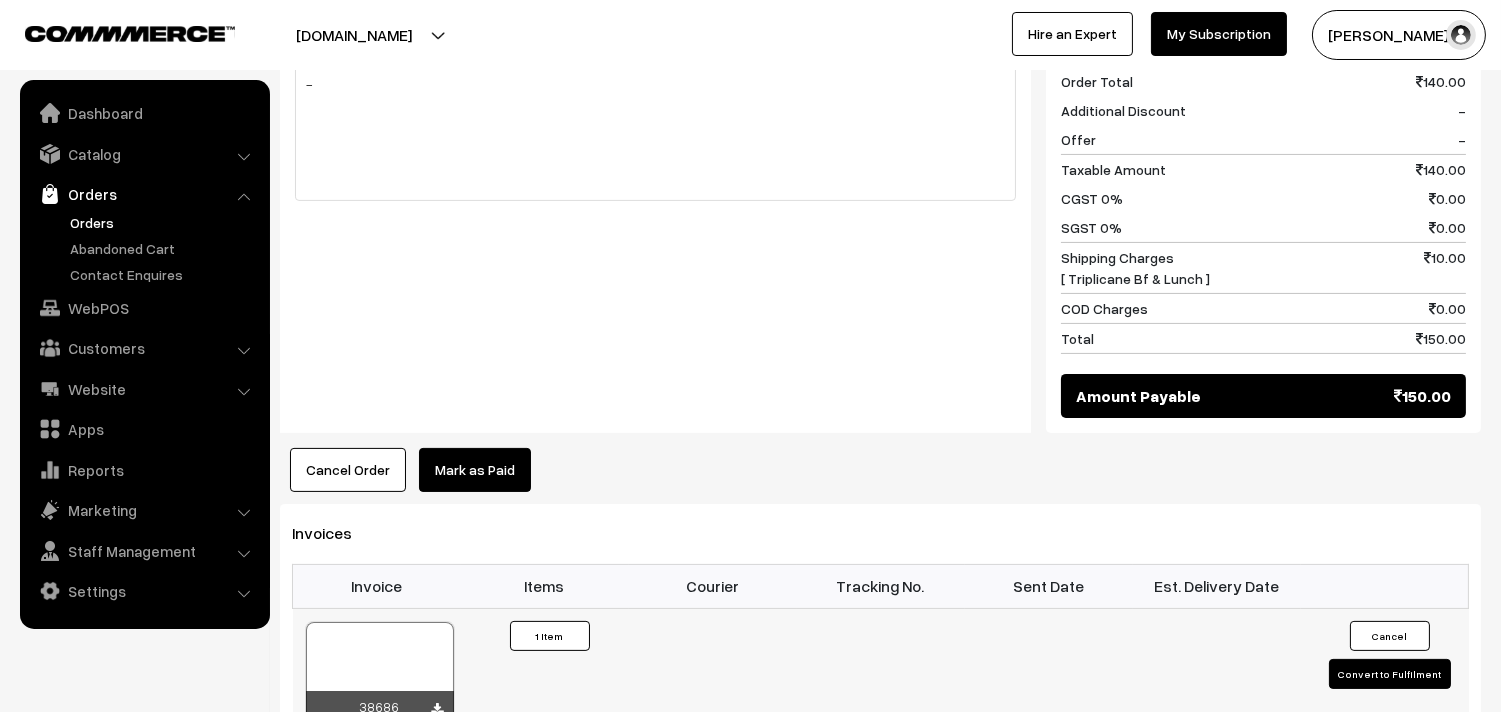 click on "Items" at bounding box center [545, 586] 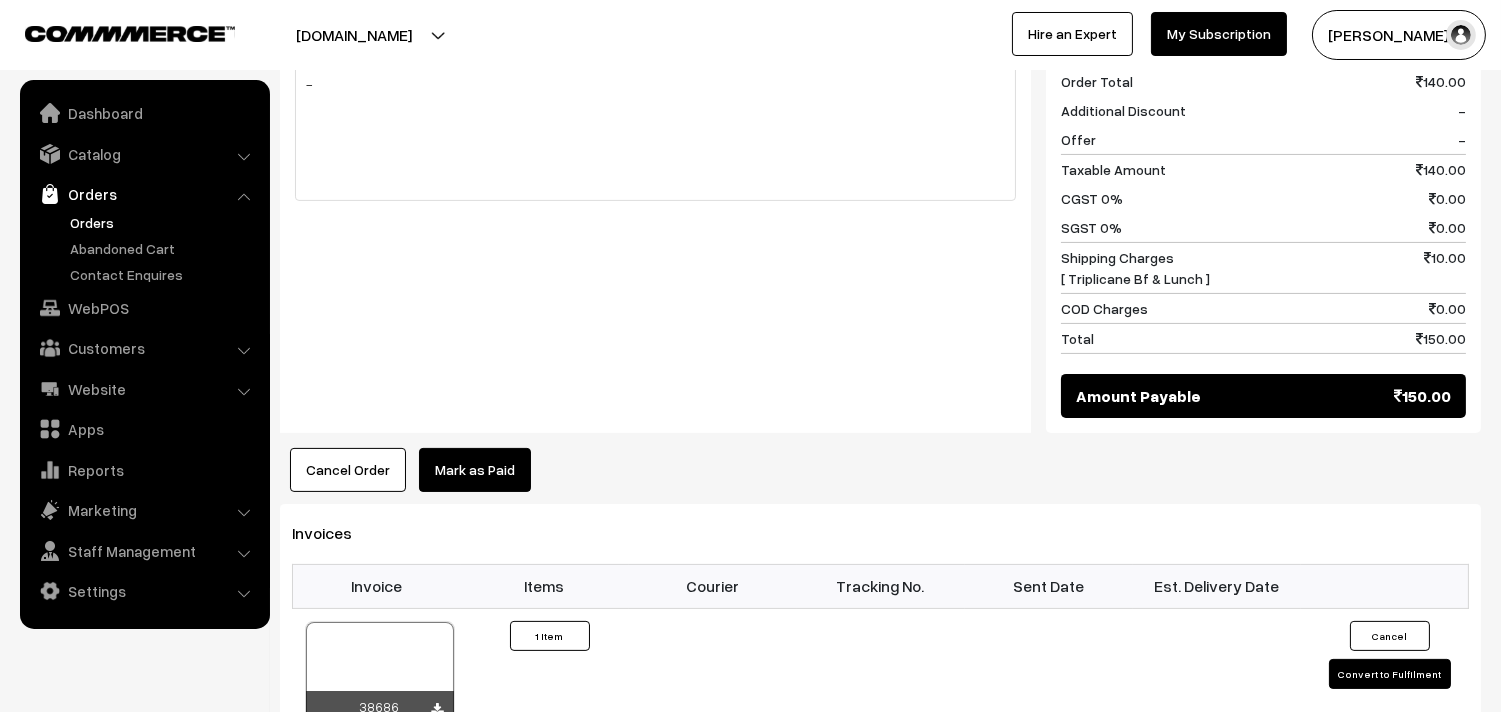 click on "Orders" at bounding box center (164, 222) 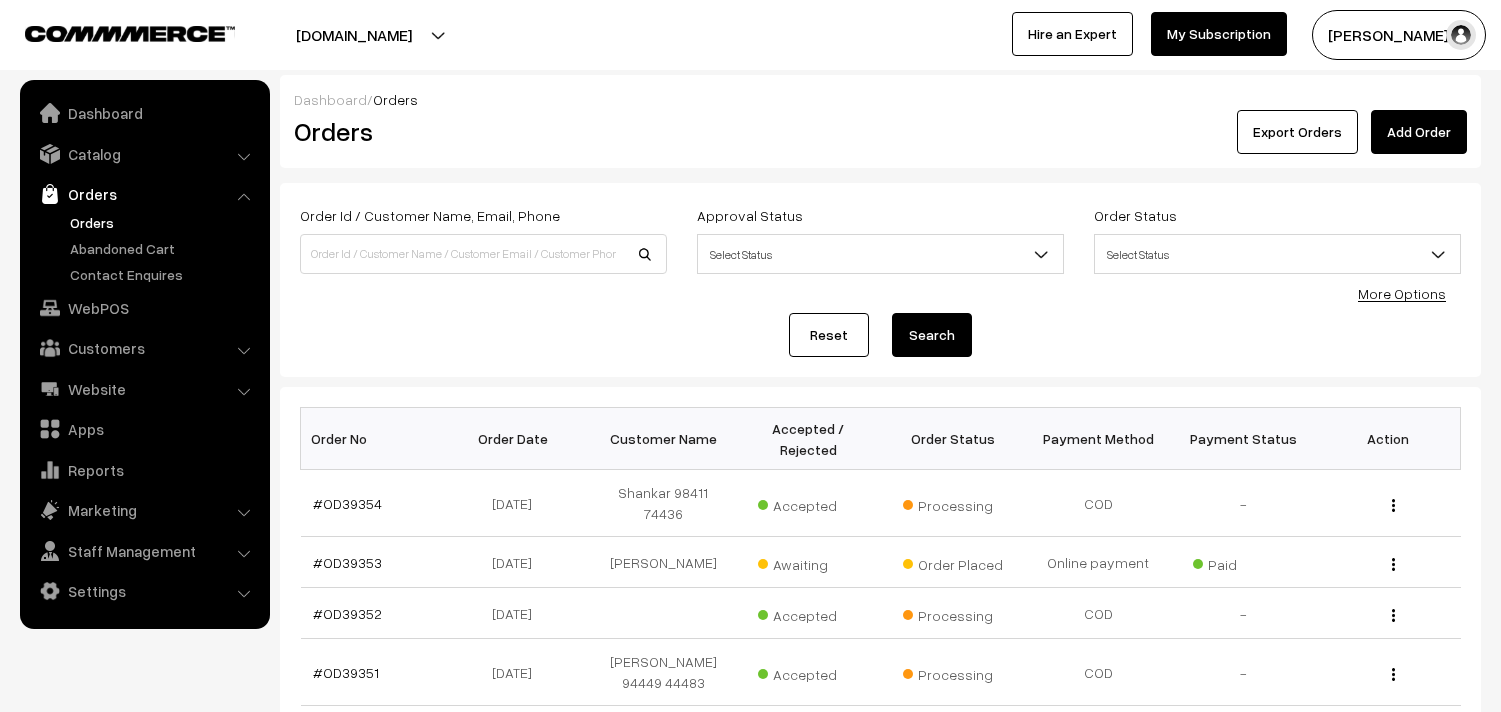 scroll, scrollTop: 0, scrollLeft: 0, axis: both 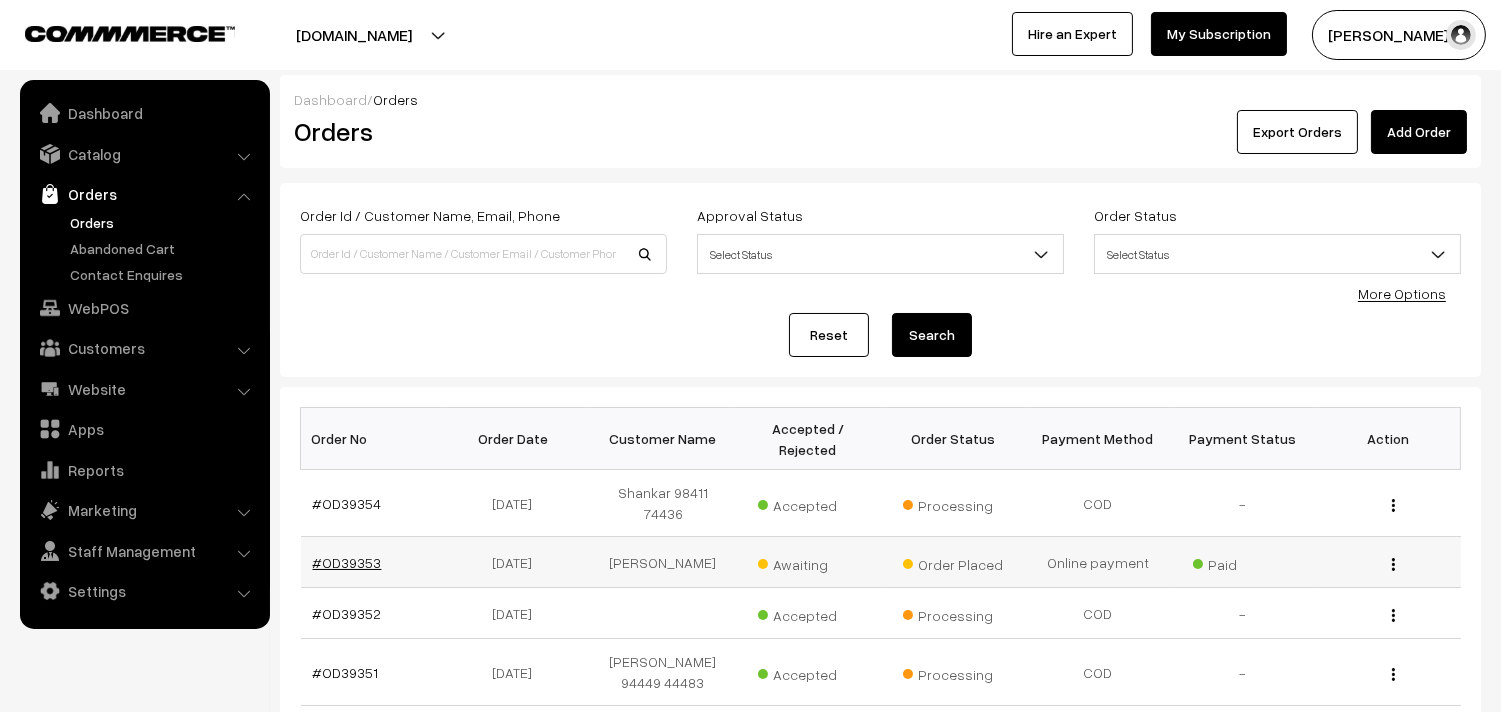 click on "#OD39353" at bounding box center (347, 562) 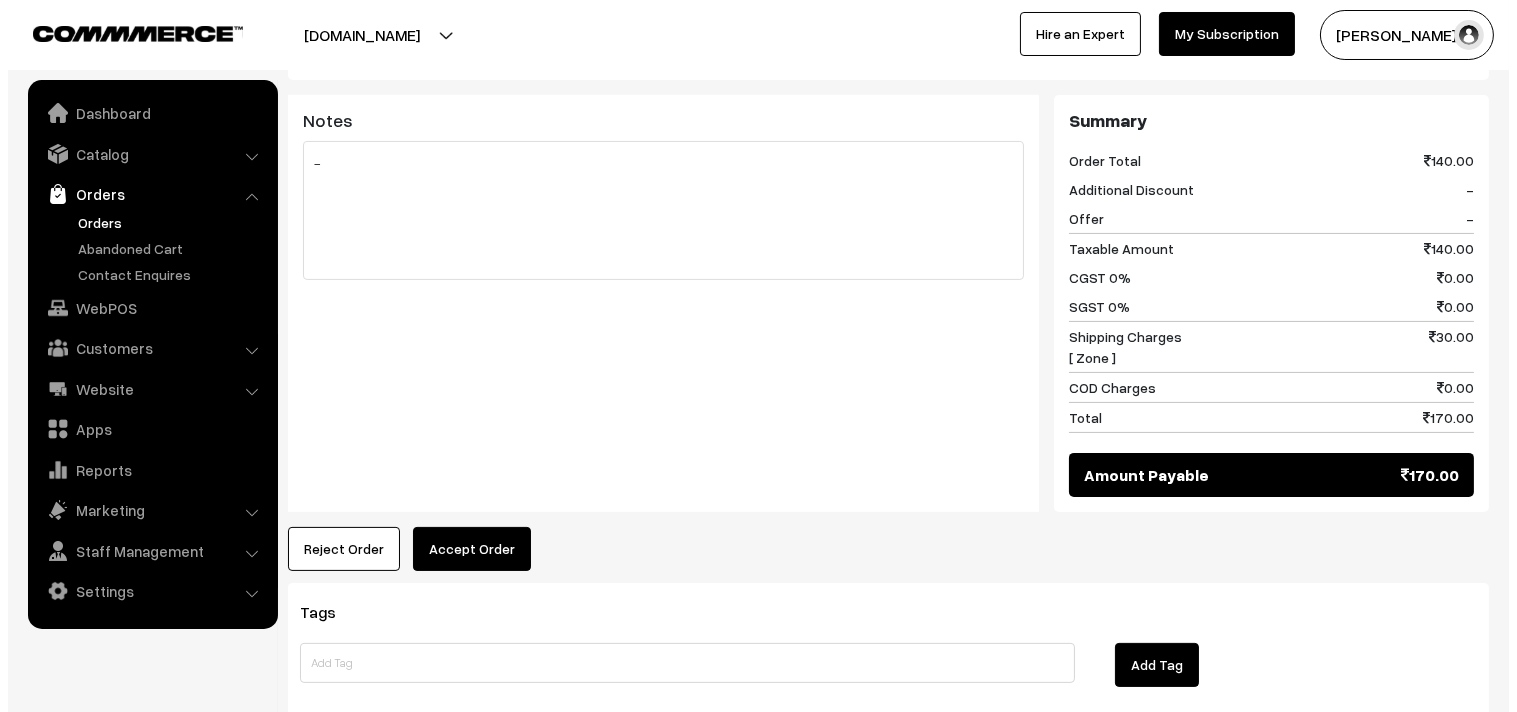 scroll, scrollTop: 888, scrollLeft: 0, axis: vertical 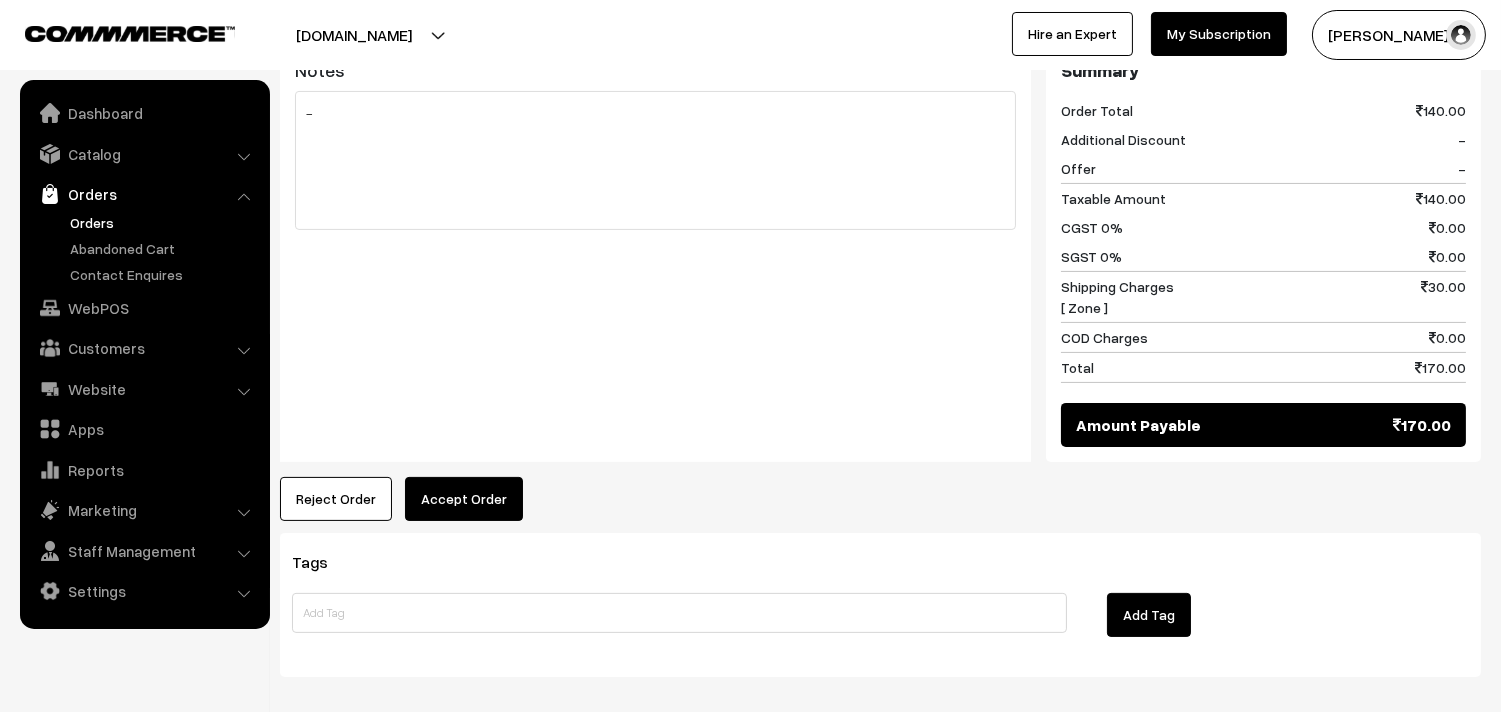 click on "Accept Order" at bounding box center [464, 499] 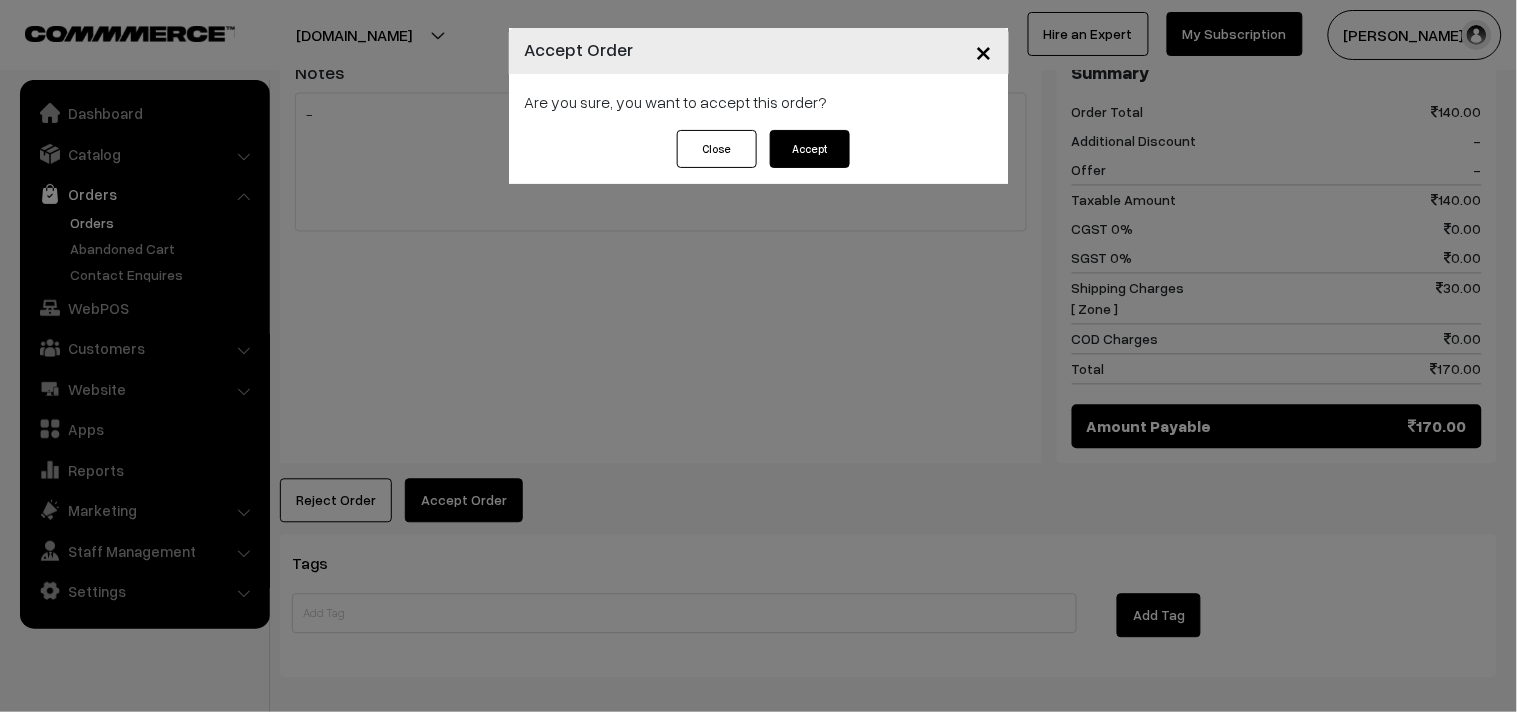 click on "Accept" at bounding box center [810, 149] 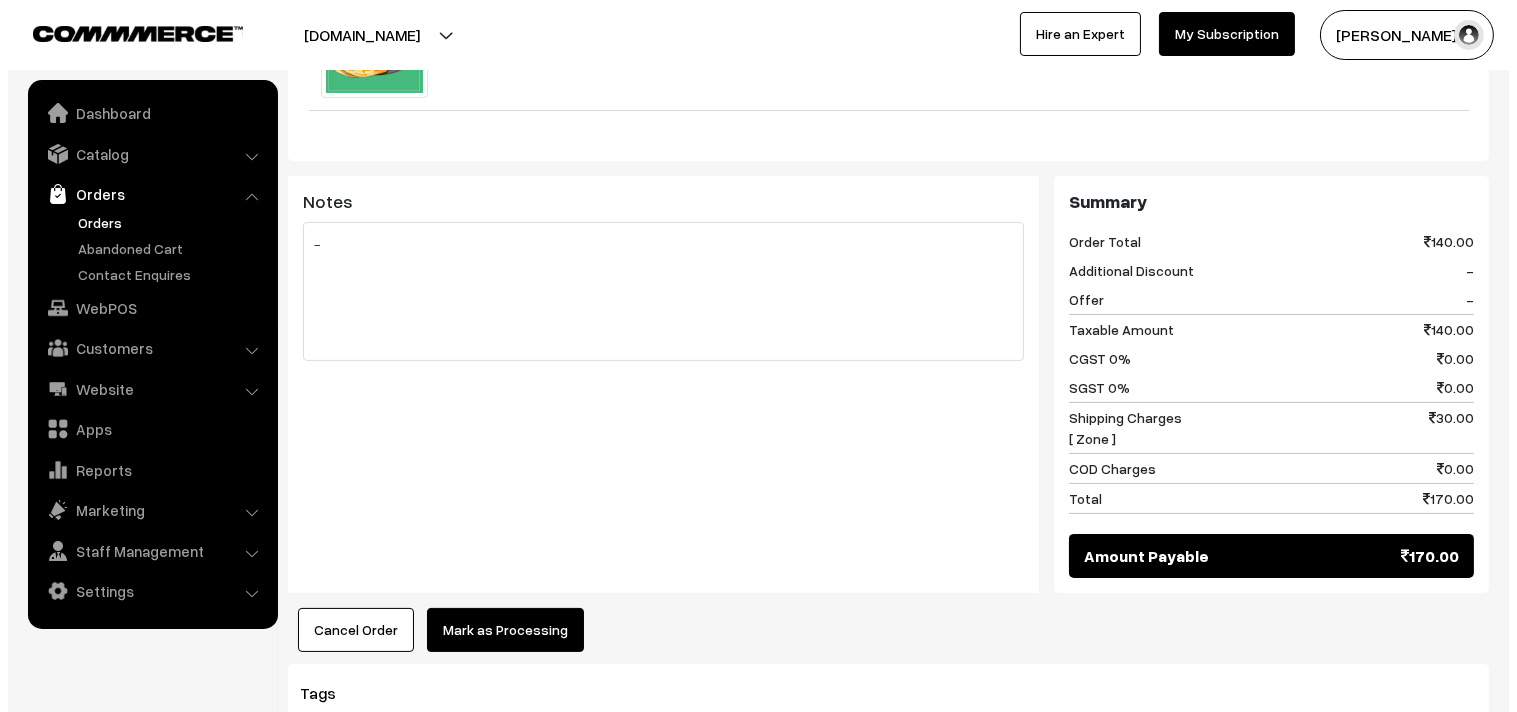 scroll, scrollTop: 888, scrollLeft: 0, axis: vertical 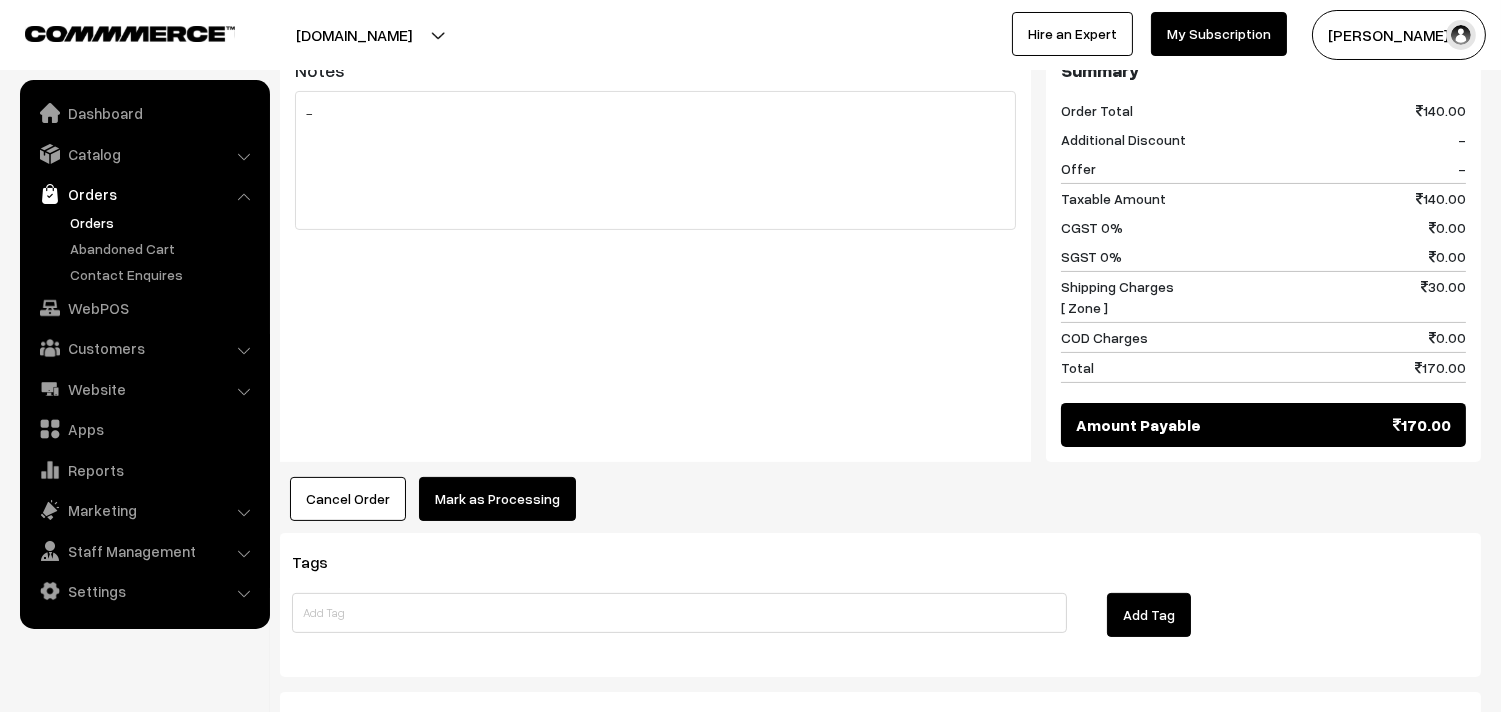 click on "Mark as Processing" at bounding box center [497, 499] 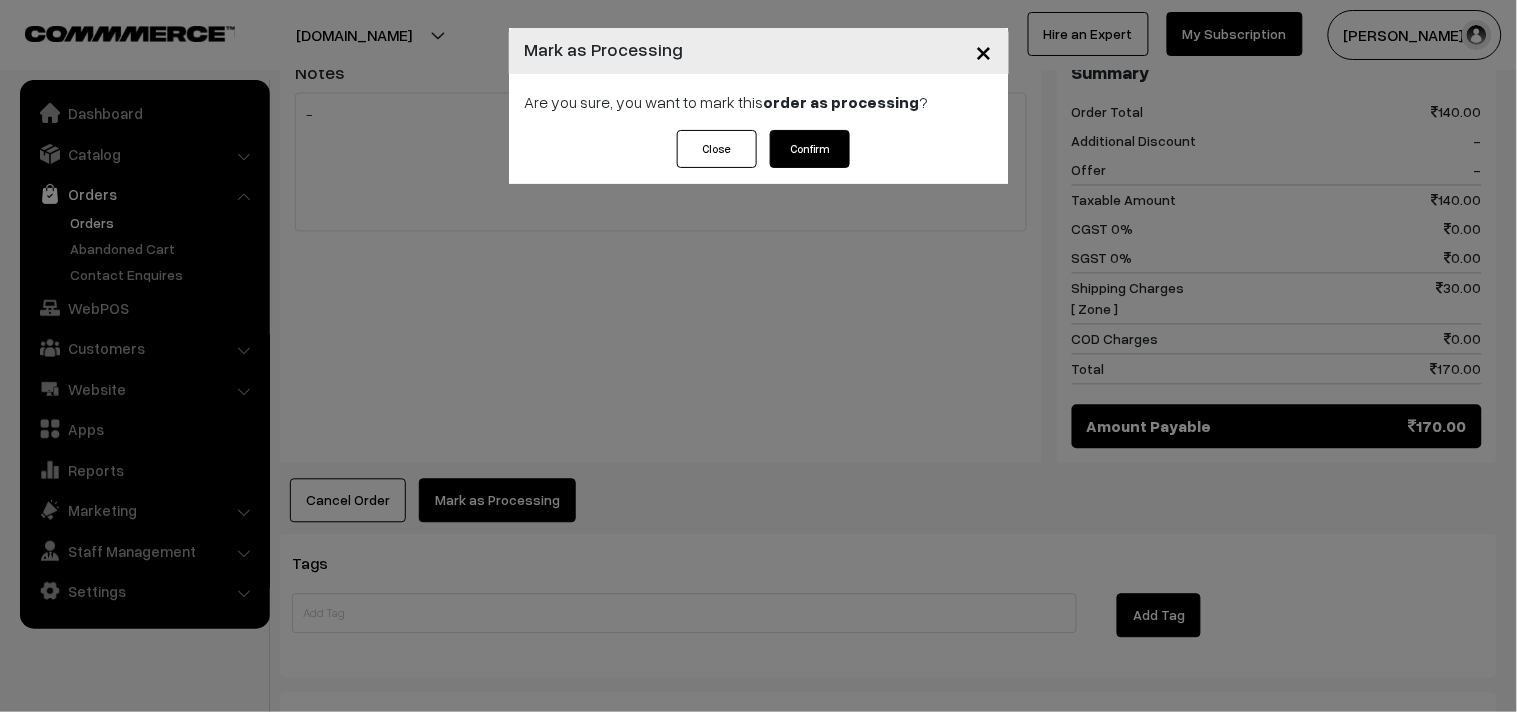 click on "Confirm" at bounding box center (810, 149) 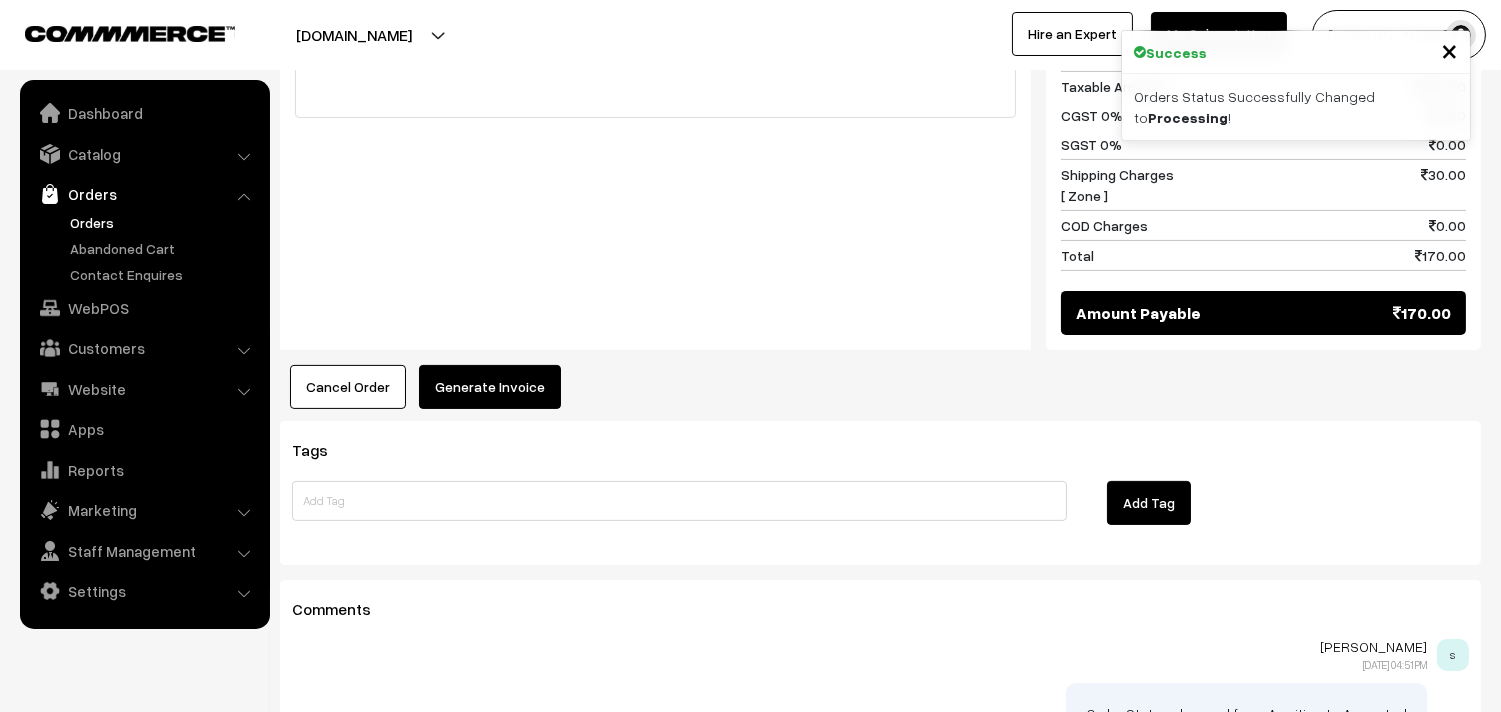 click on "Notes
-" at bounding box center [655, 142] 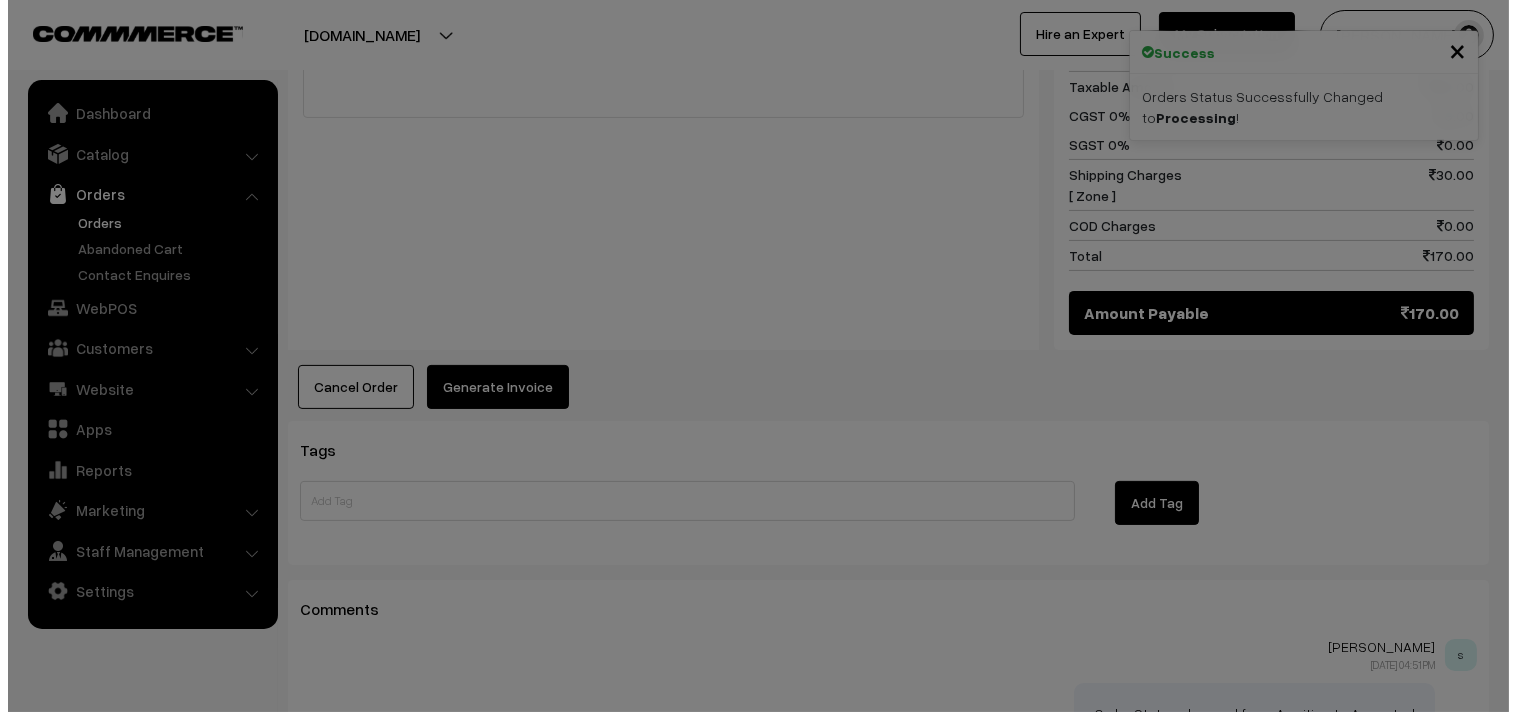 scroll, scrollTop: 1002, scrollLeft: 0, axis: vertical 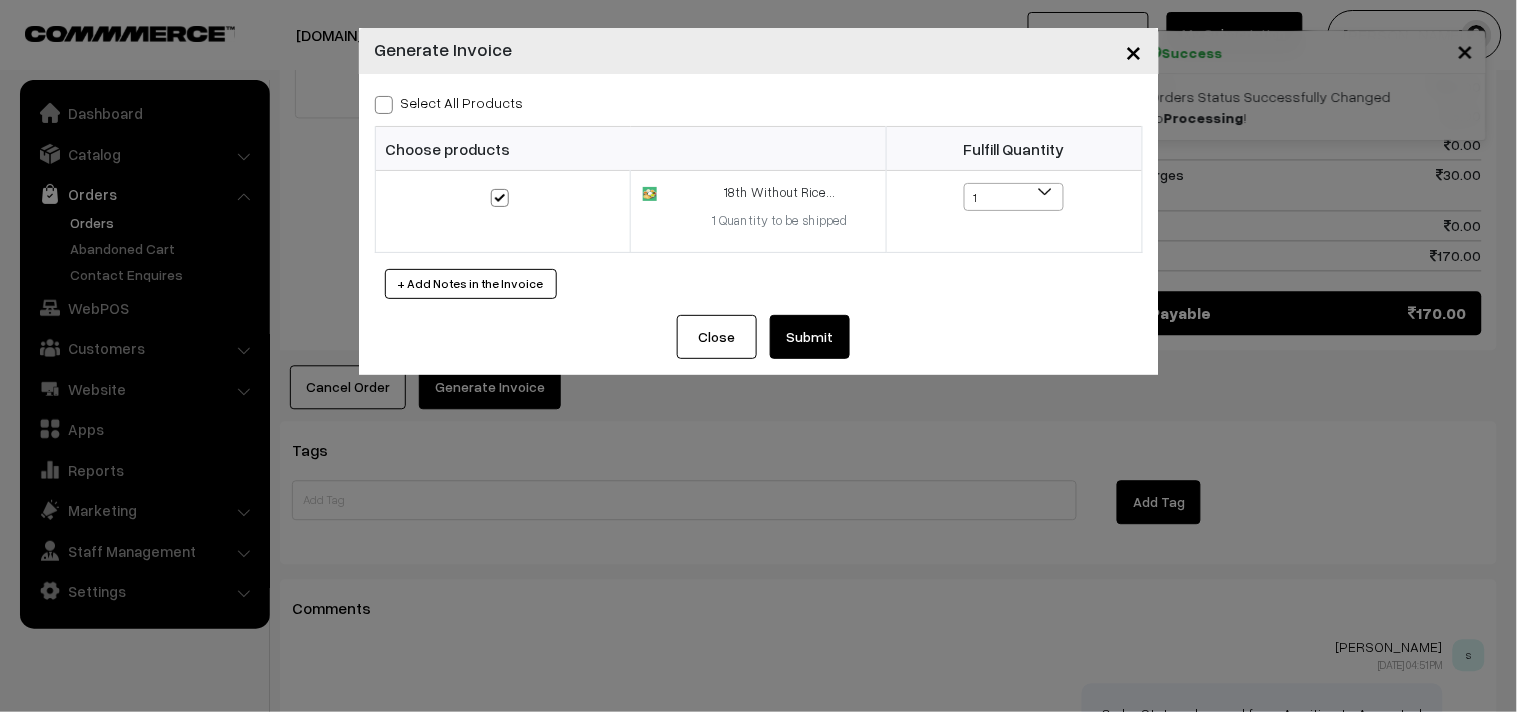 click on "Select All Products
Choose products
Fulfill Quantity
1 1" at bounding box center [759, 194] 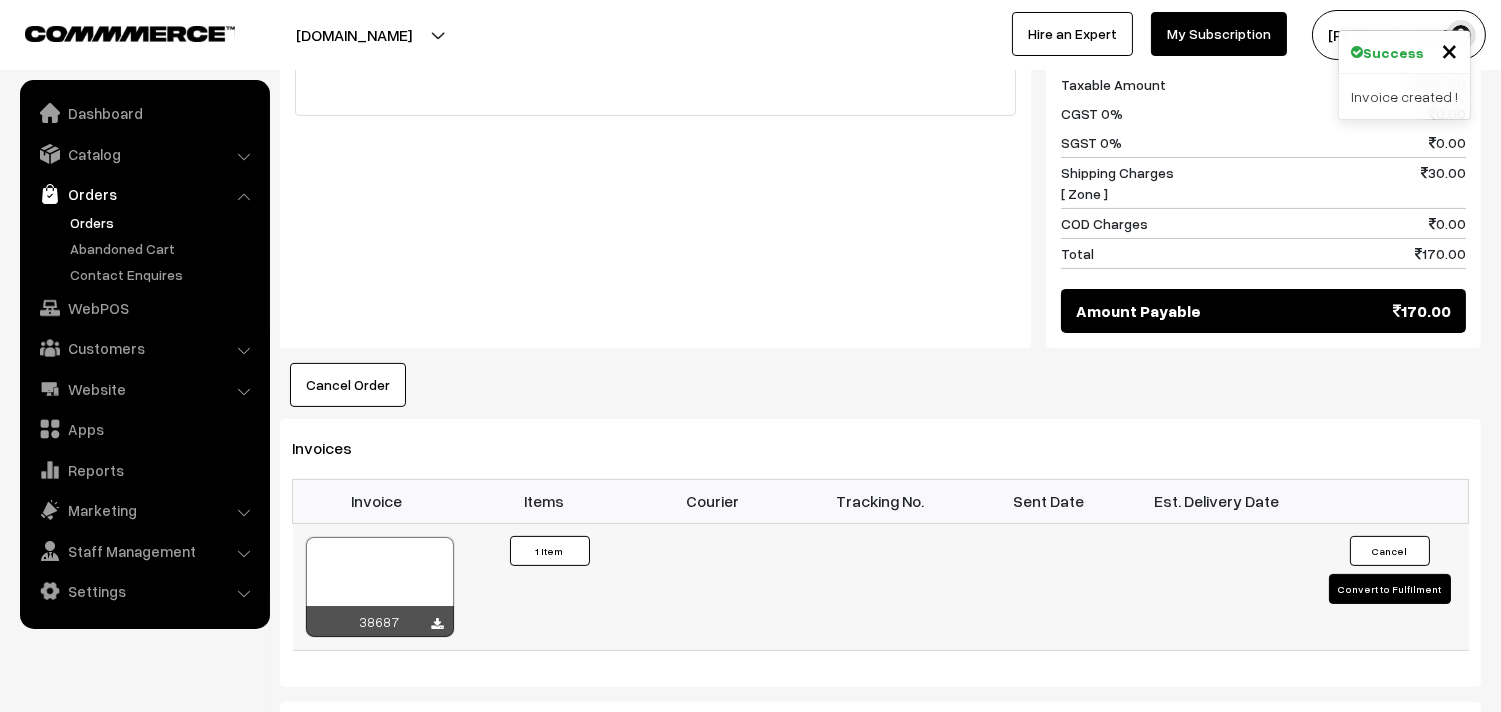 scroll, scrollTop: 1002, scrollLeft: 0, axis: vertical 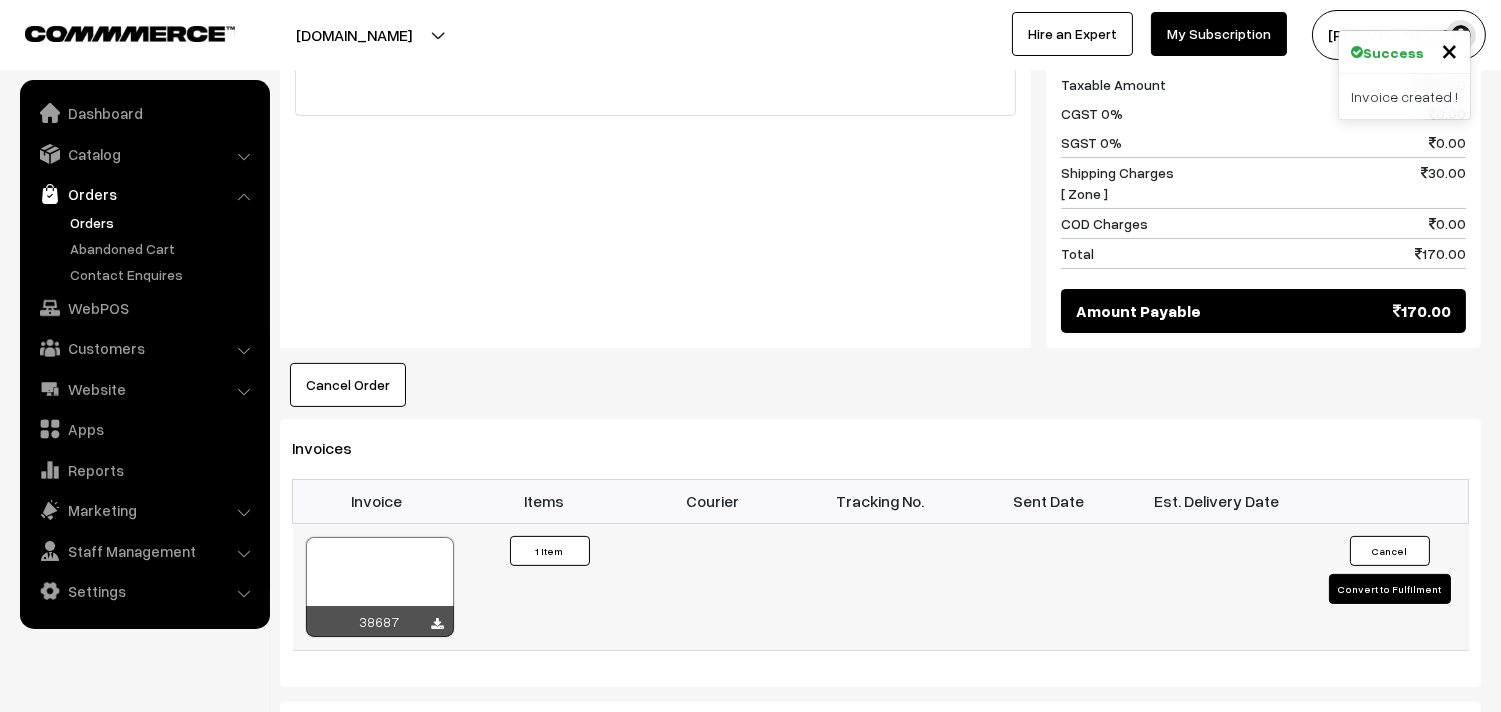 click at bounding box center [380, 587] 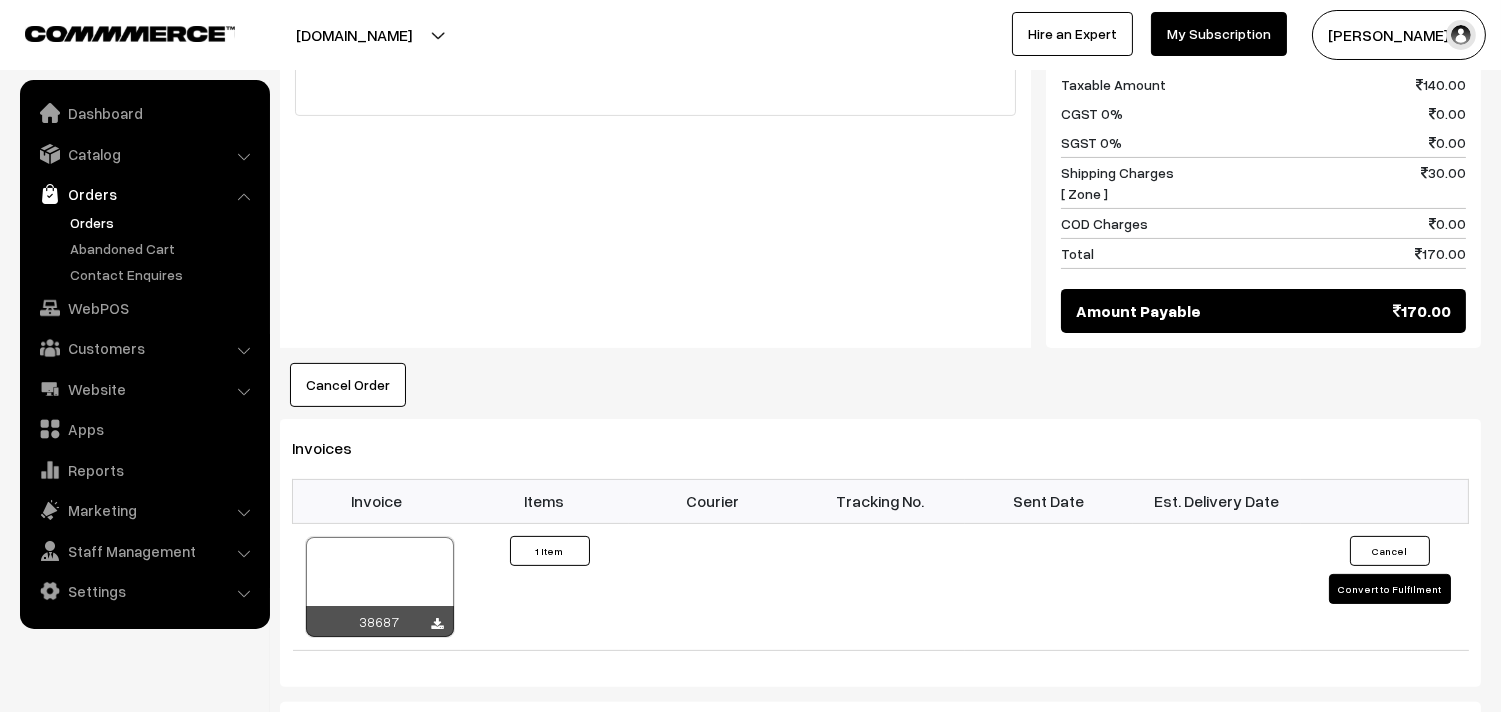 click on "Orders" at bounding box center (164, 222) 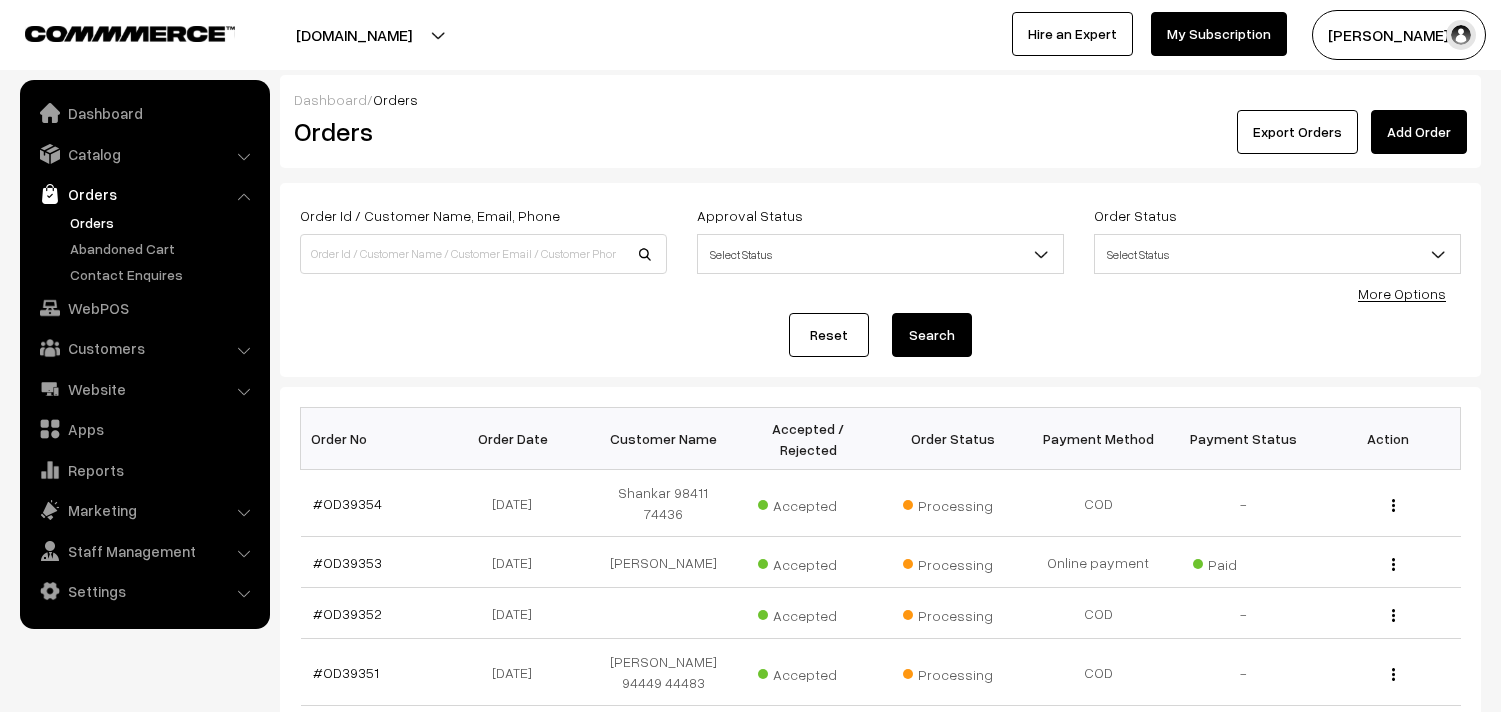 scroll, scrollTop: 0, scrollLeft: 0, axis: both 